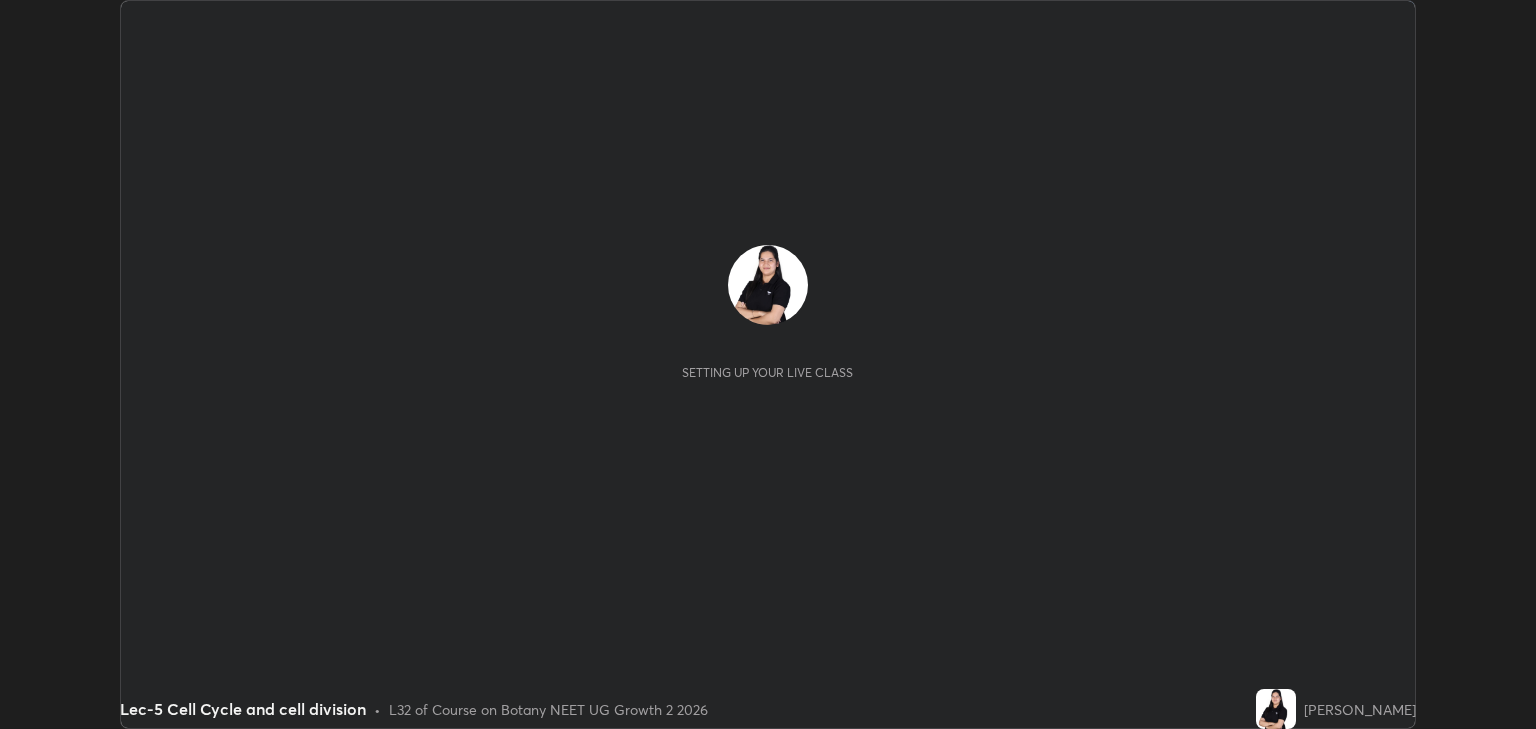 scroll, scrollTop: 0, scrollLeft: 0, axis: both 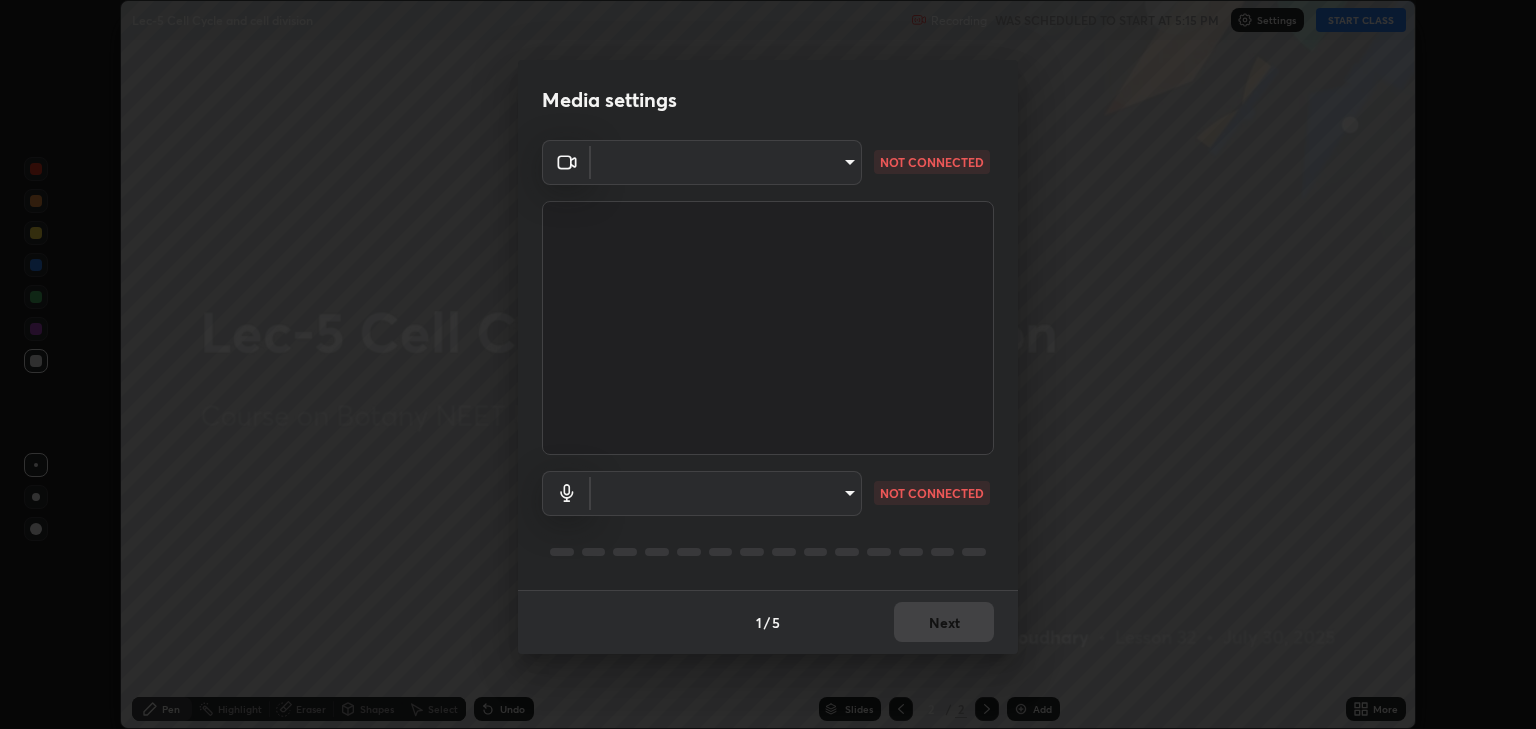 type on "6889e5757fad77820649456bc3a7e4ae290f4e048e3f3cb88d02d5782dedffd8" 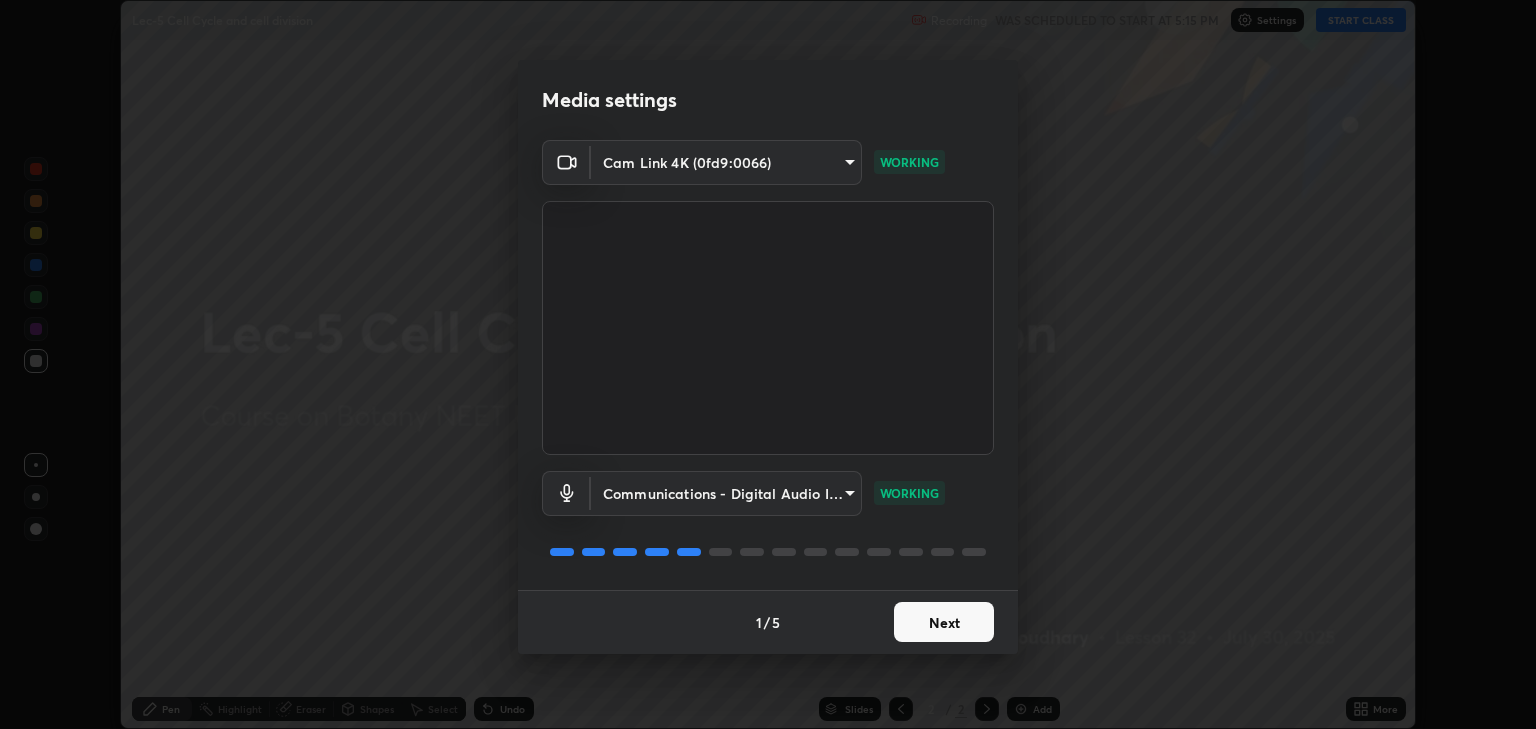 click on "Next" at bounding box center [944, 622] 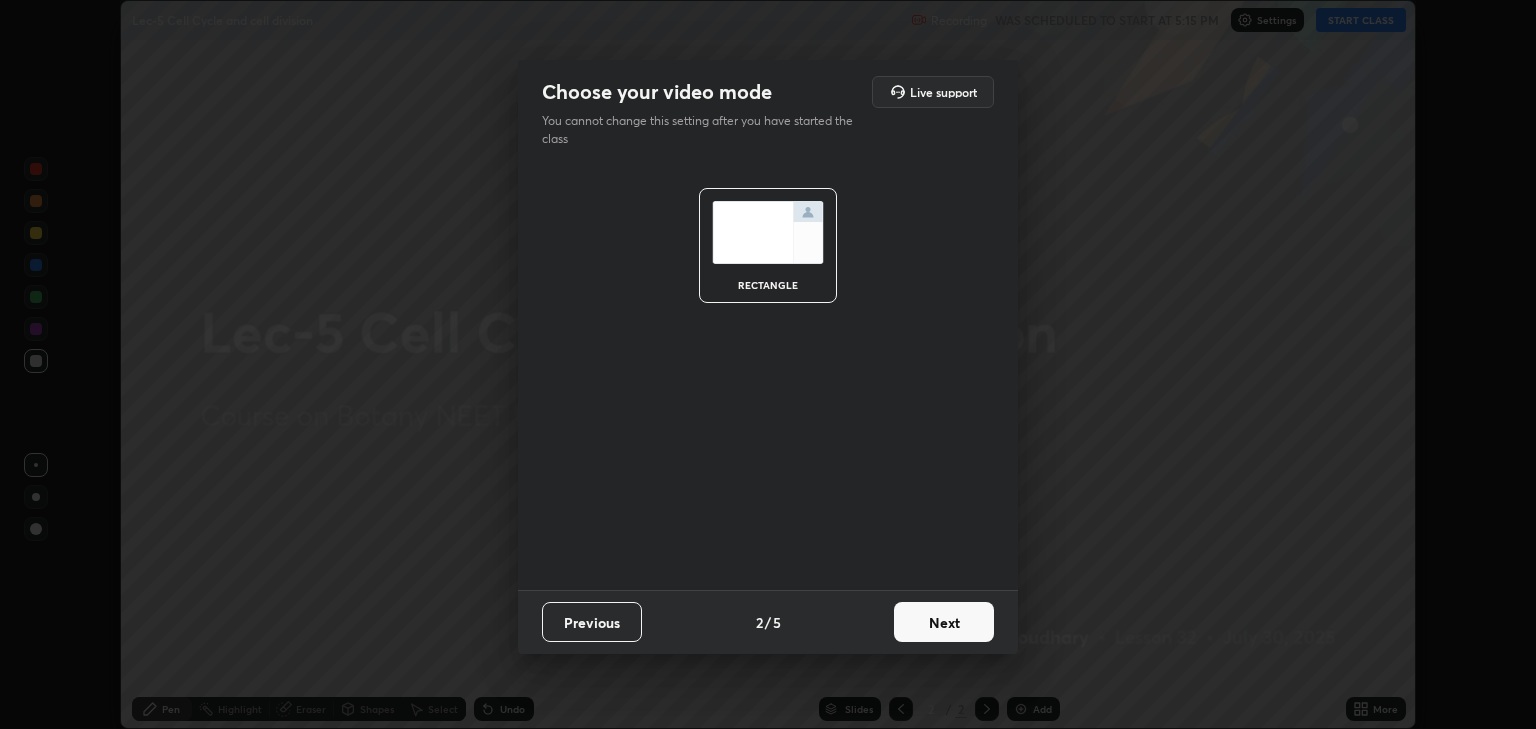 click on "Next" at bounding box center [944, 622] 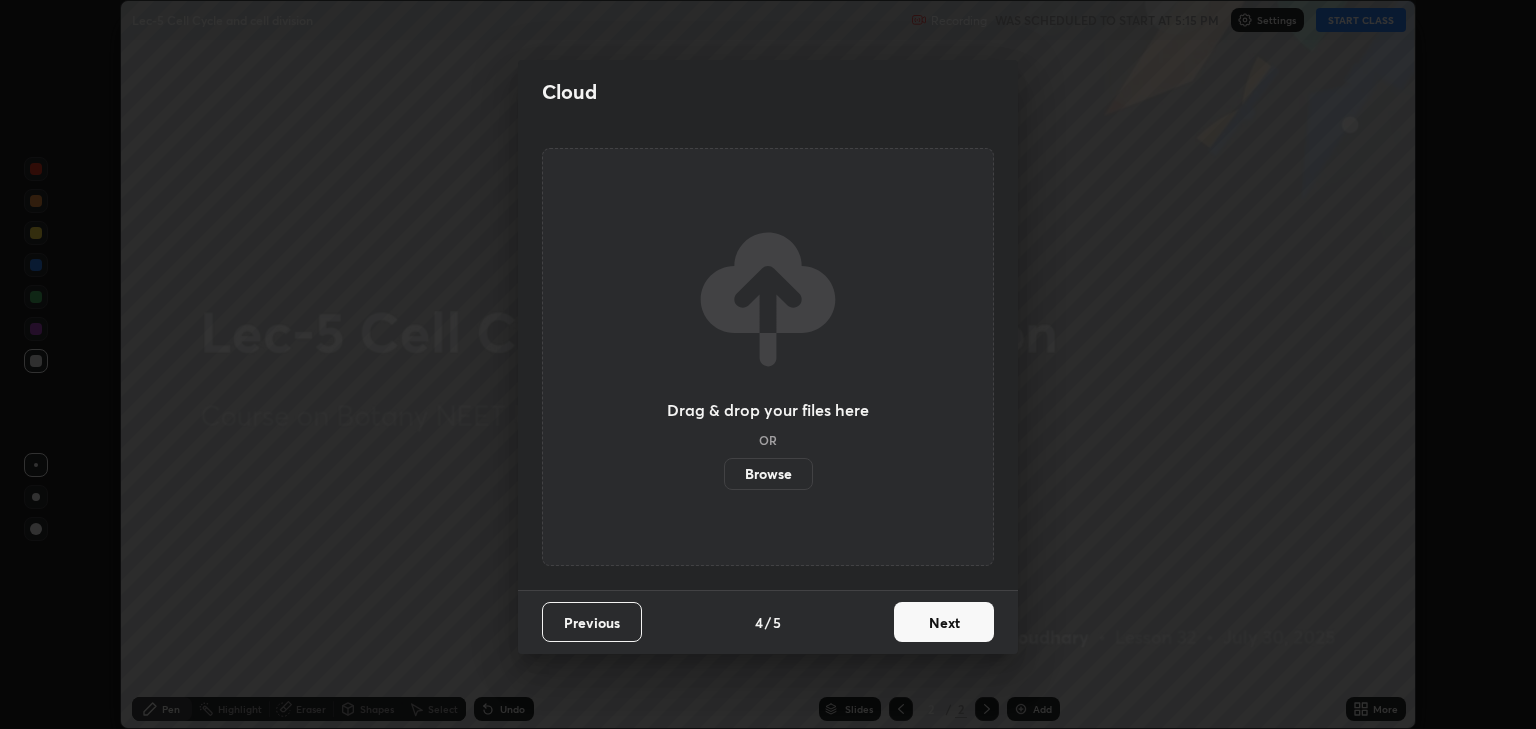 click on "Next" at bounding box center (944, 622) 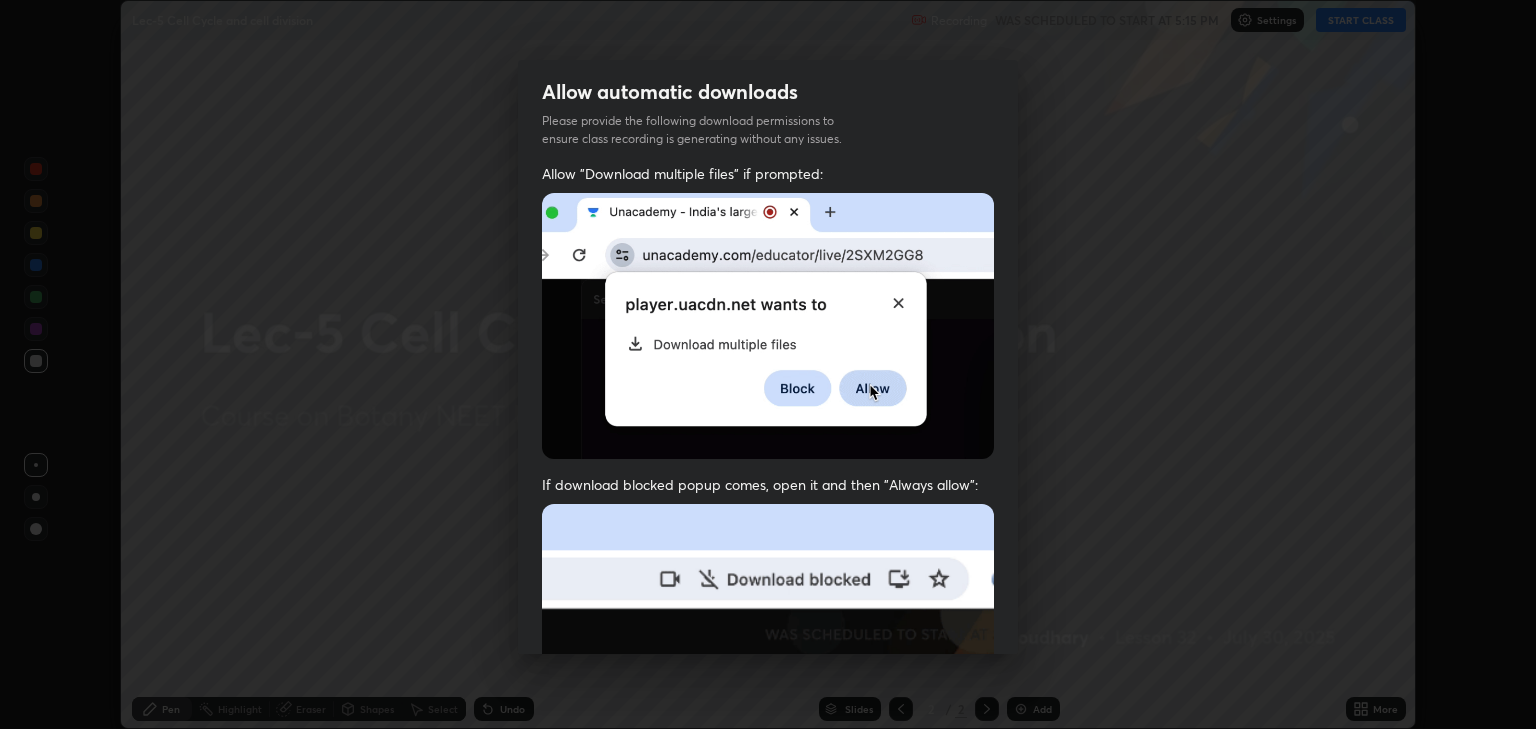click on "Previous 5 / 5 Done" at bounding box center [768, 1038] 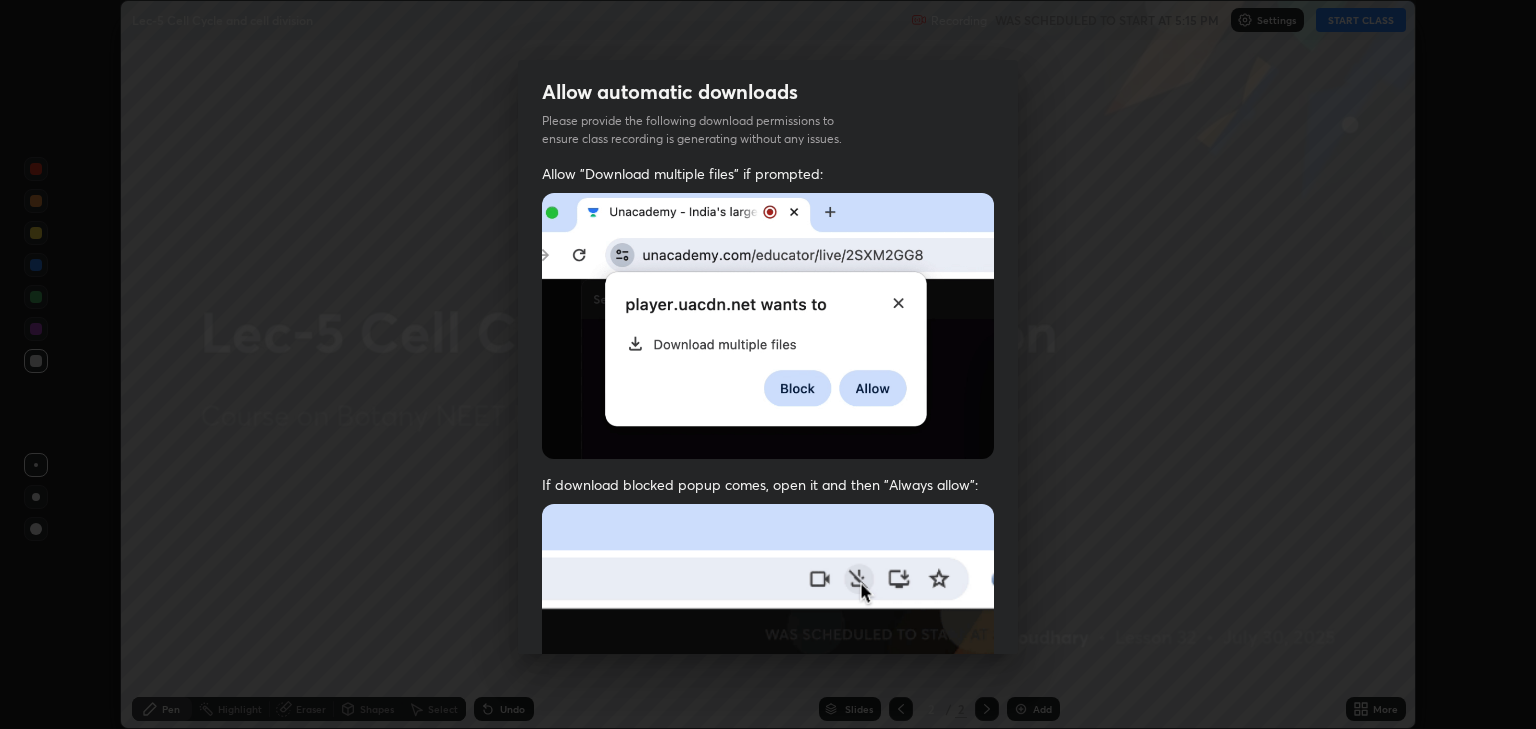 click on "Previous 5 / 5 Done" at bounding box center (768, 1038) 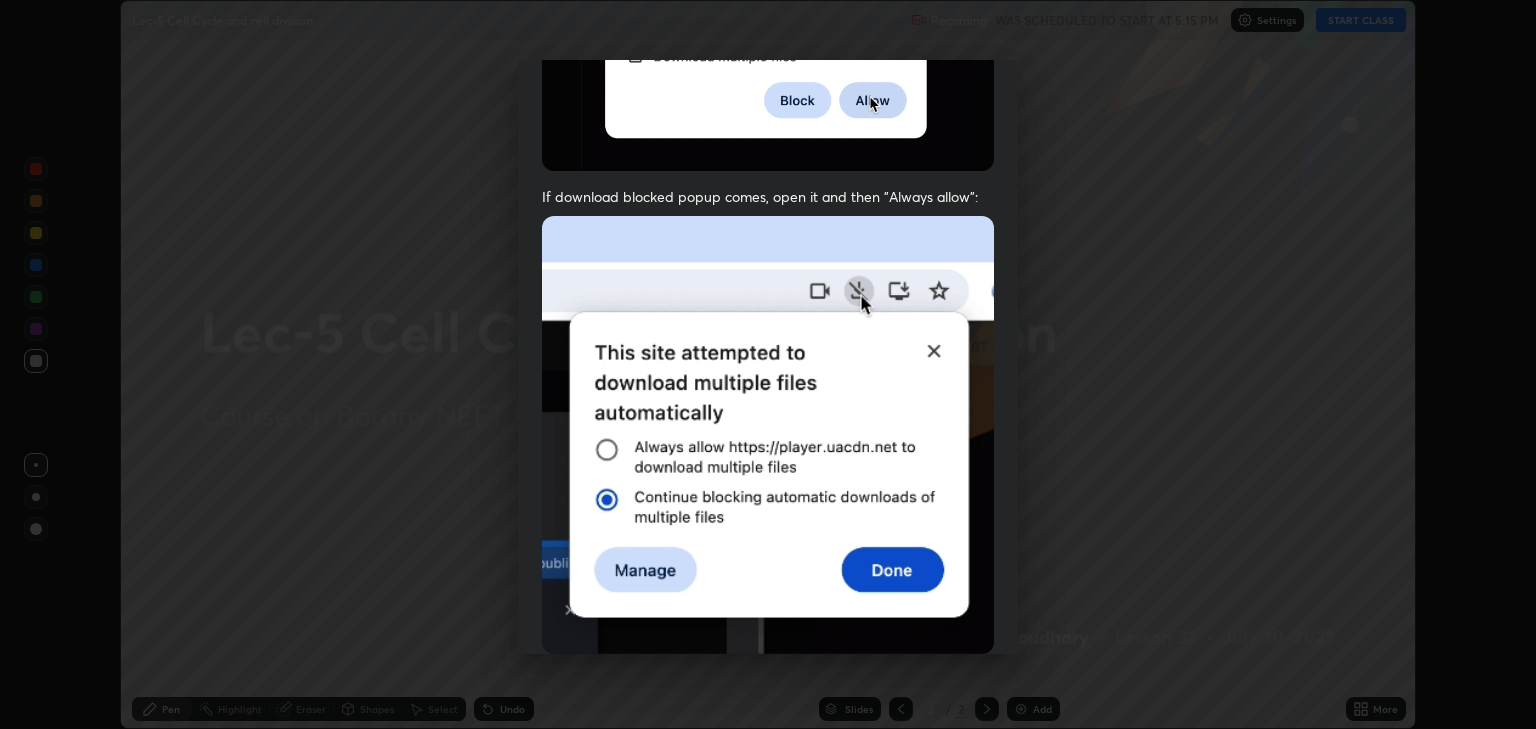 scroll, scrollTop: 405, scrollLeft: 0, axis: vertical 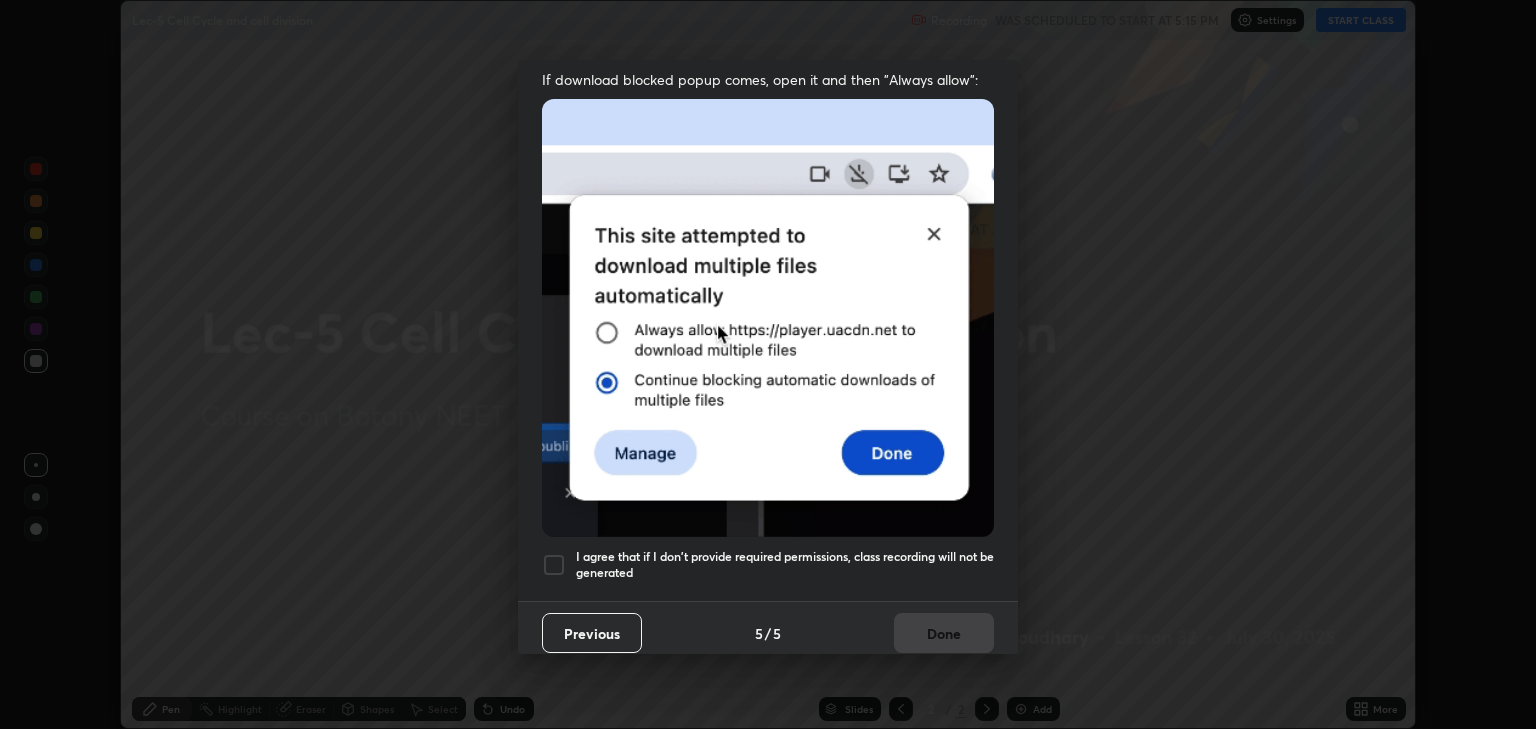 click at bounding box center (554, 565) 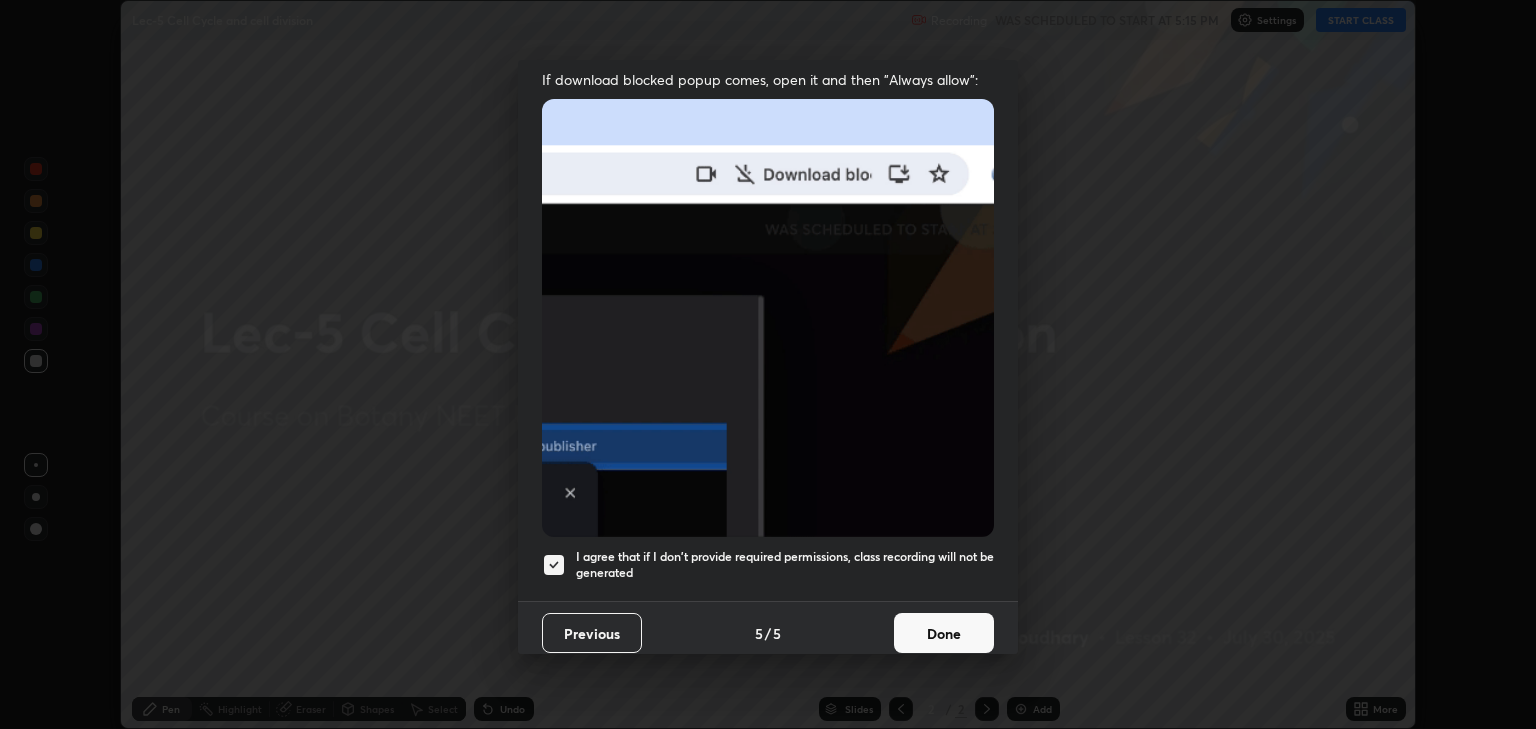 click on "Done" at bounding box center [944, 633] 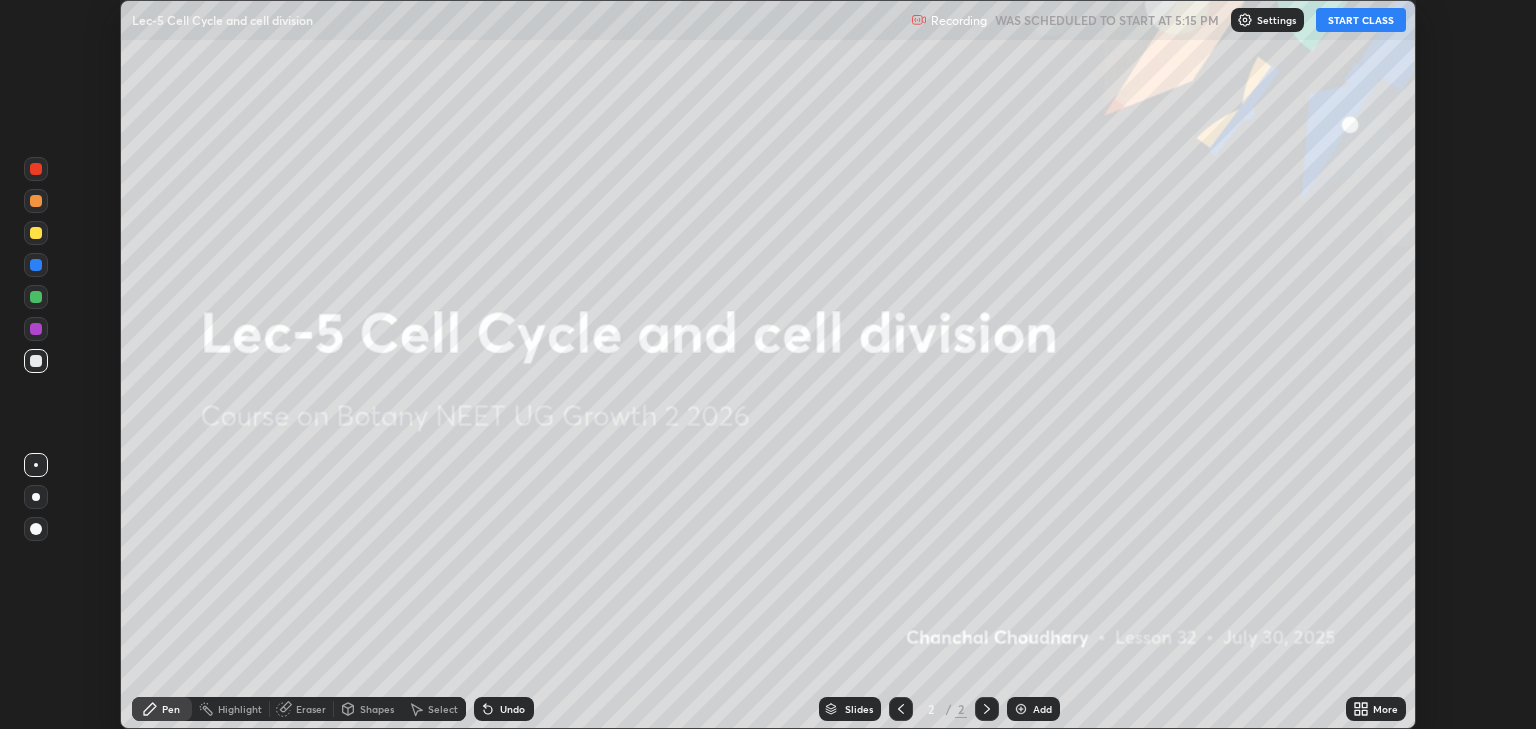 click on "START CLASS" at bounding box center (1361, 20) 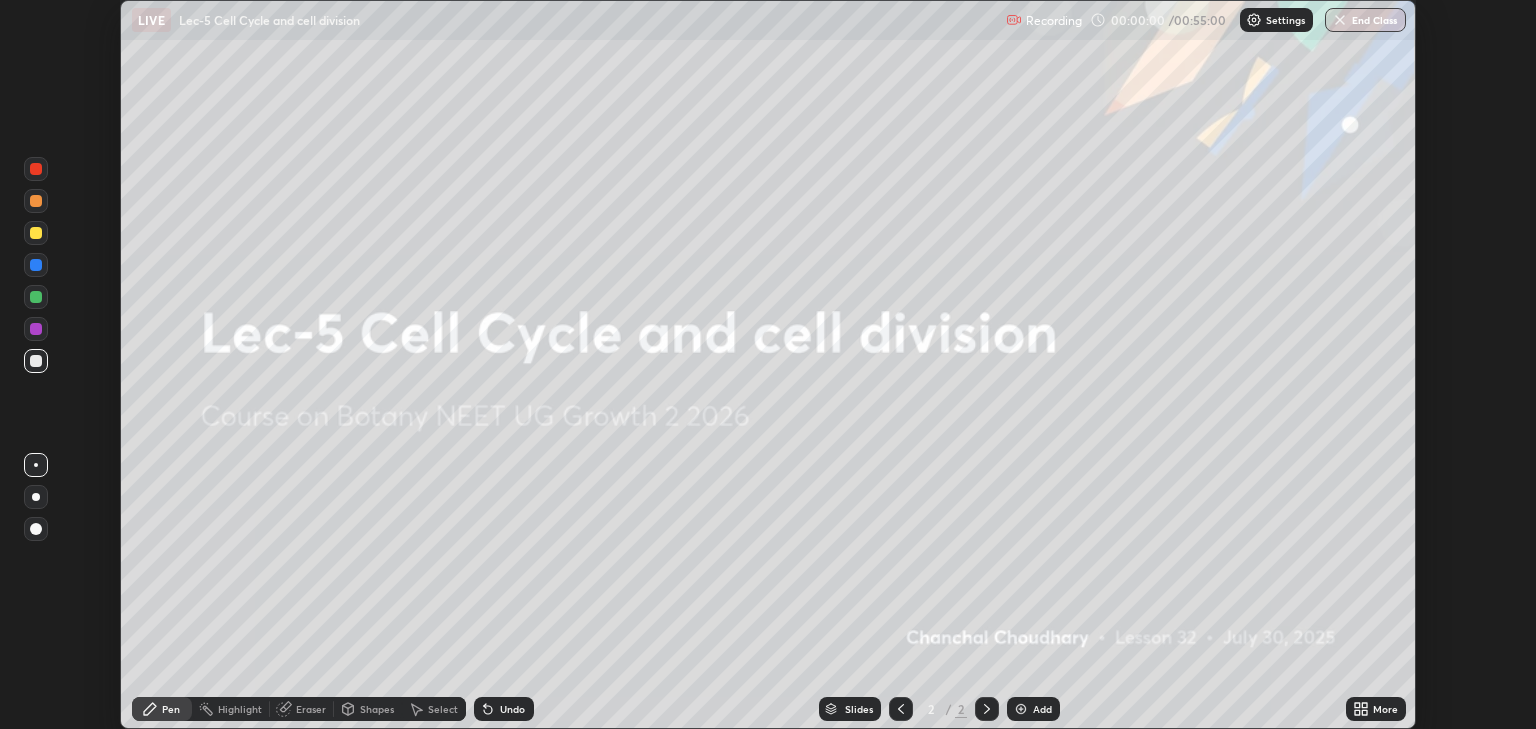 click on "Add" at bounding box center [1042, 709] 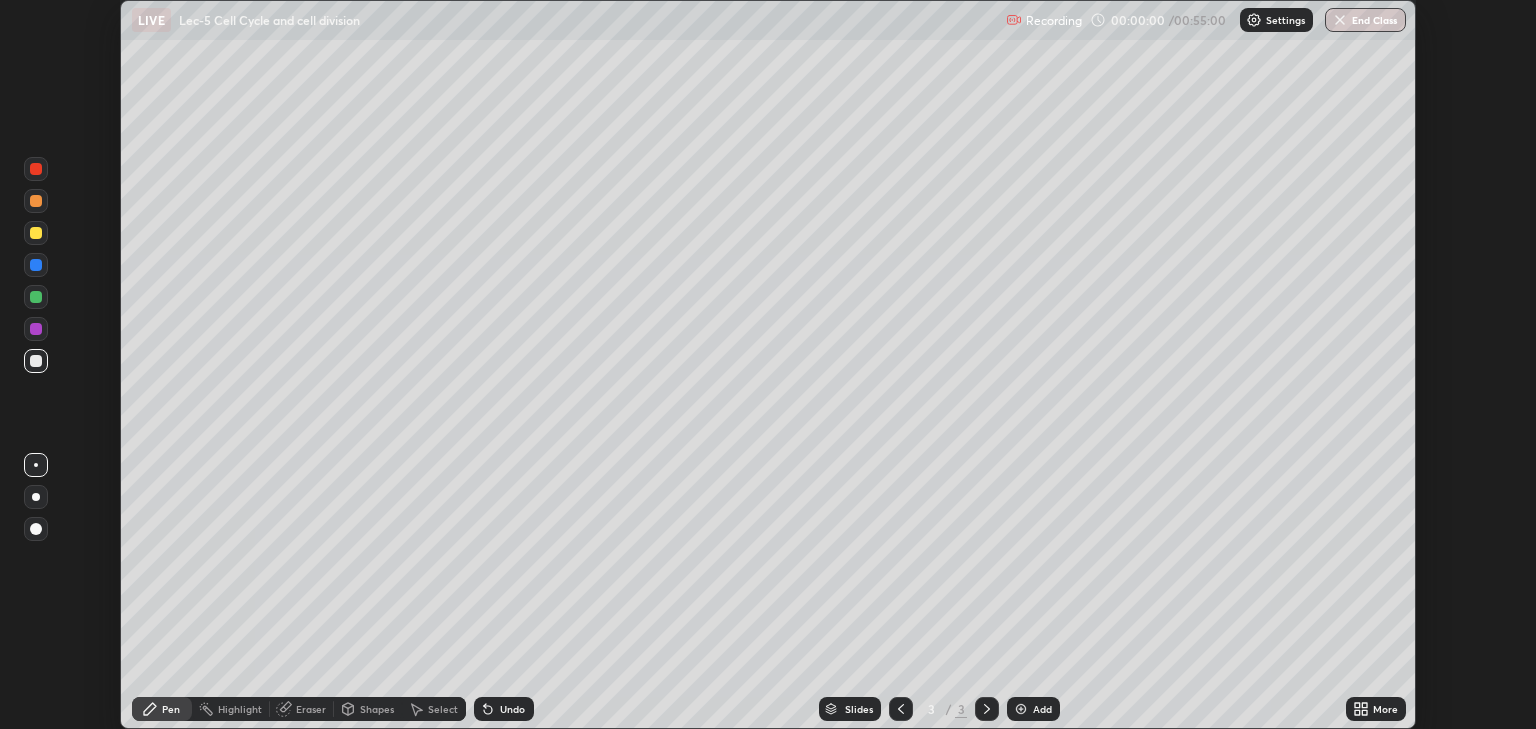 click on "More" at bounding box center [1385, 709] 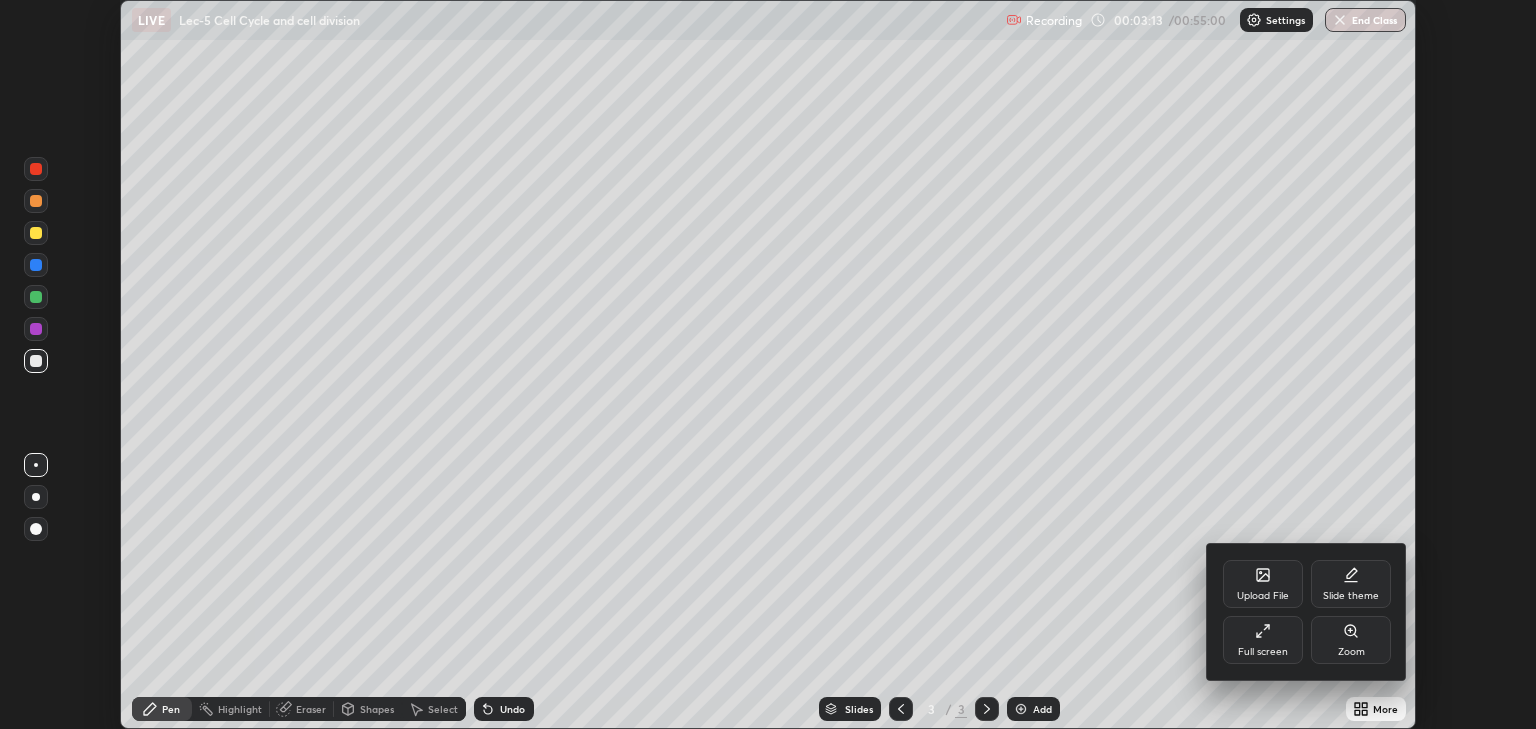 click on "Upload File" at bounding box center [1263, 596] 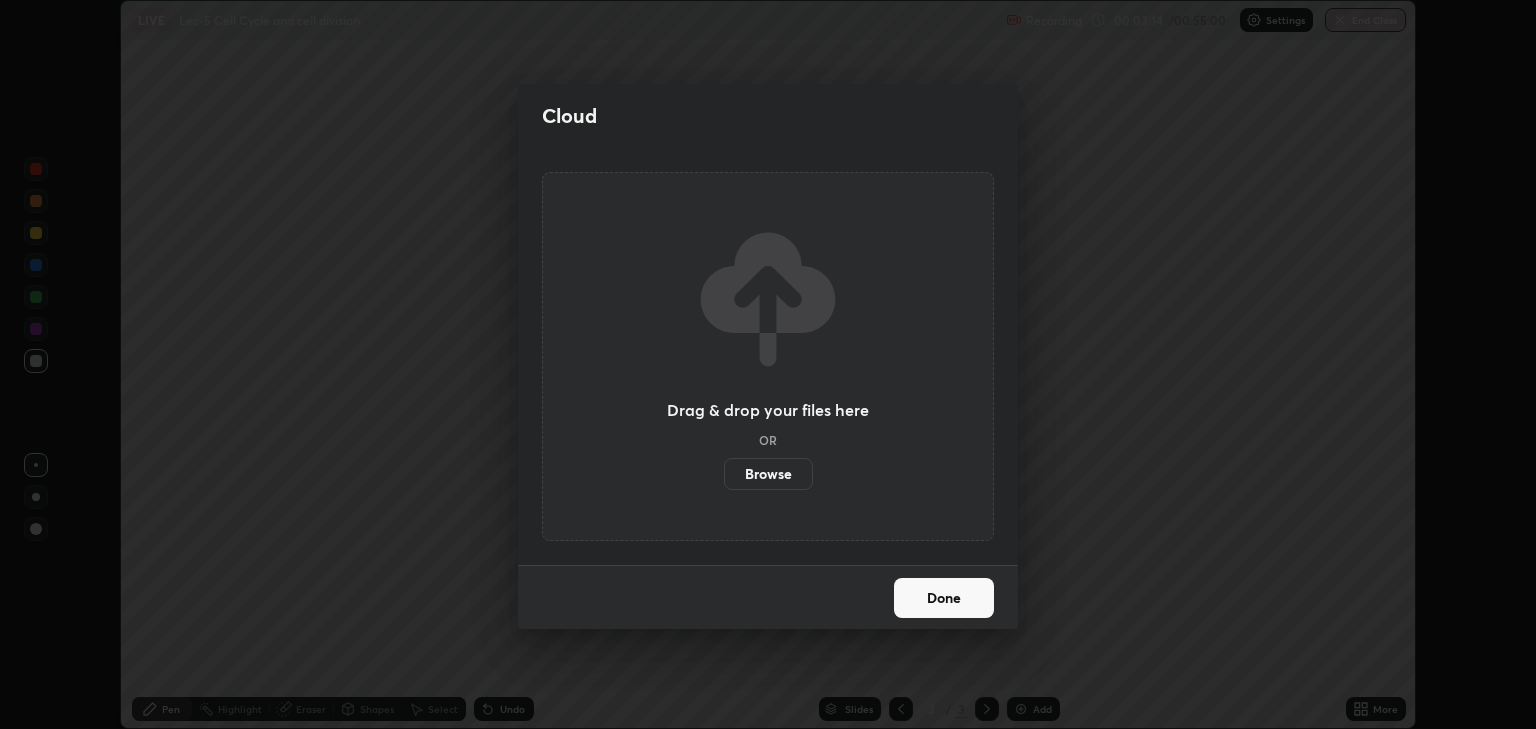click on "Browse" at bounding box center [768, 474] 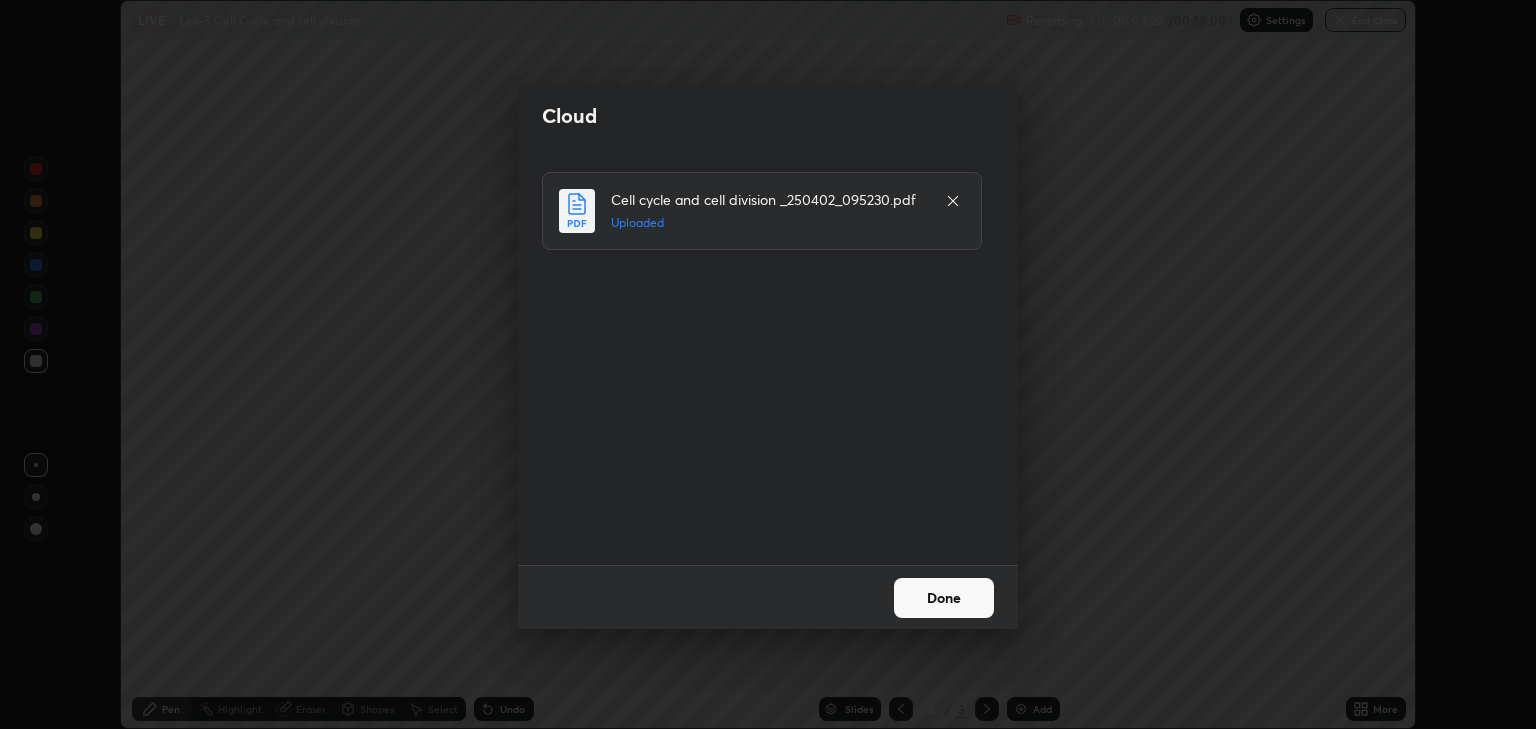 click on "Done" at bounding box center (944, 598) 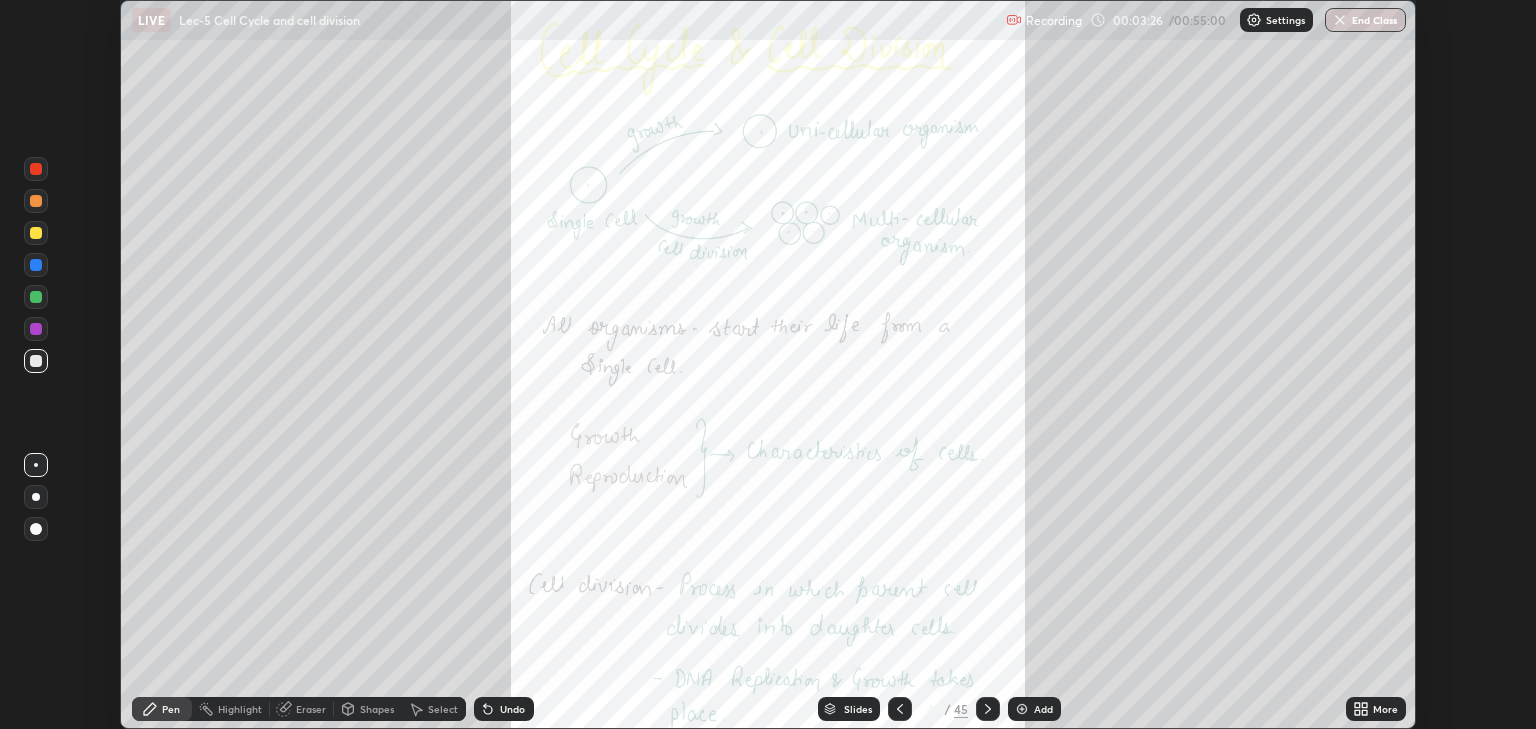 click on "Slides" at bounding box center (849, 709) 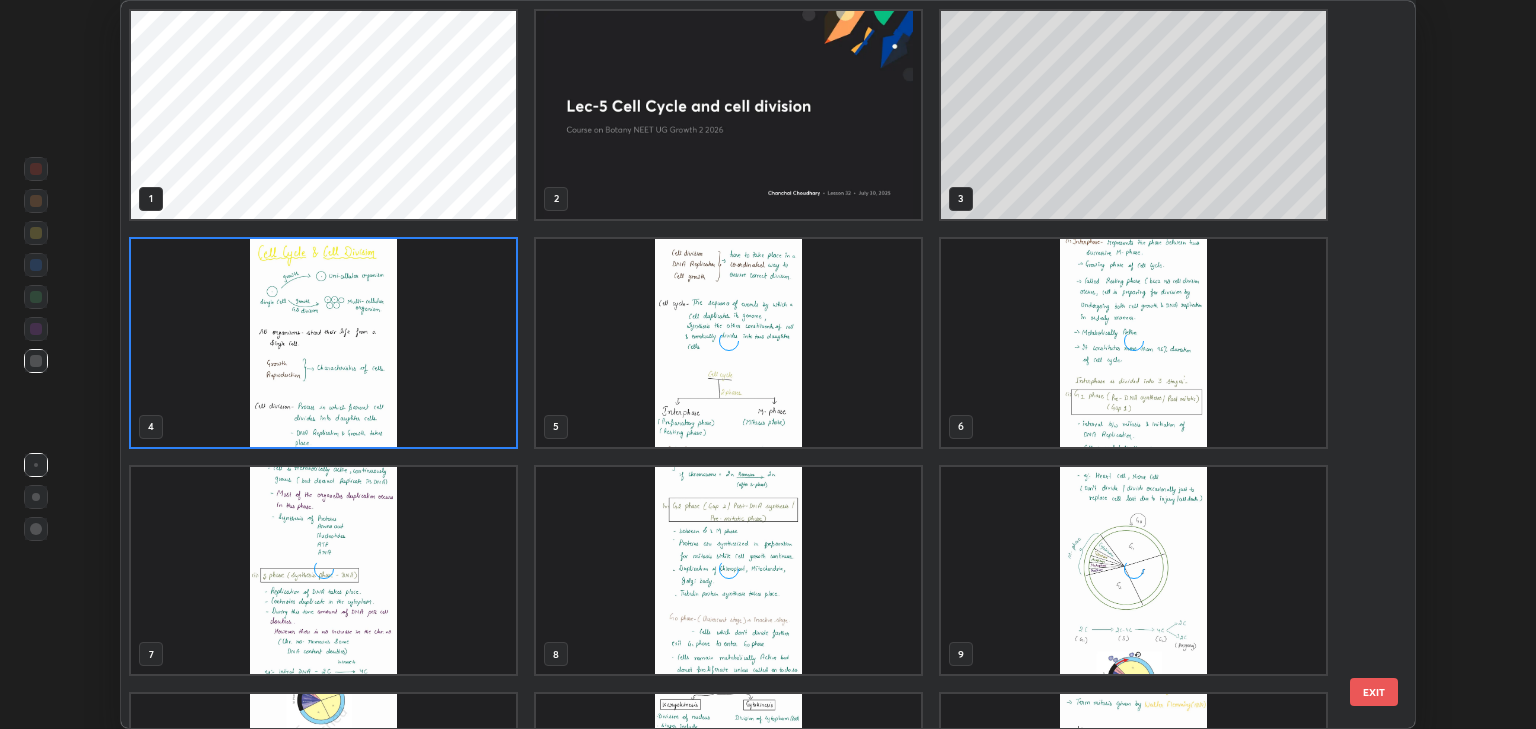 scroll, scrollTop: 7, scrollLeft: 11, axis: both 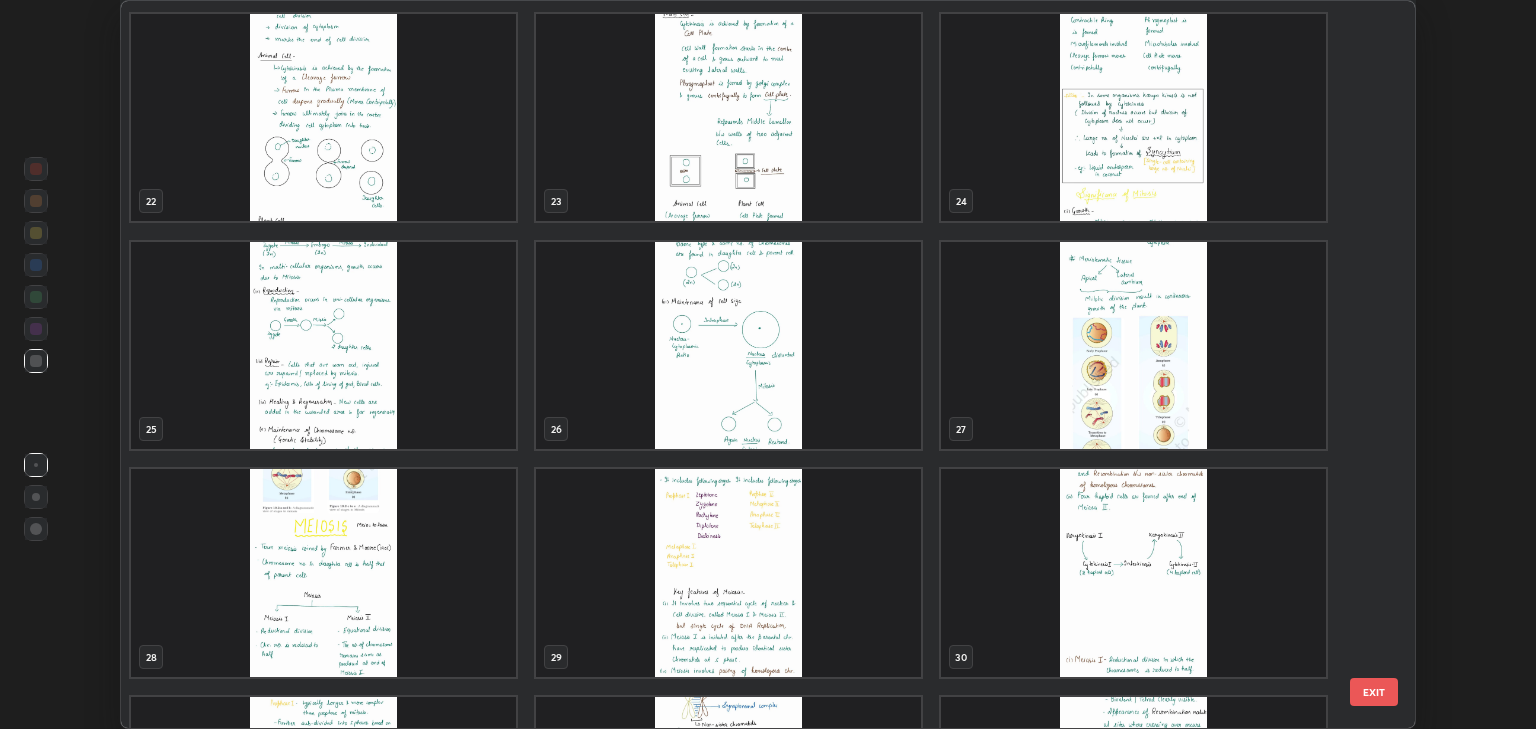 click at bounding box center (1133, 345) 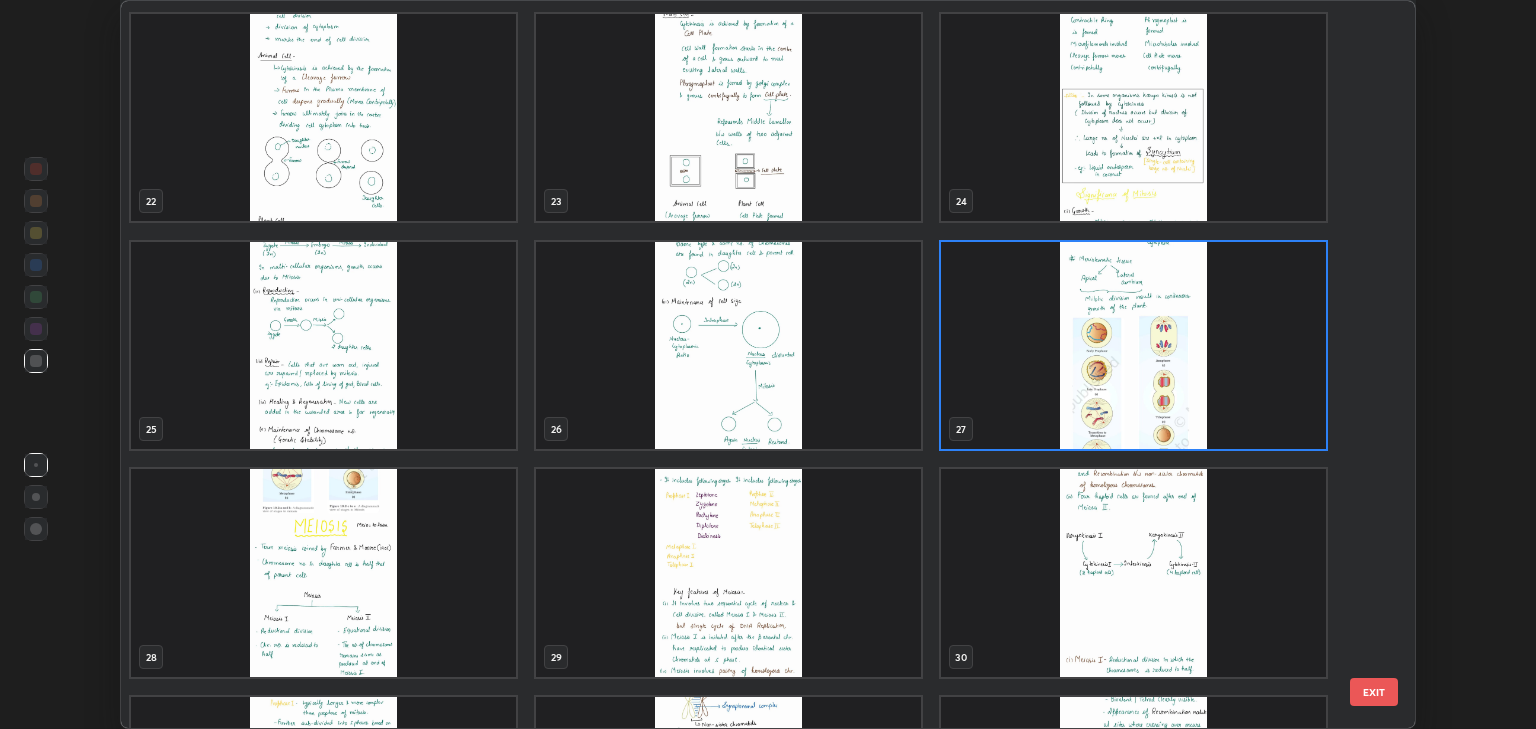 click at bounding box center (1133, 345) 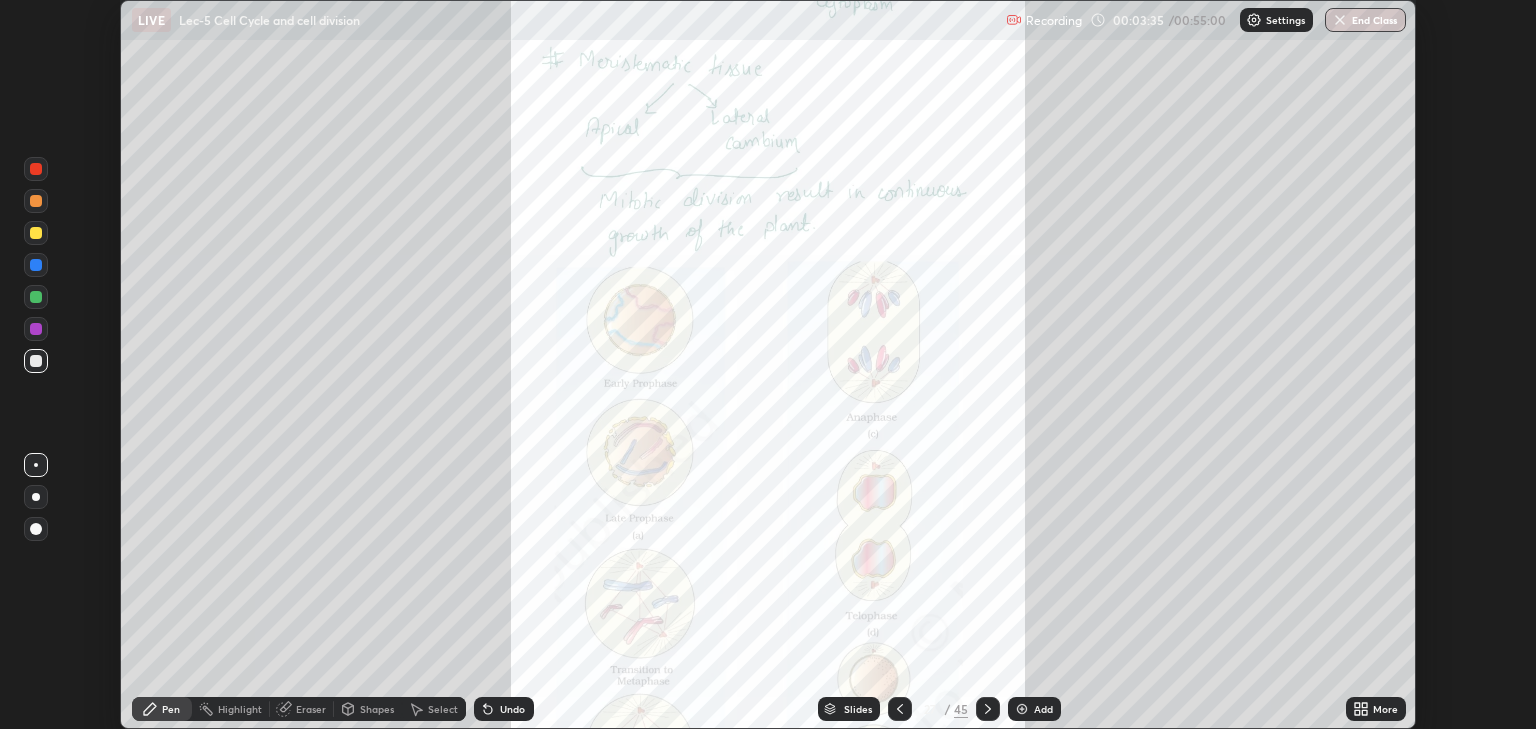 click at bounding box center [1022, 709] 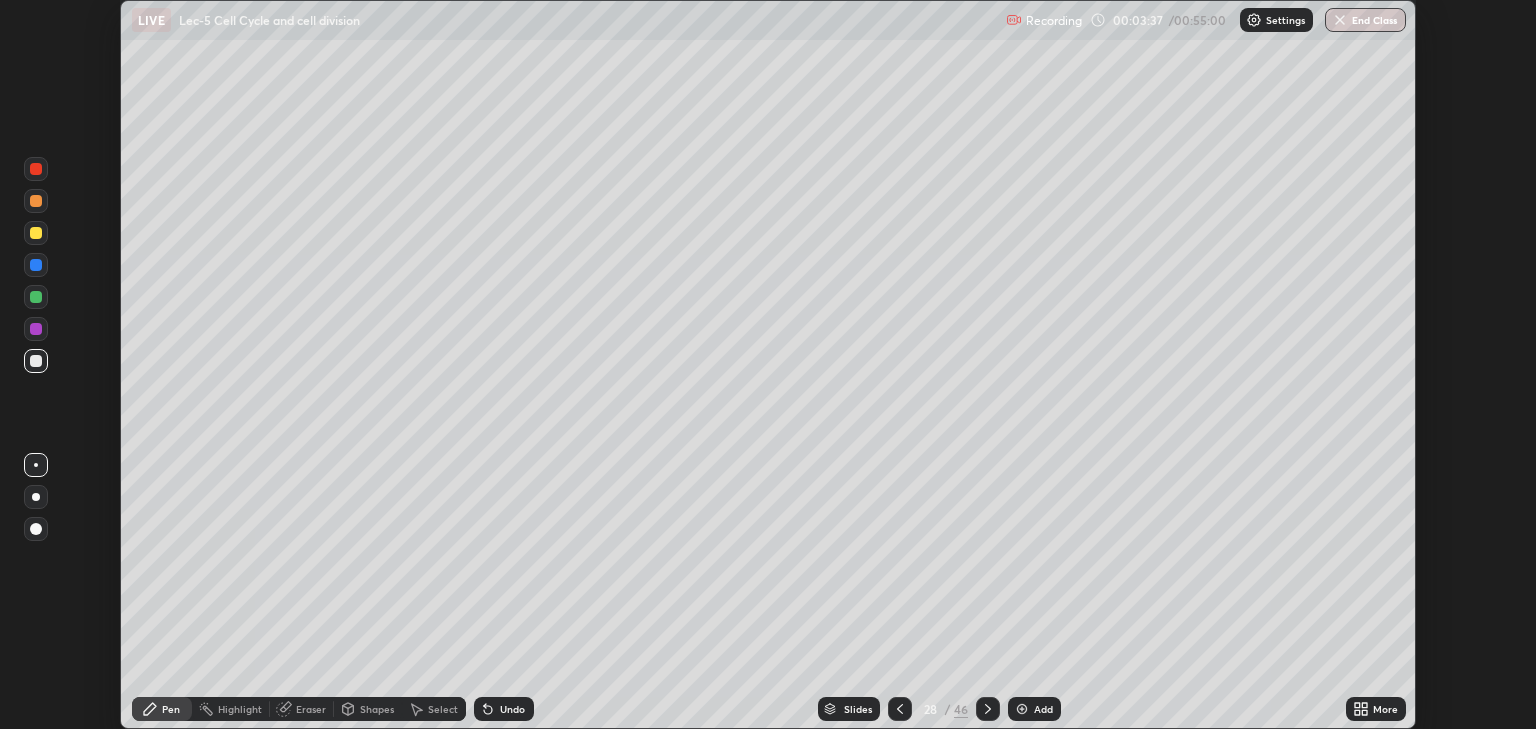 click 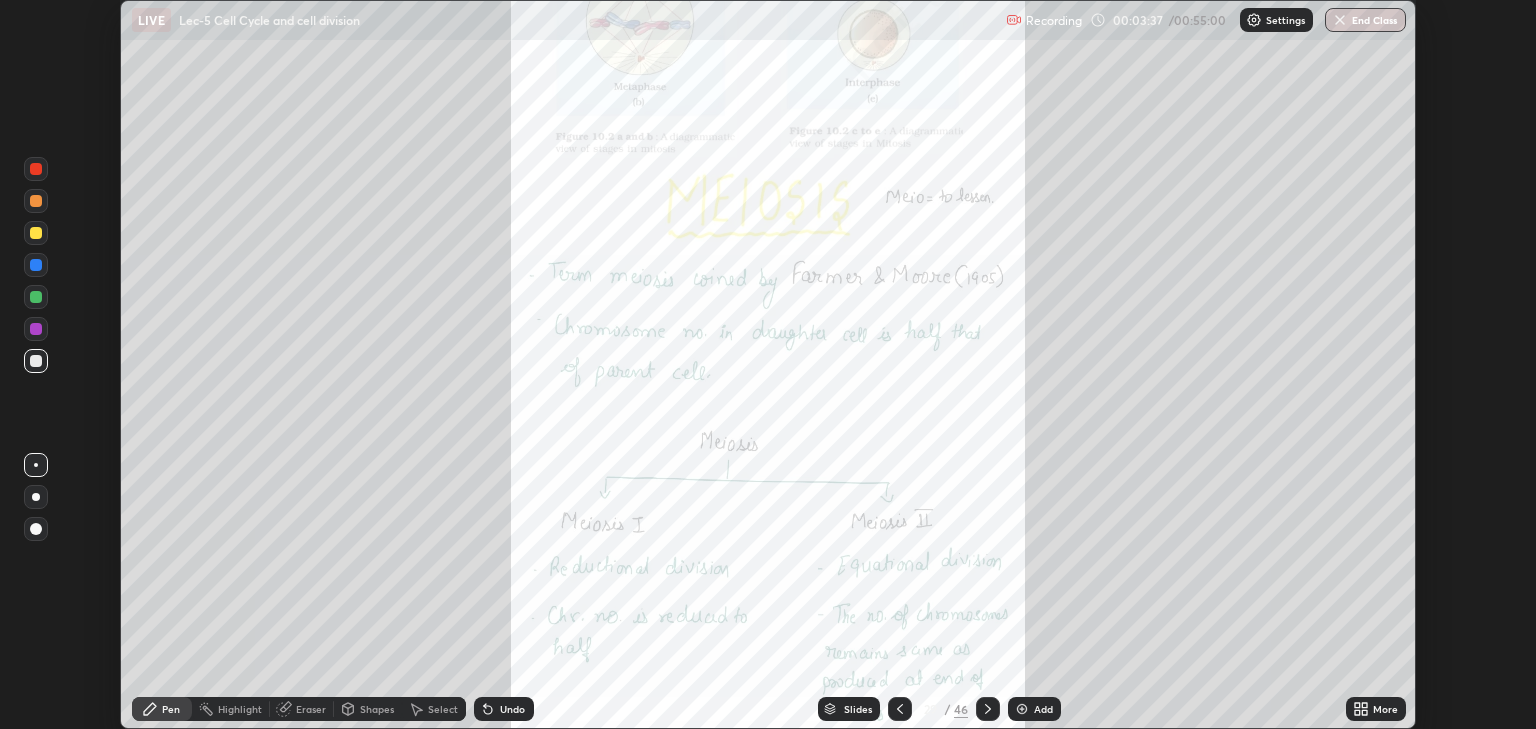 click 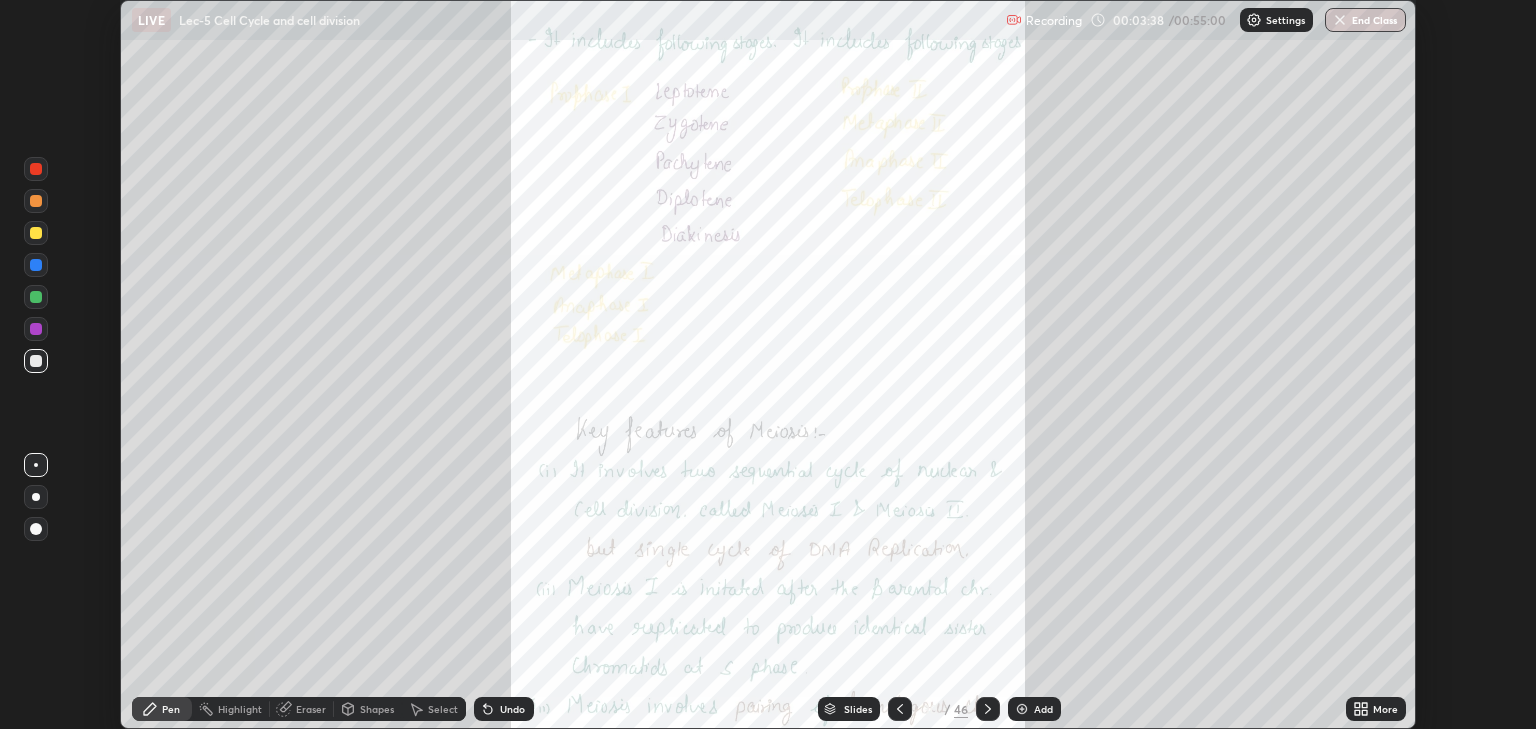 click at bounding box center (900, 709) 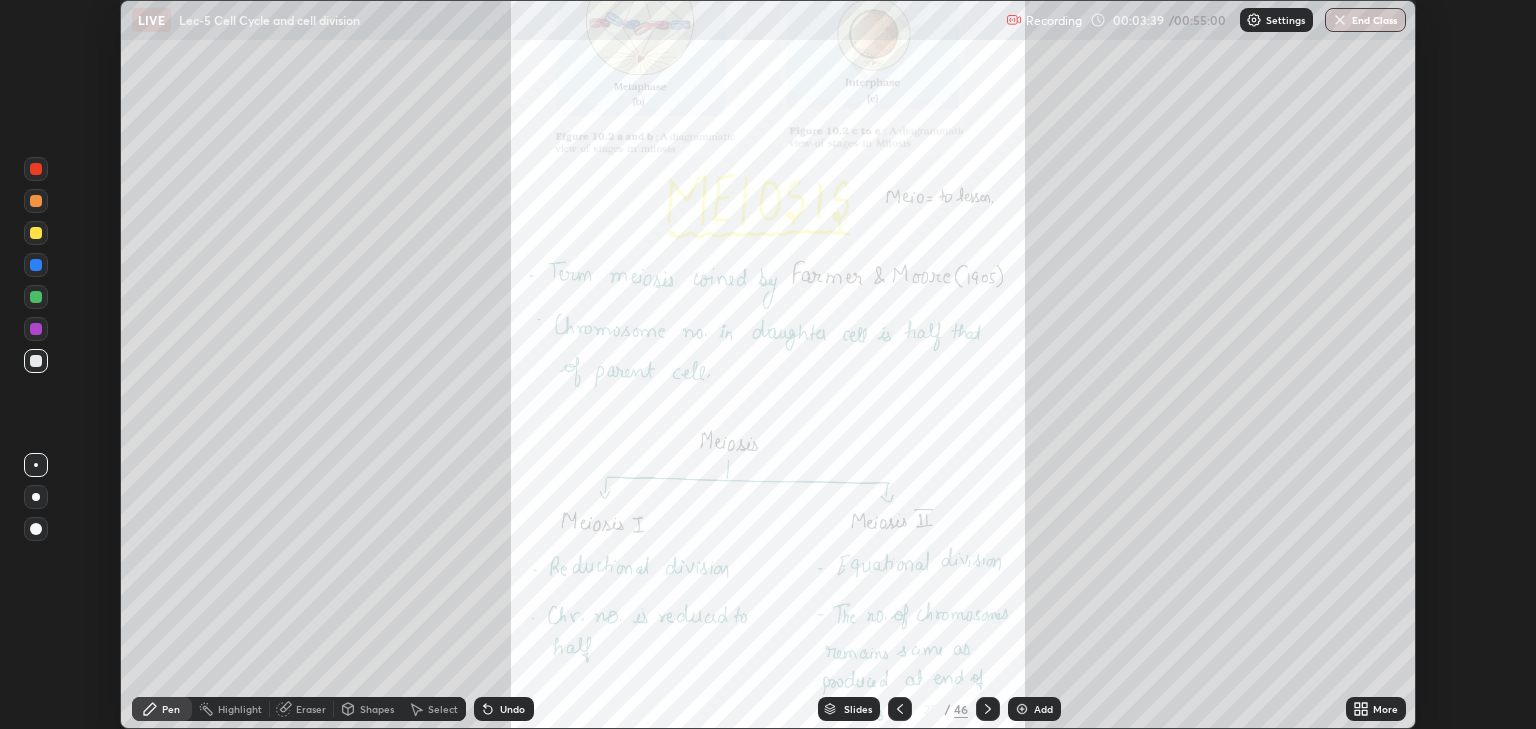 click on "More" at bounding box center [1376, 709] 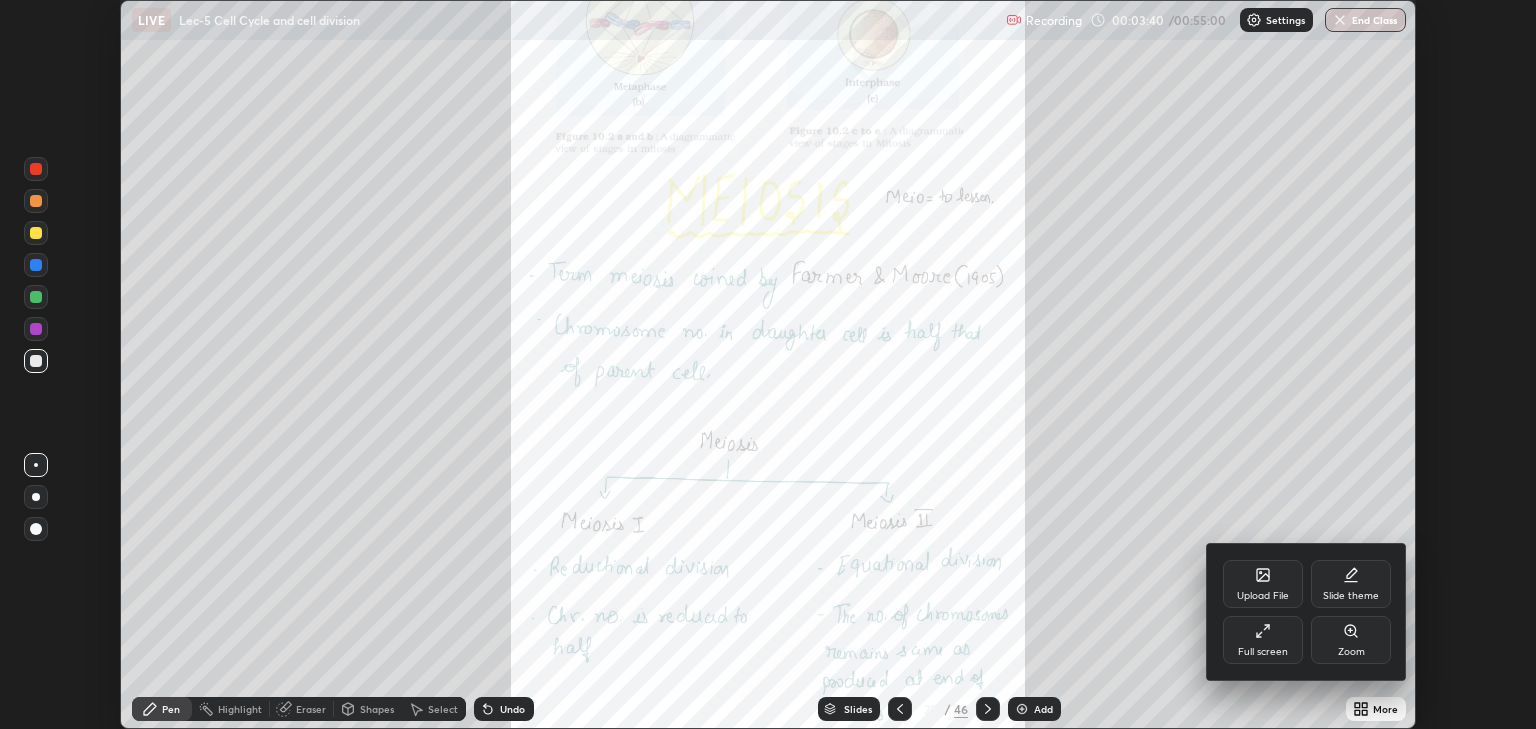 click on "Full screen" at bounding box center [1263, 640] 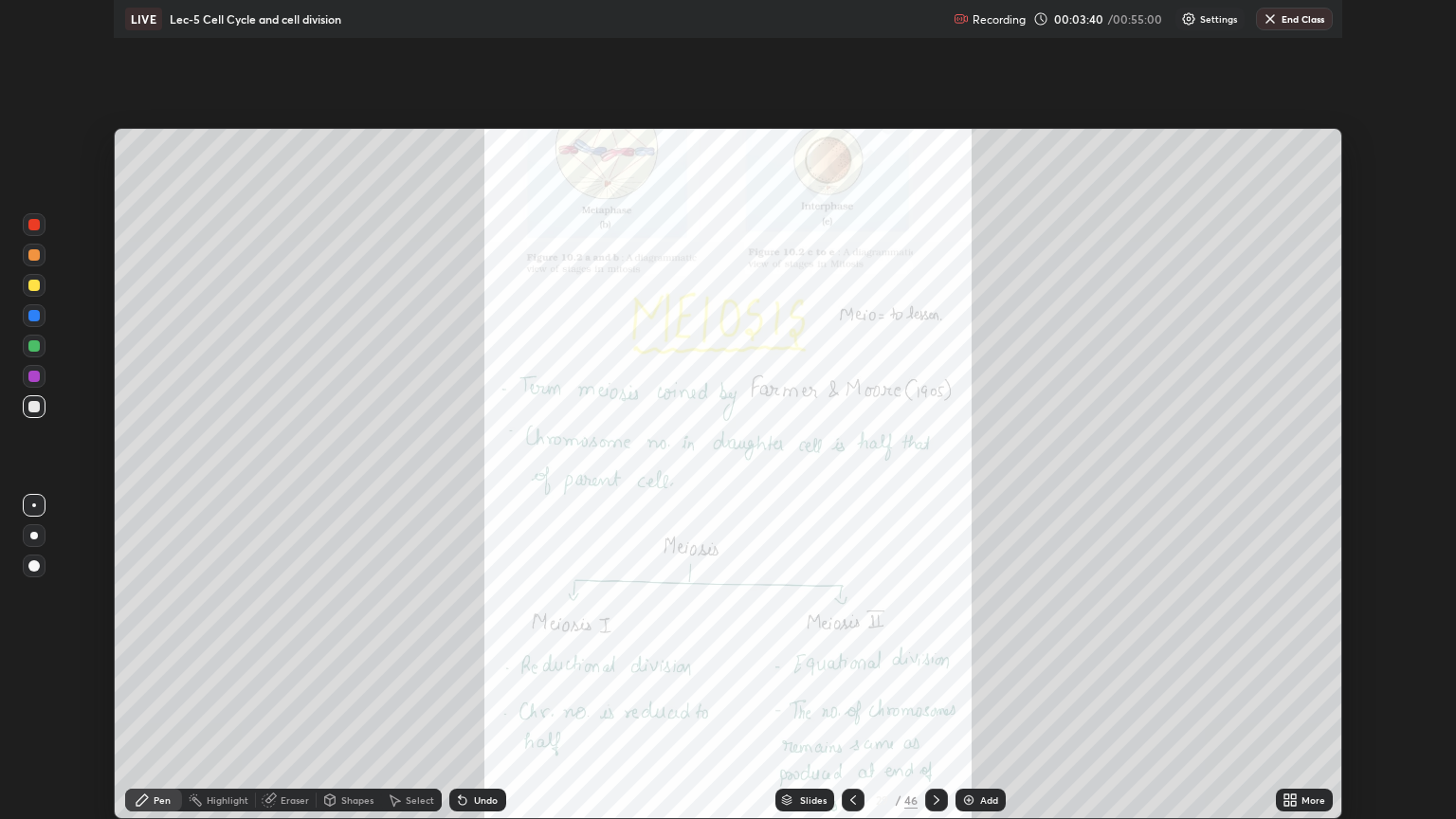 scroll, scrollTop: 93973, scrollLeft: 93336, axis: both 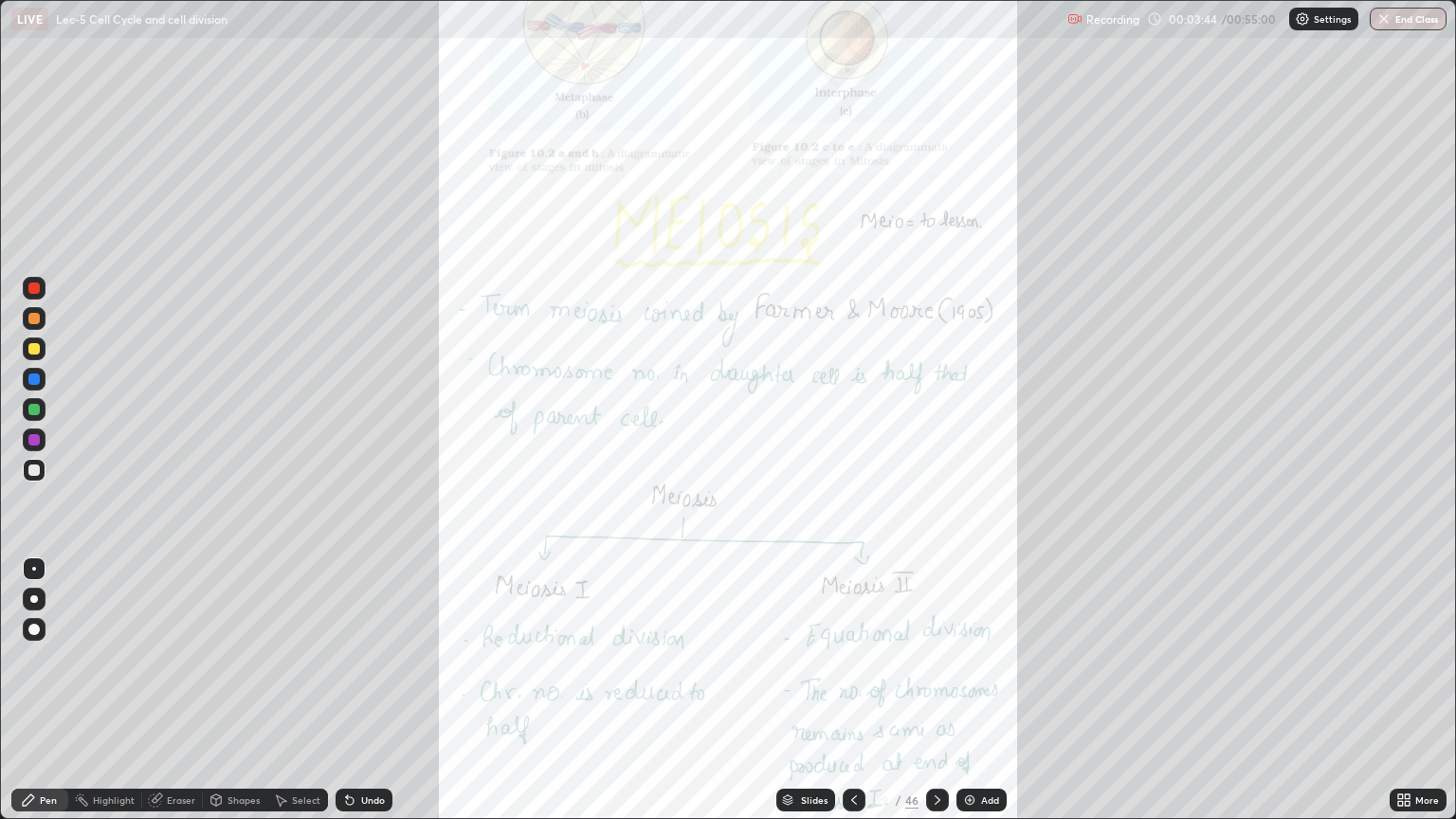 click on "Highlight" at bounding box center (114, 800) 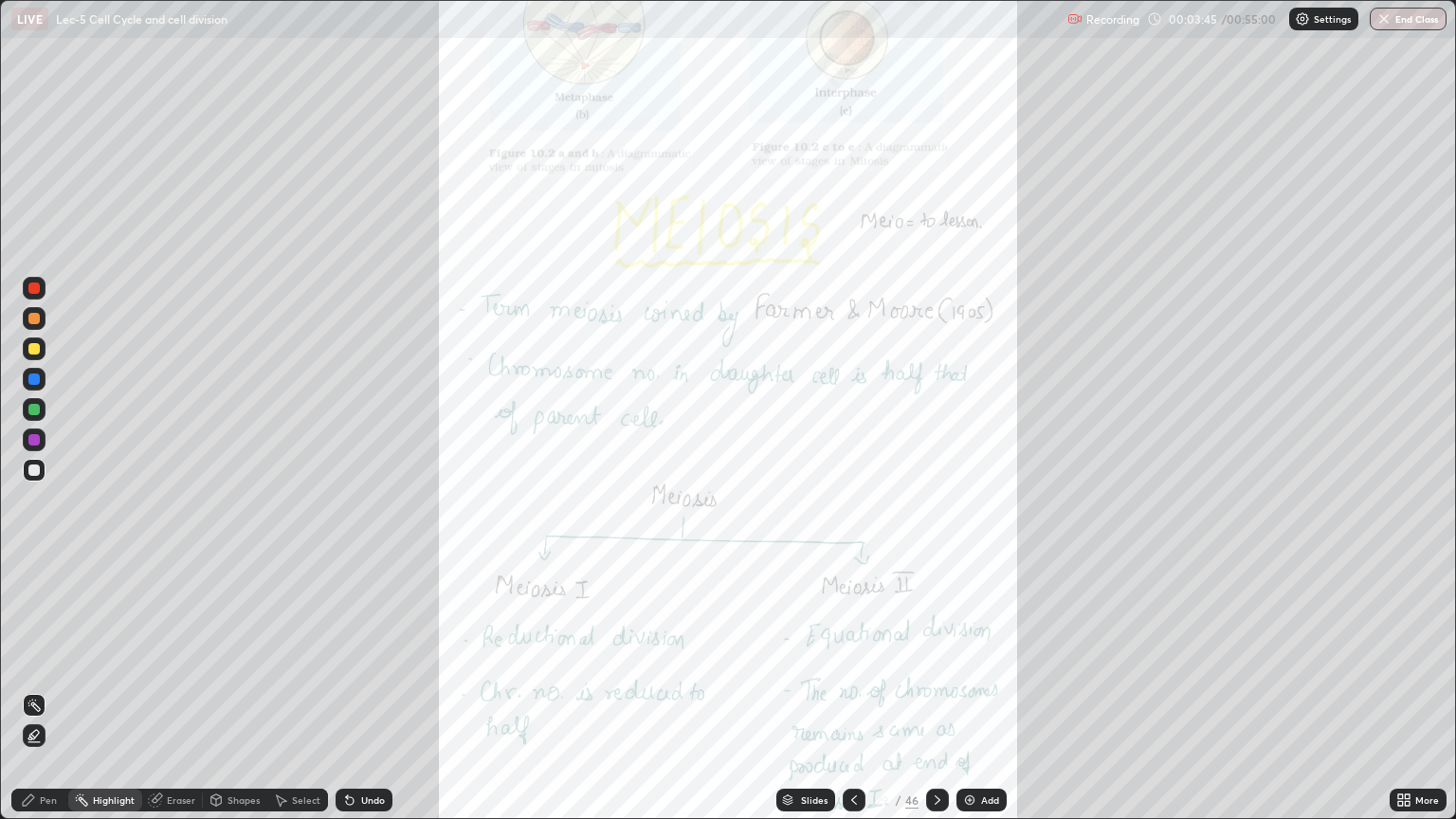 click at bounding box center [34, 349] 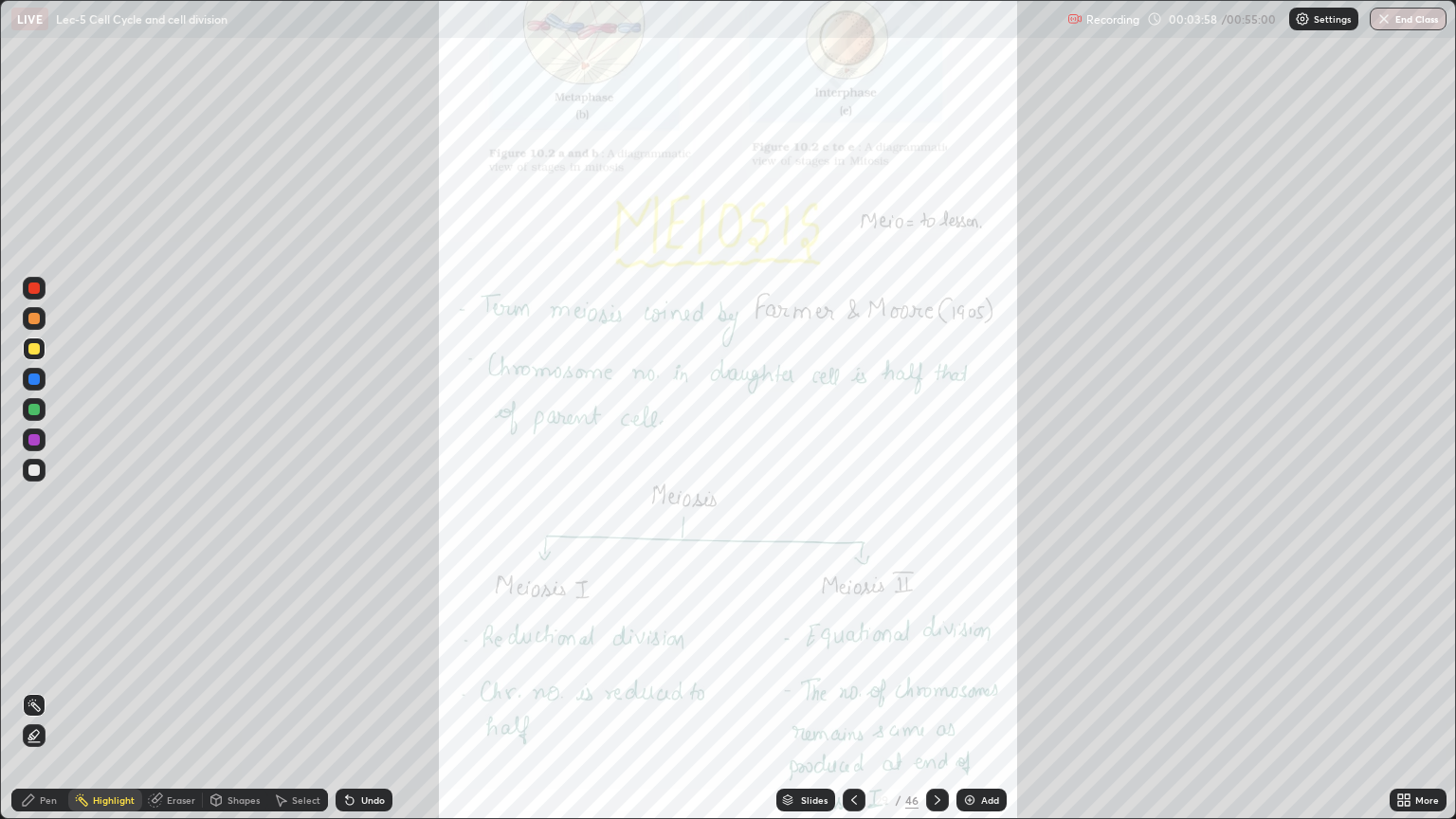 click at bounding box center [34, 470] 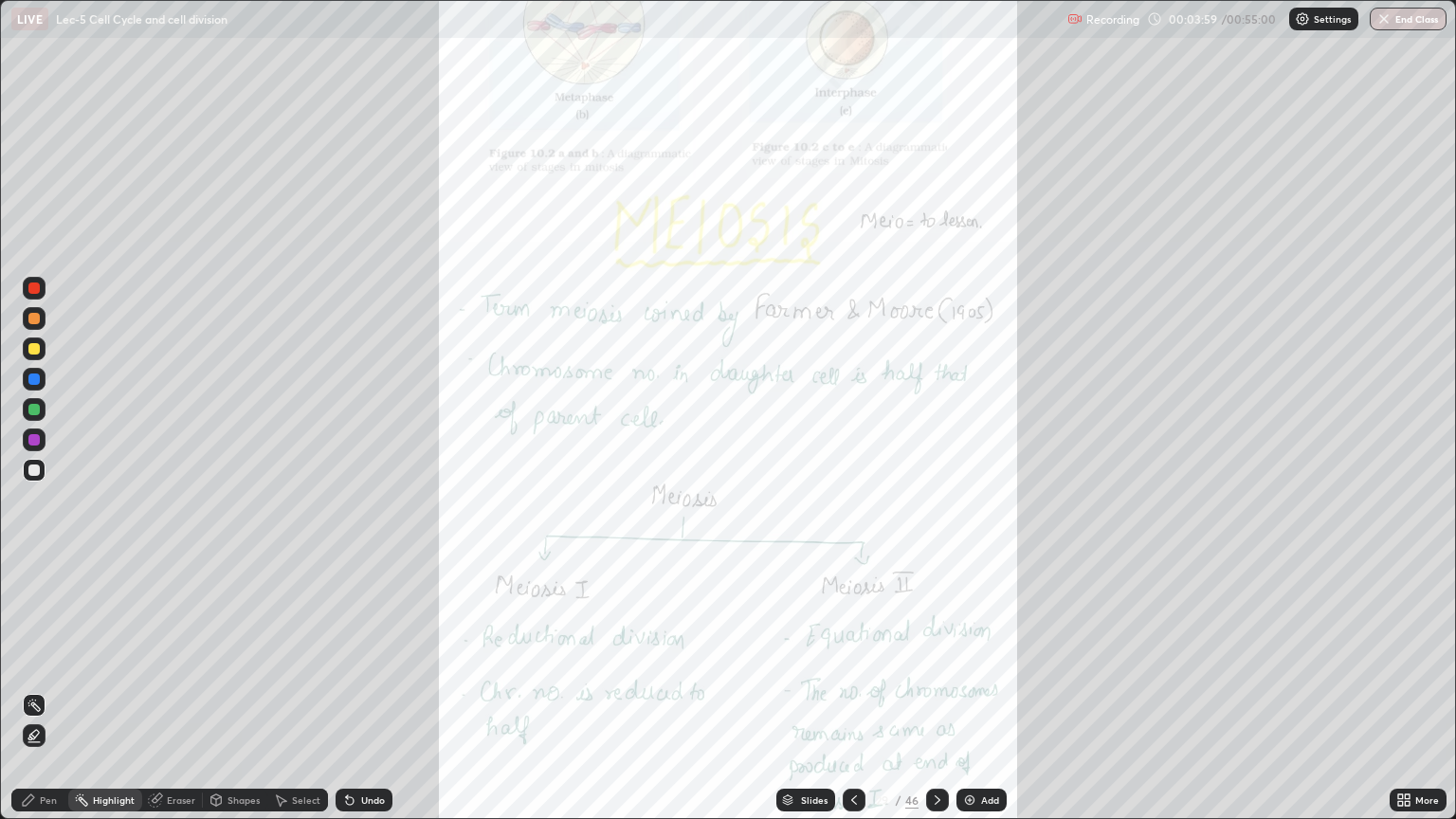 click at bounding box center [34, 288] 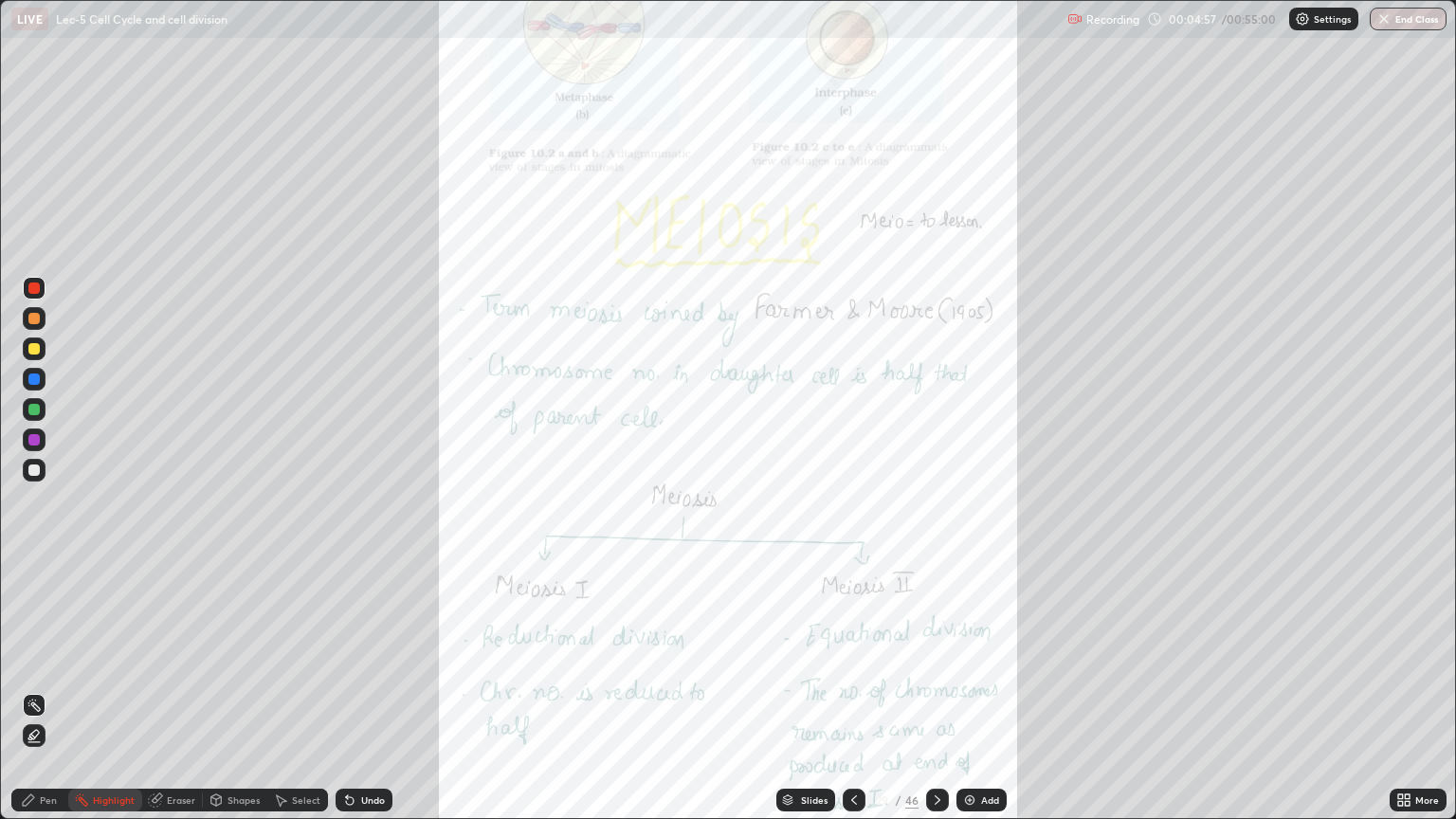 click on "Add" at bounding box center [990, 800] 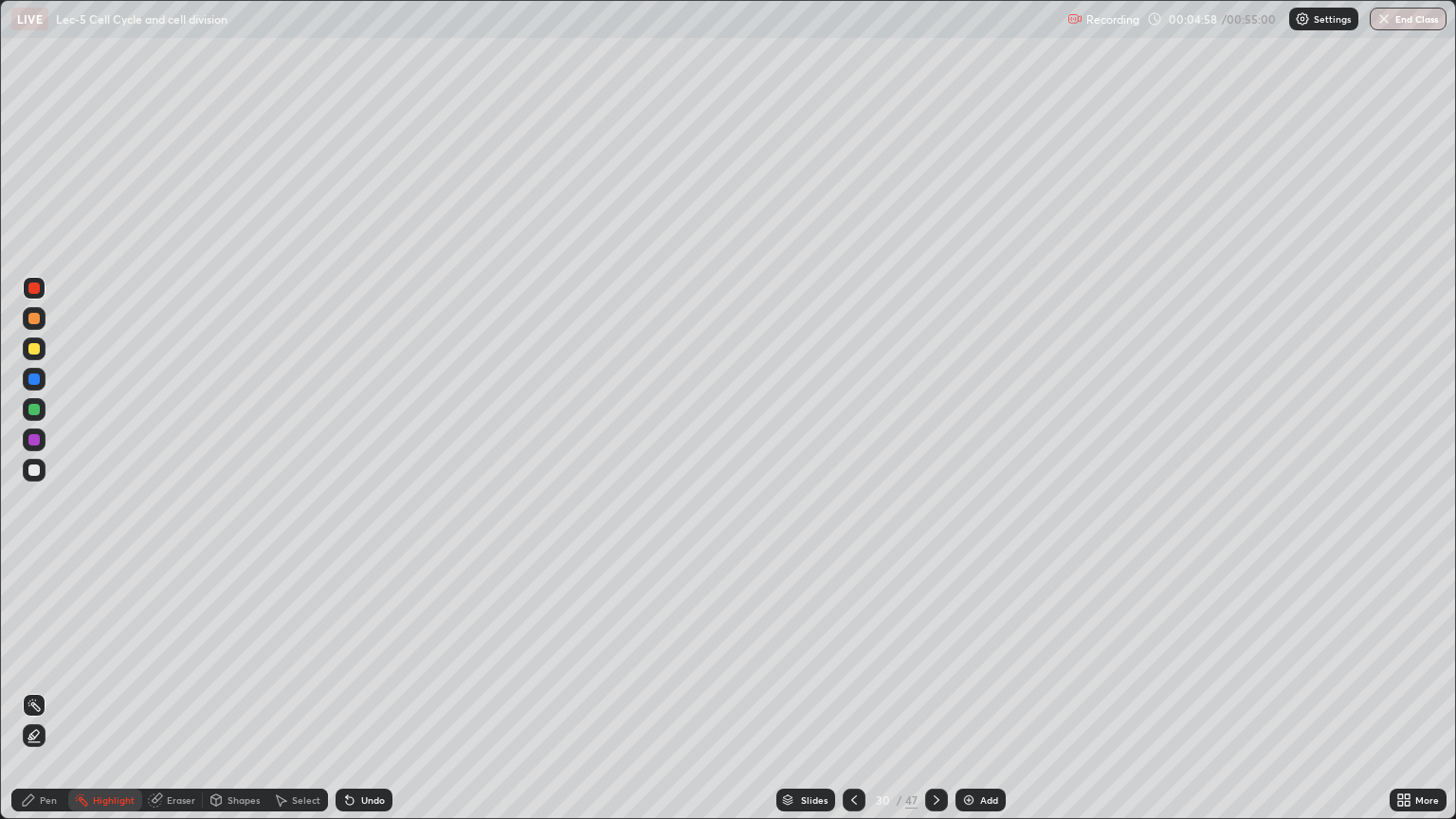 click on "Pen" at bounding box center [40, 800] 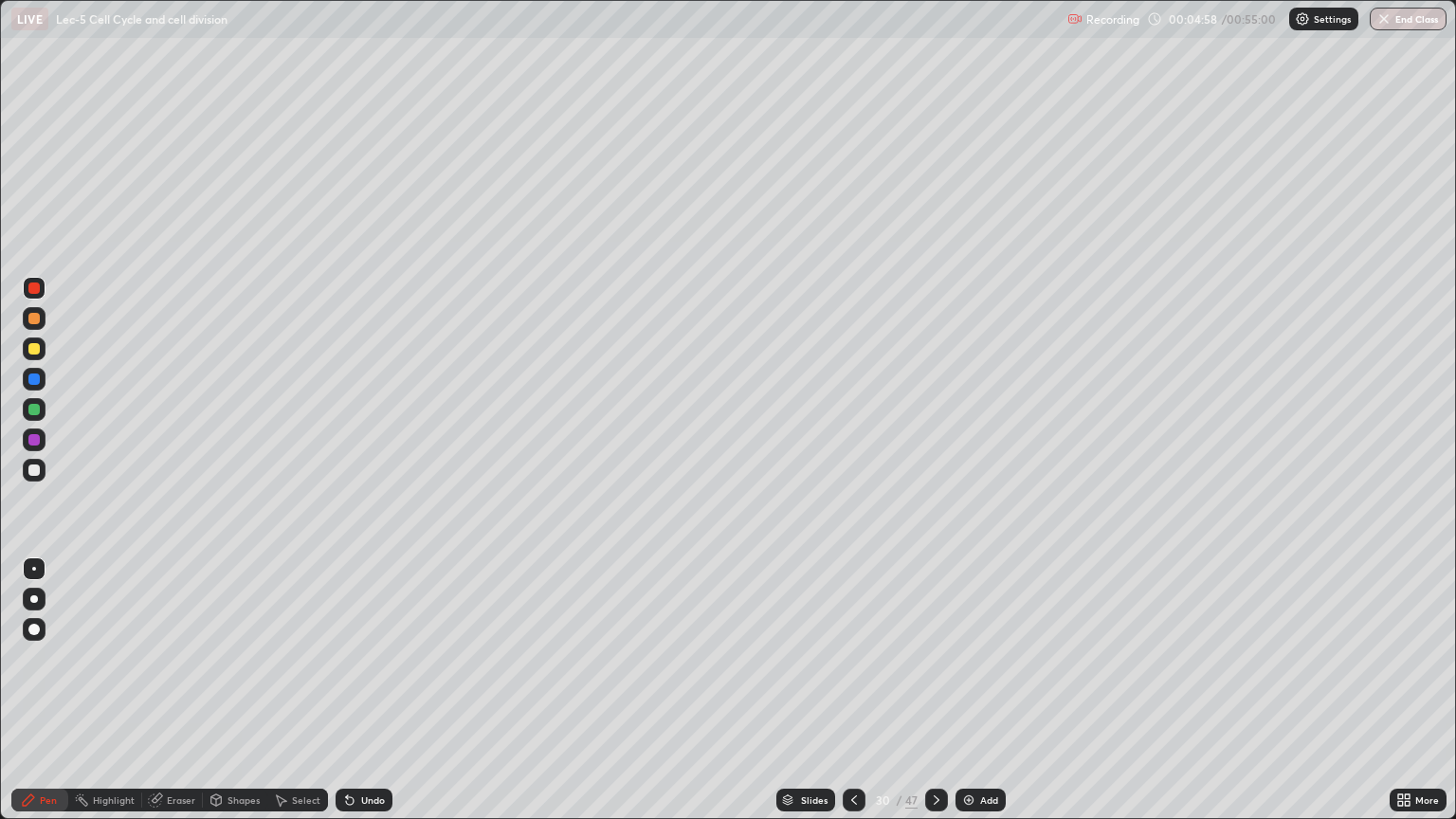 click at bounding box center (34, 470) 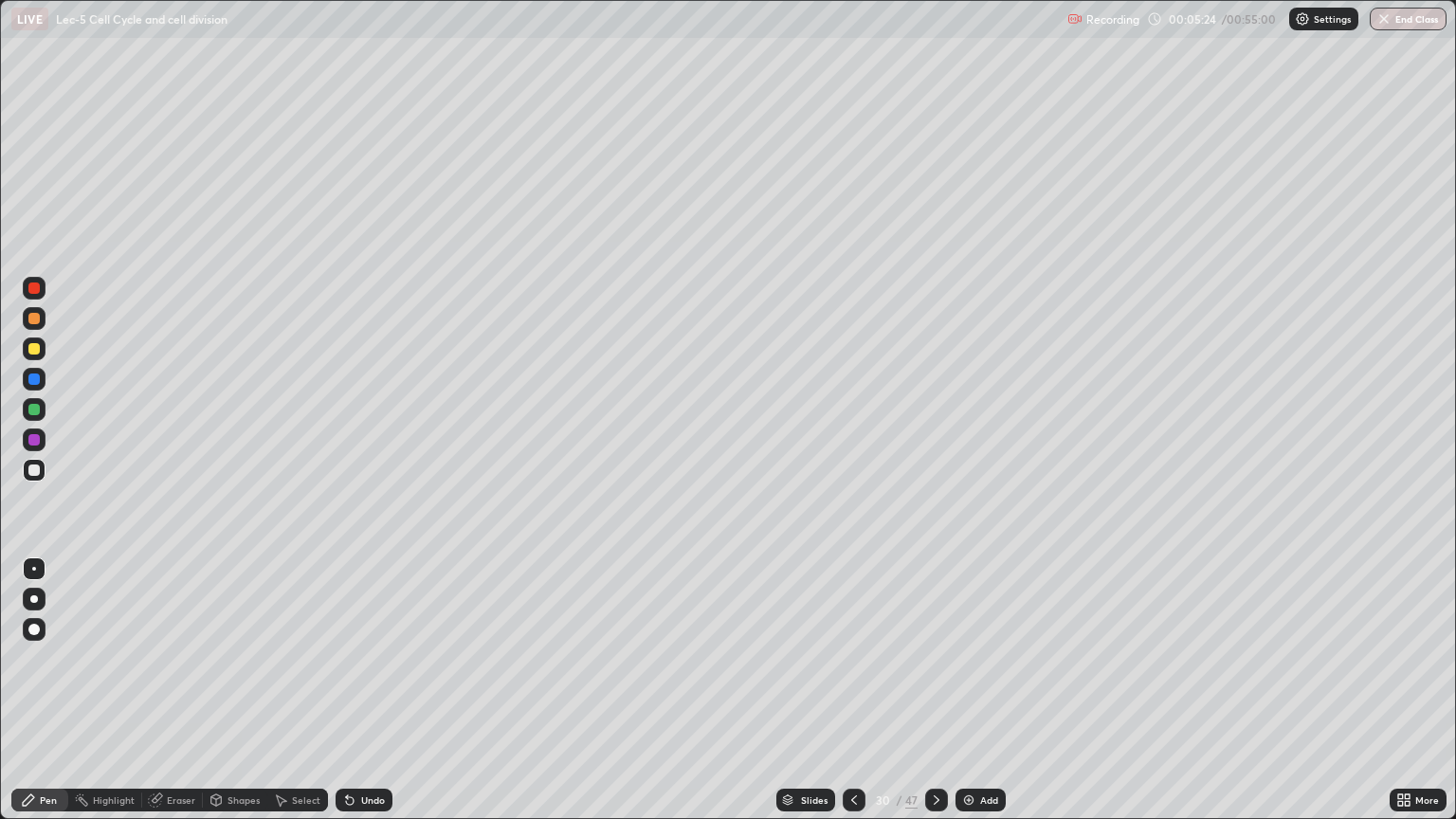 click on "Undo" at bounding box center (364, 800) 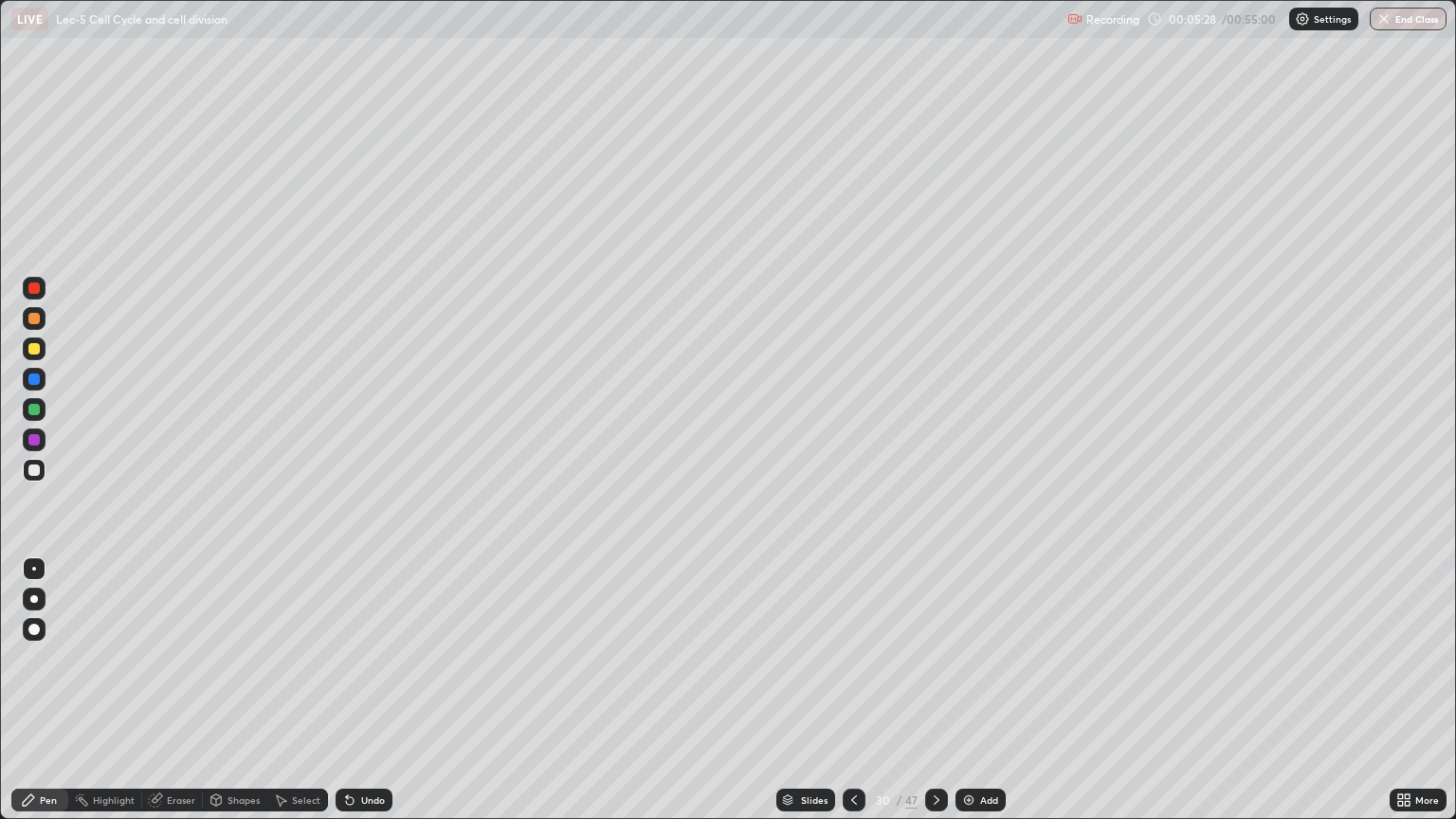 click on "Undo" at bounding box center (373, 800) 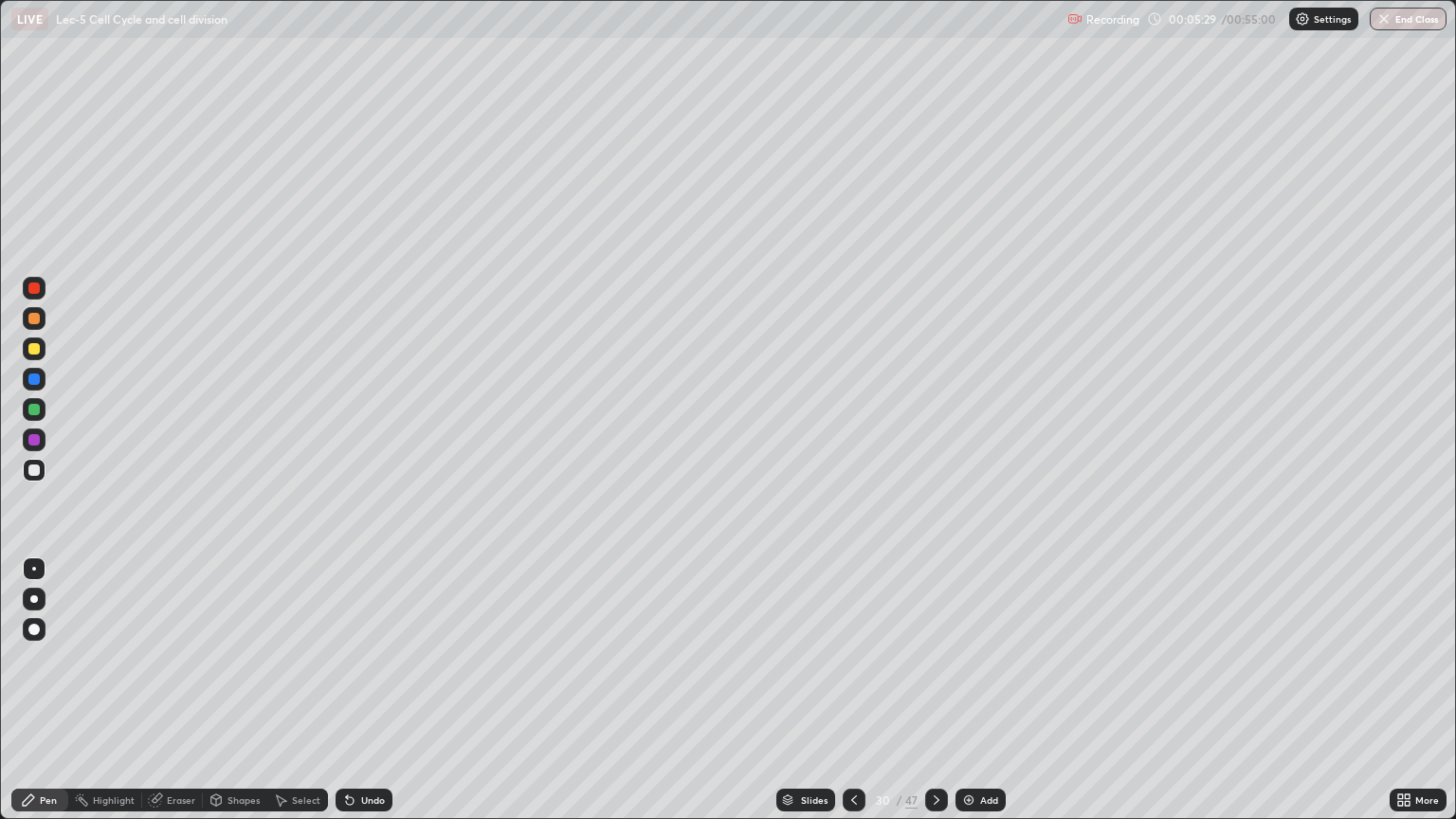 click on "Undo" at bounding box center (373, 800) 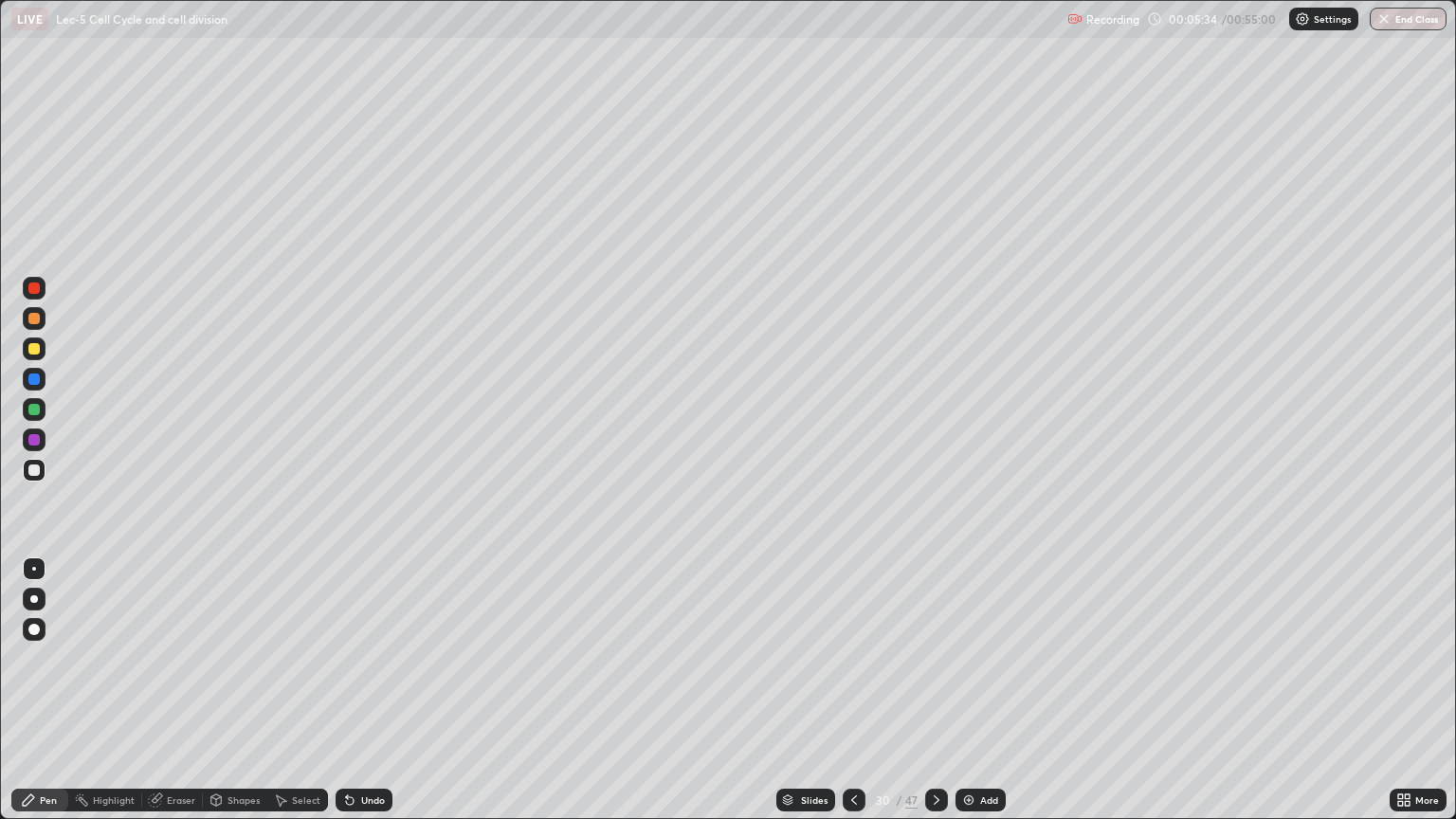 click 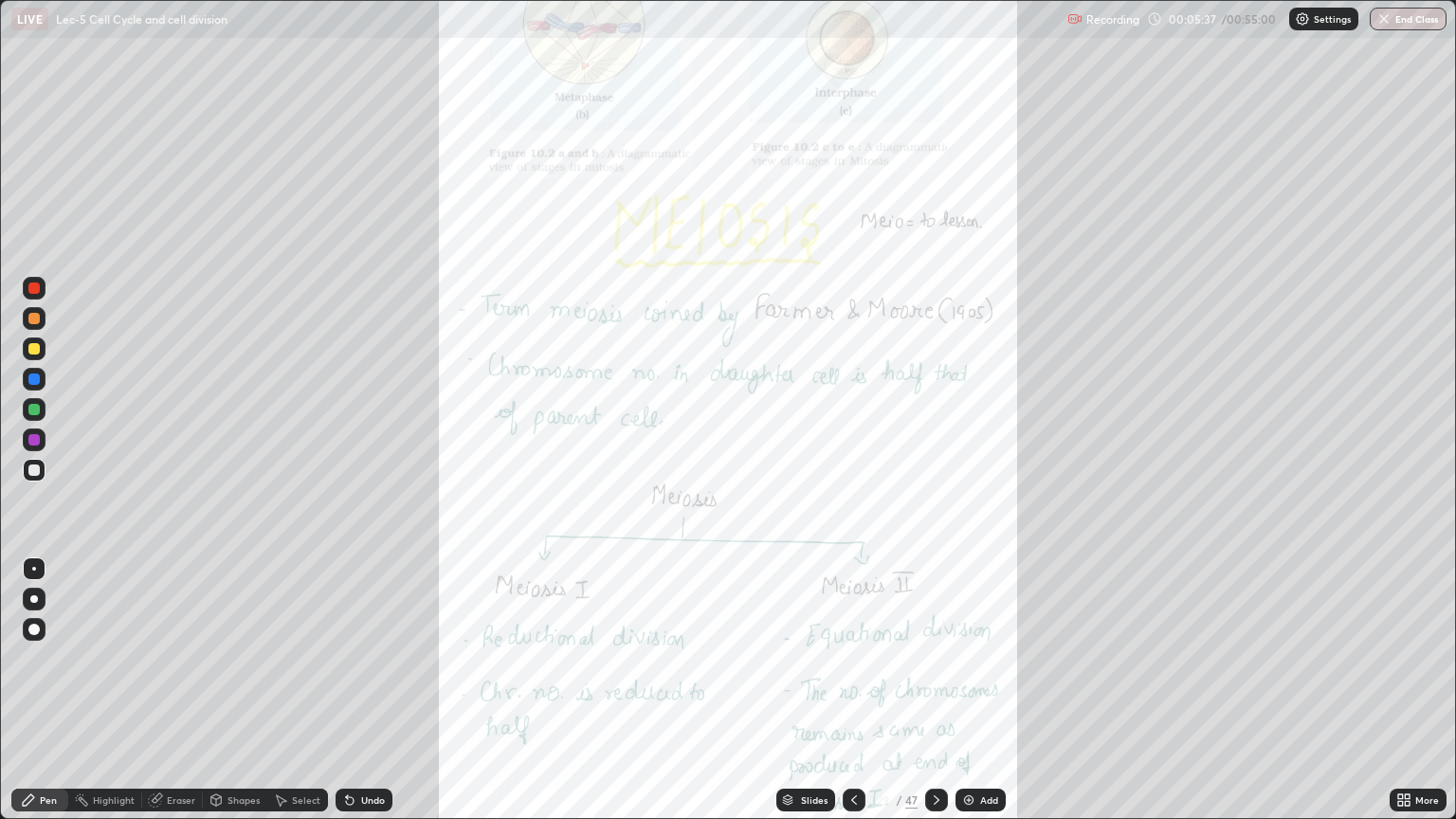 click at bounding box center (937, 800) 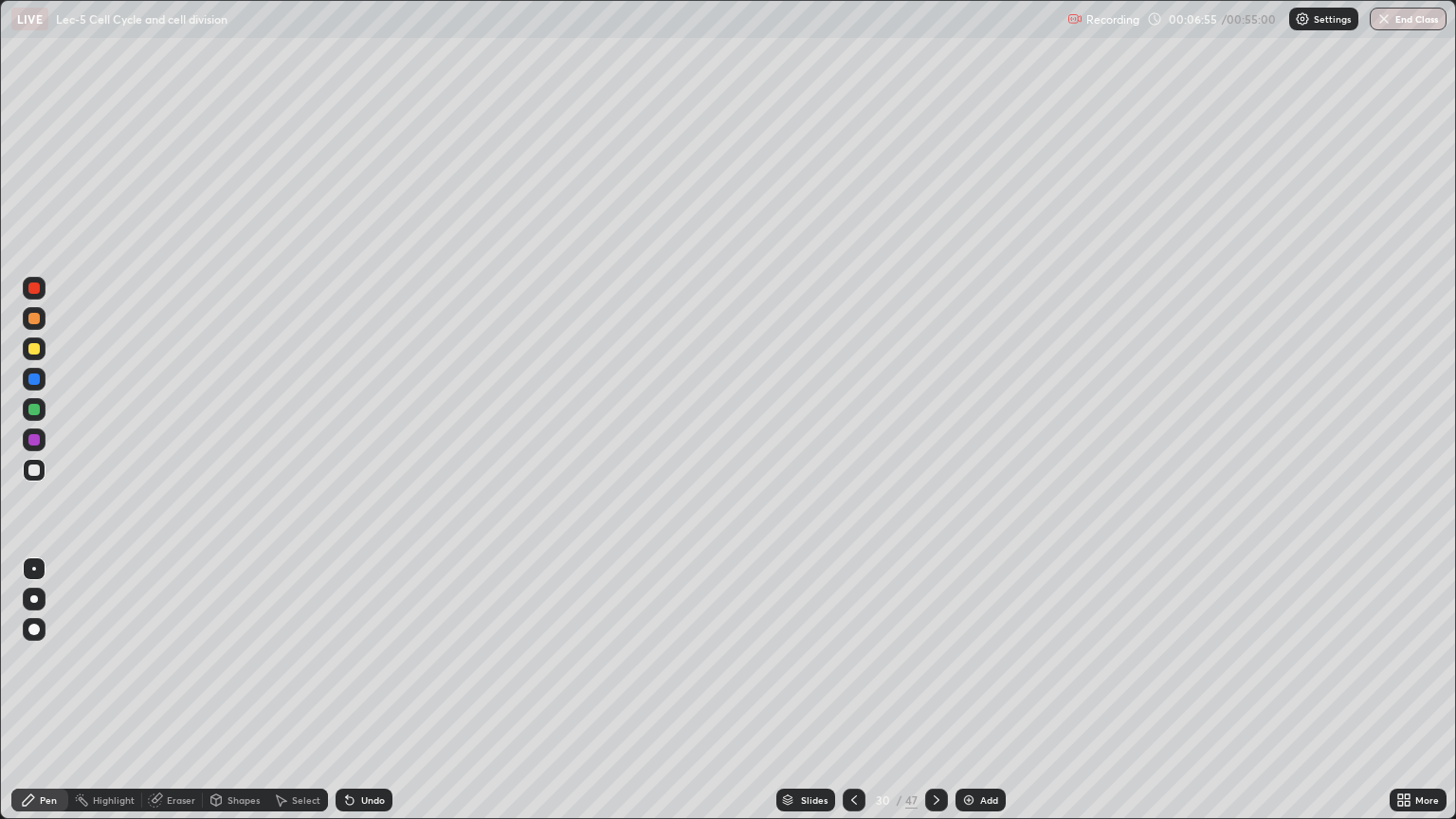 click on "Highlight" at bounding box center (114, 800) 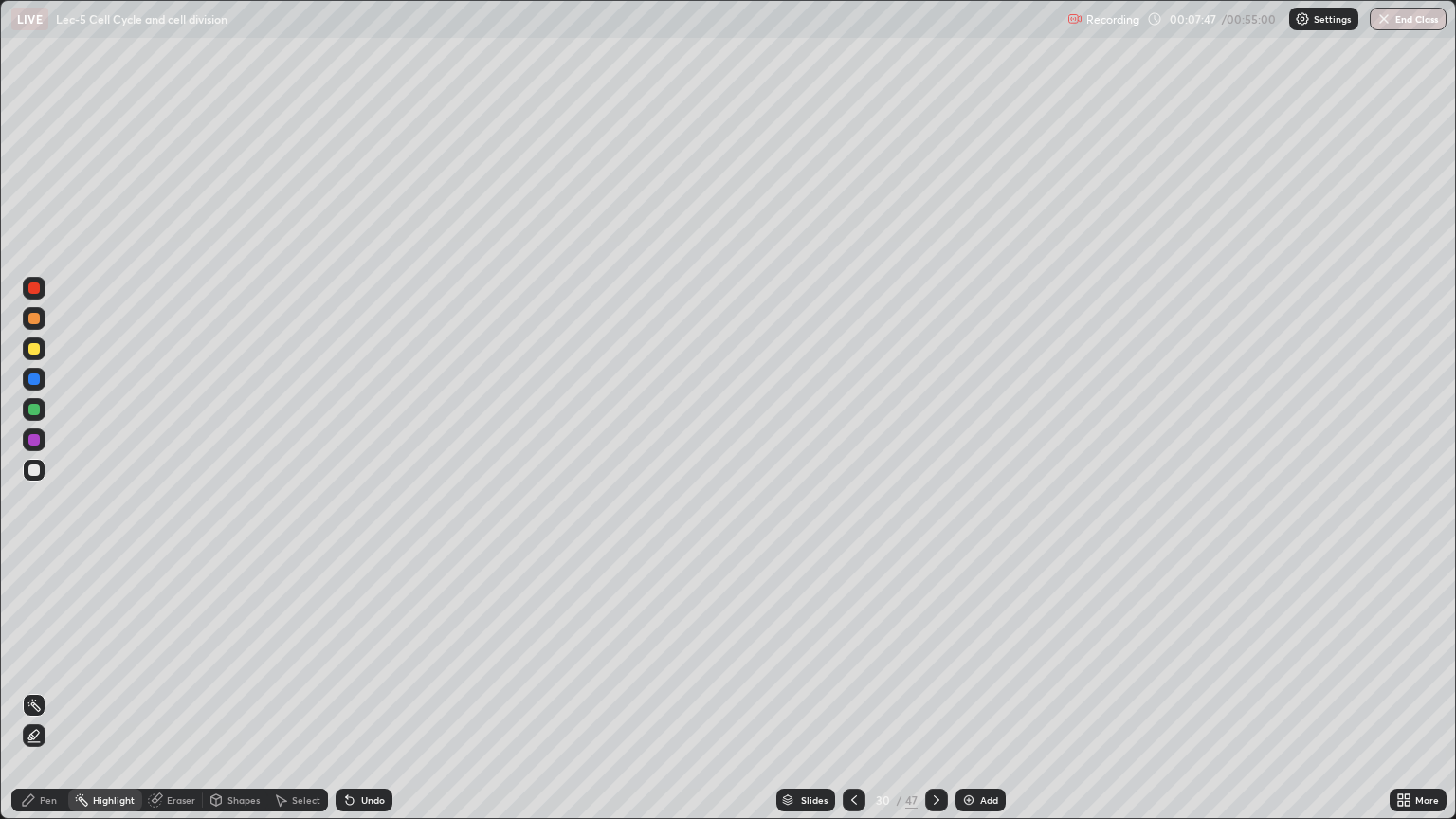 click at bounding box center (34, 349) 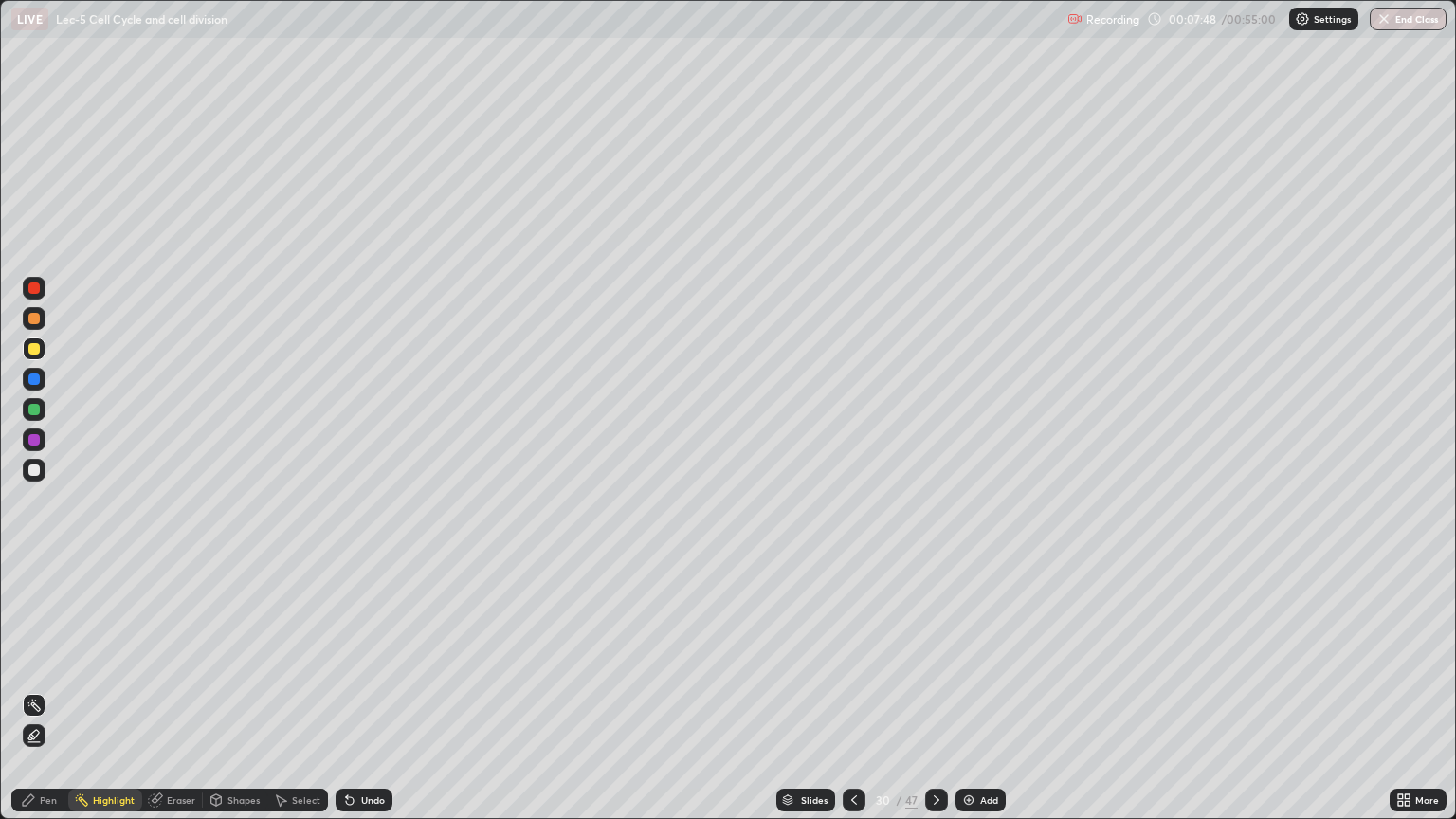 click 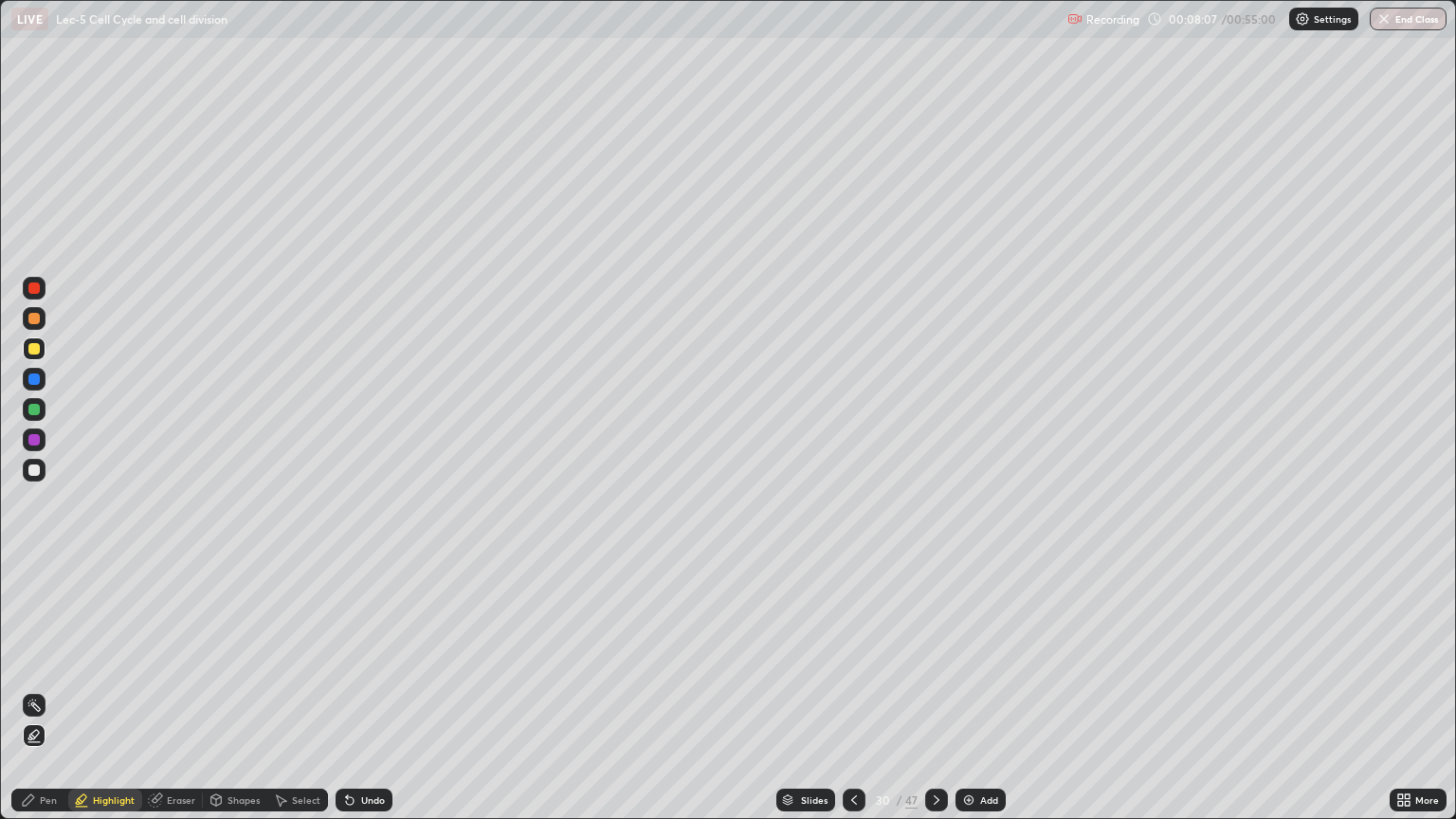click 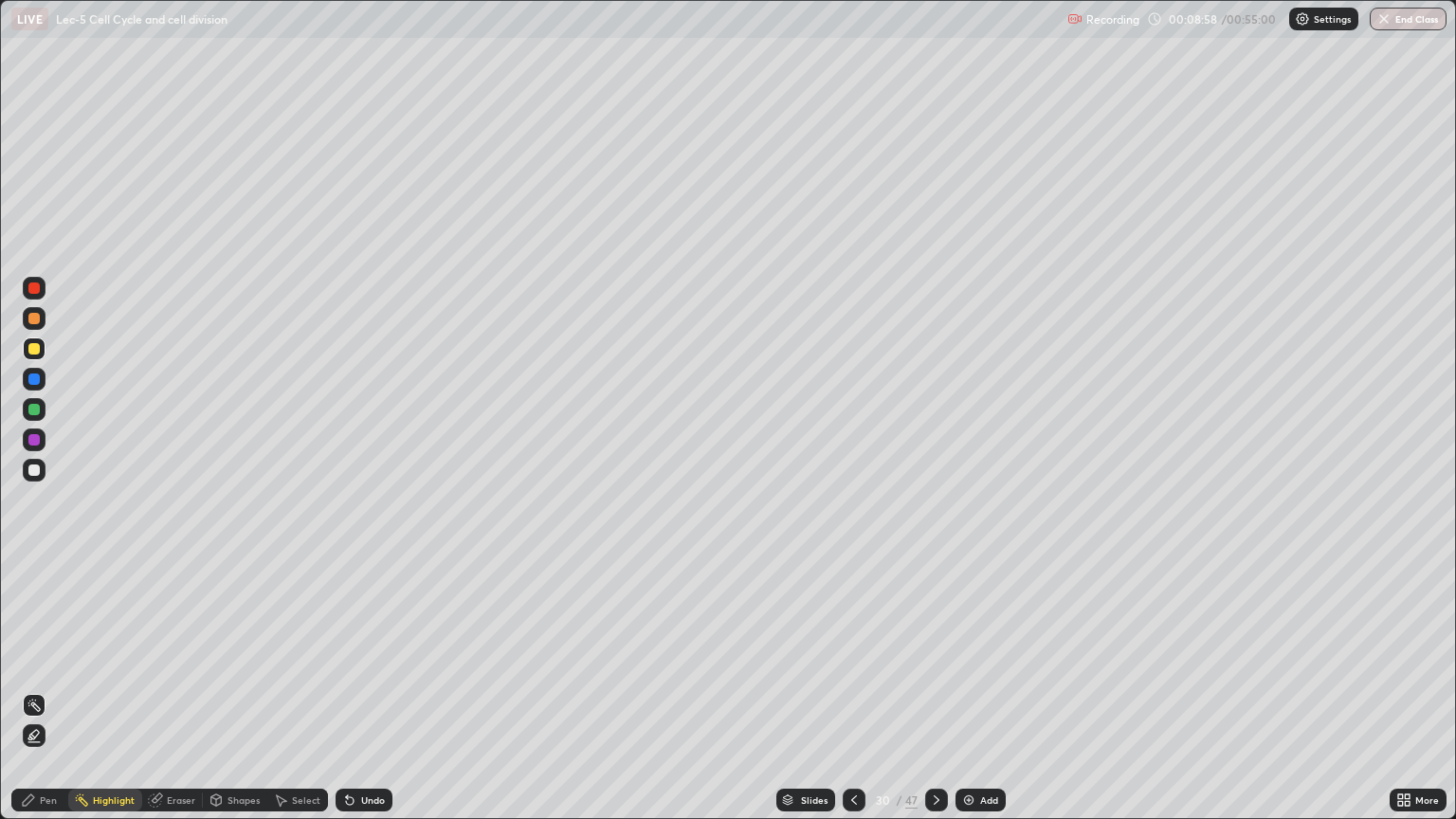 click 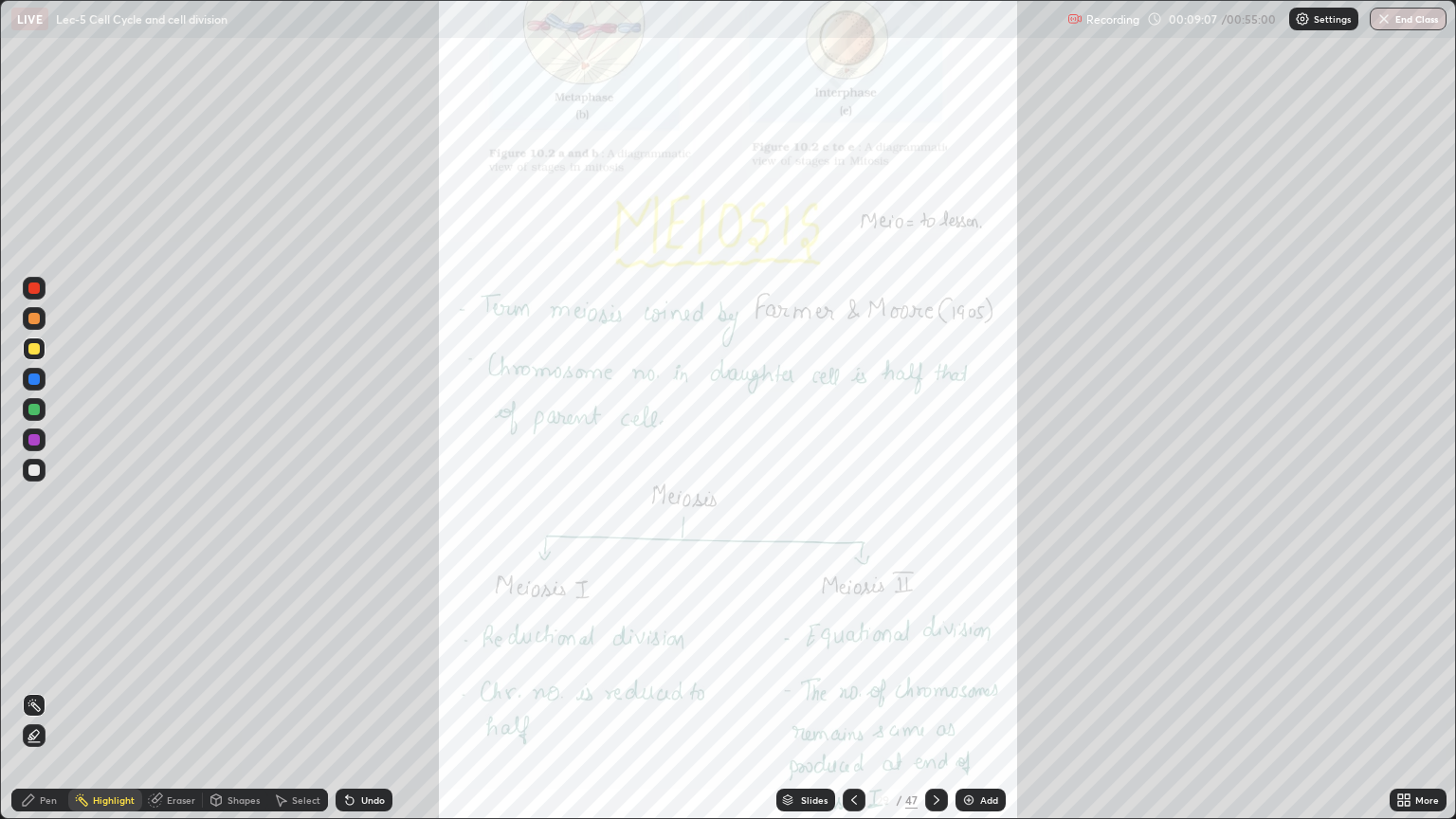 click 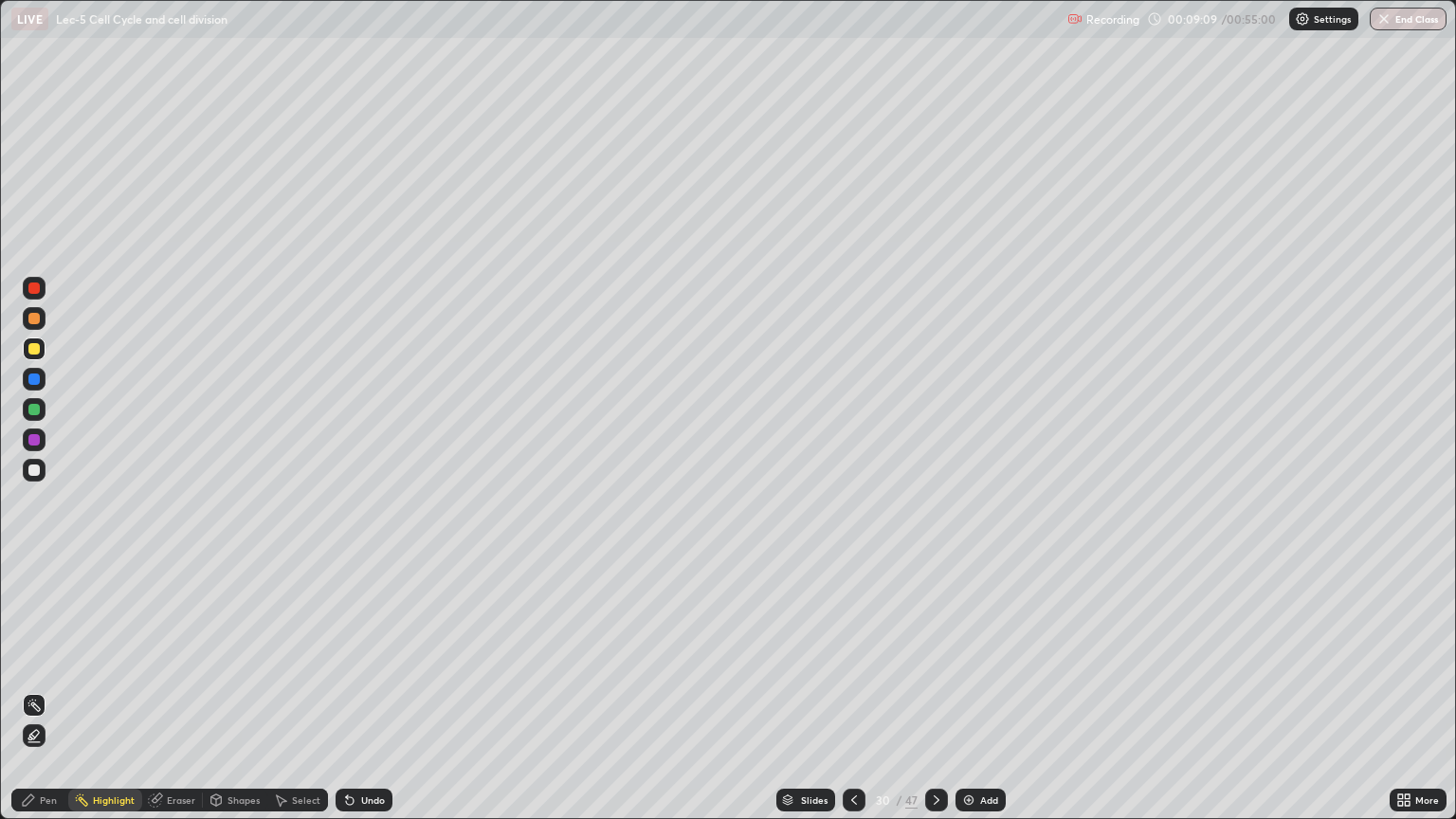 click 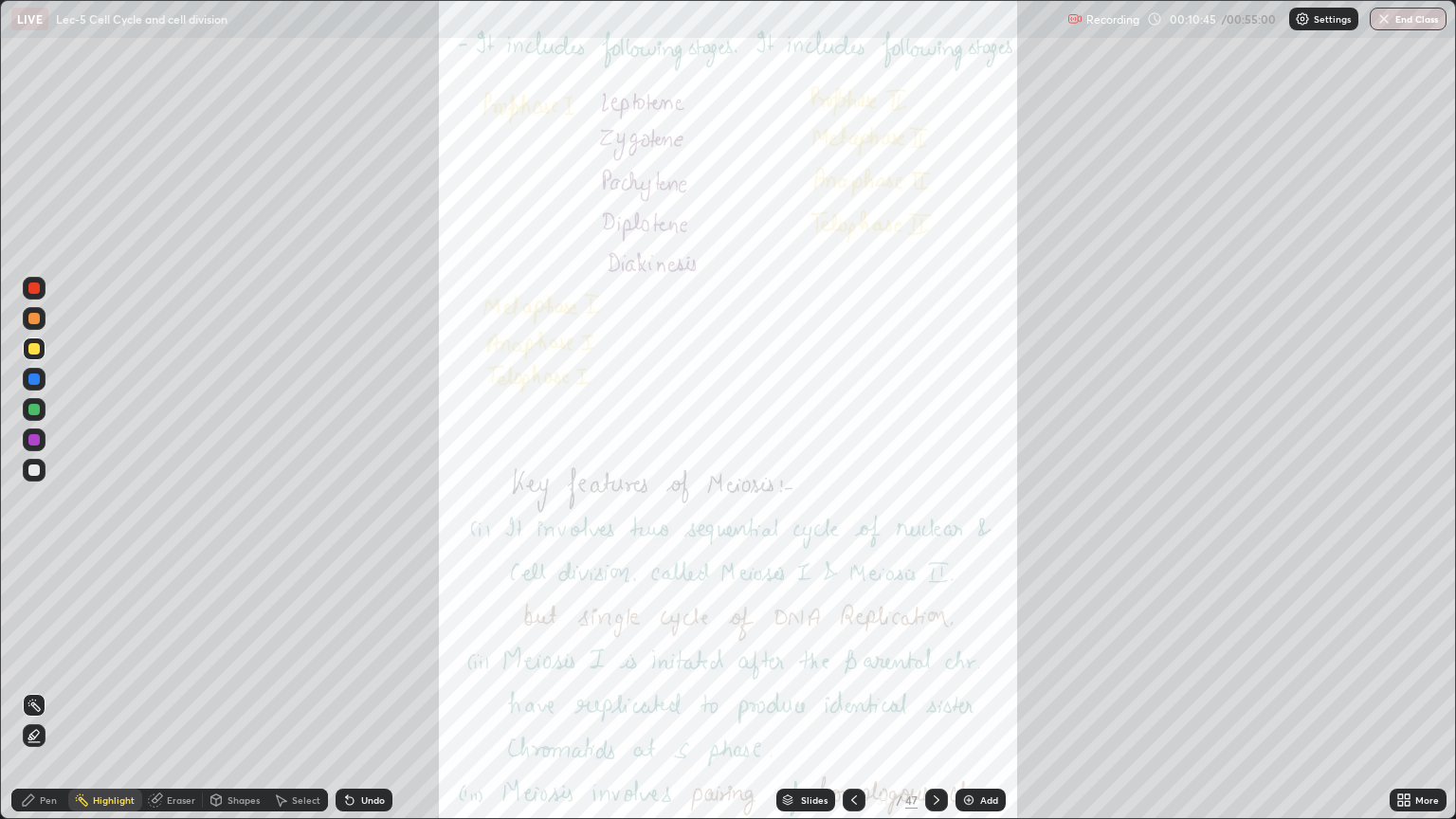 click on "Add" at bounding box center (980, 800) 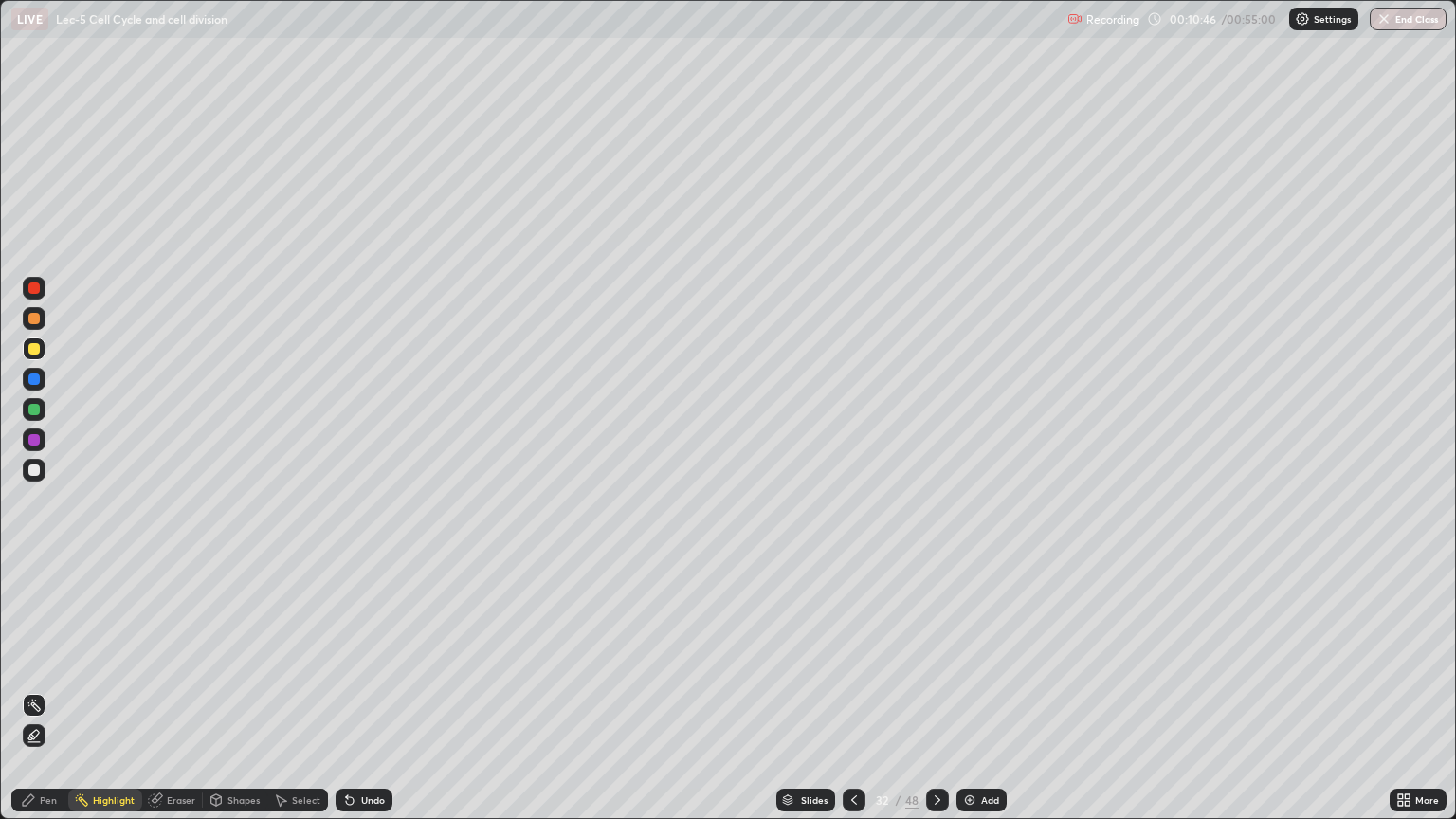 click on "Pen" at bounding box center [40, 800] 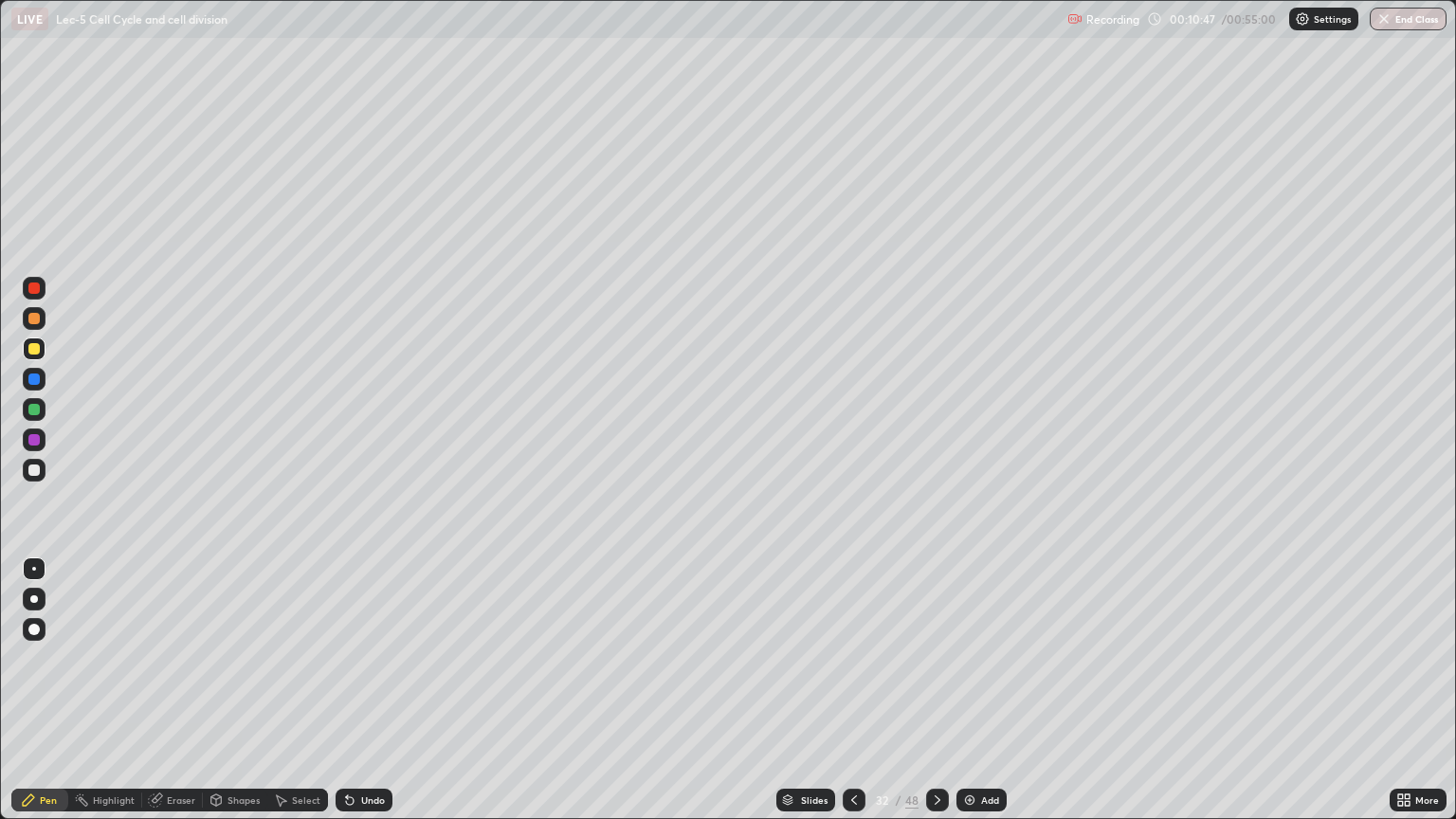 click at bounding box center [34, 470] 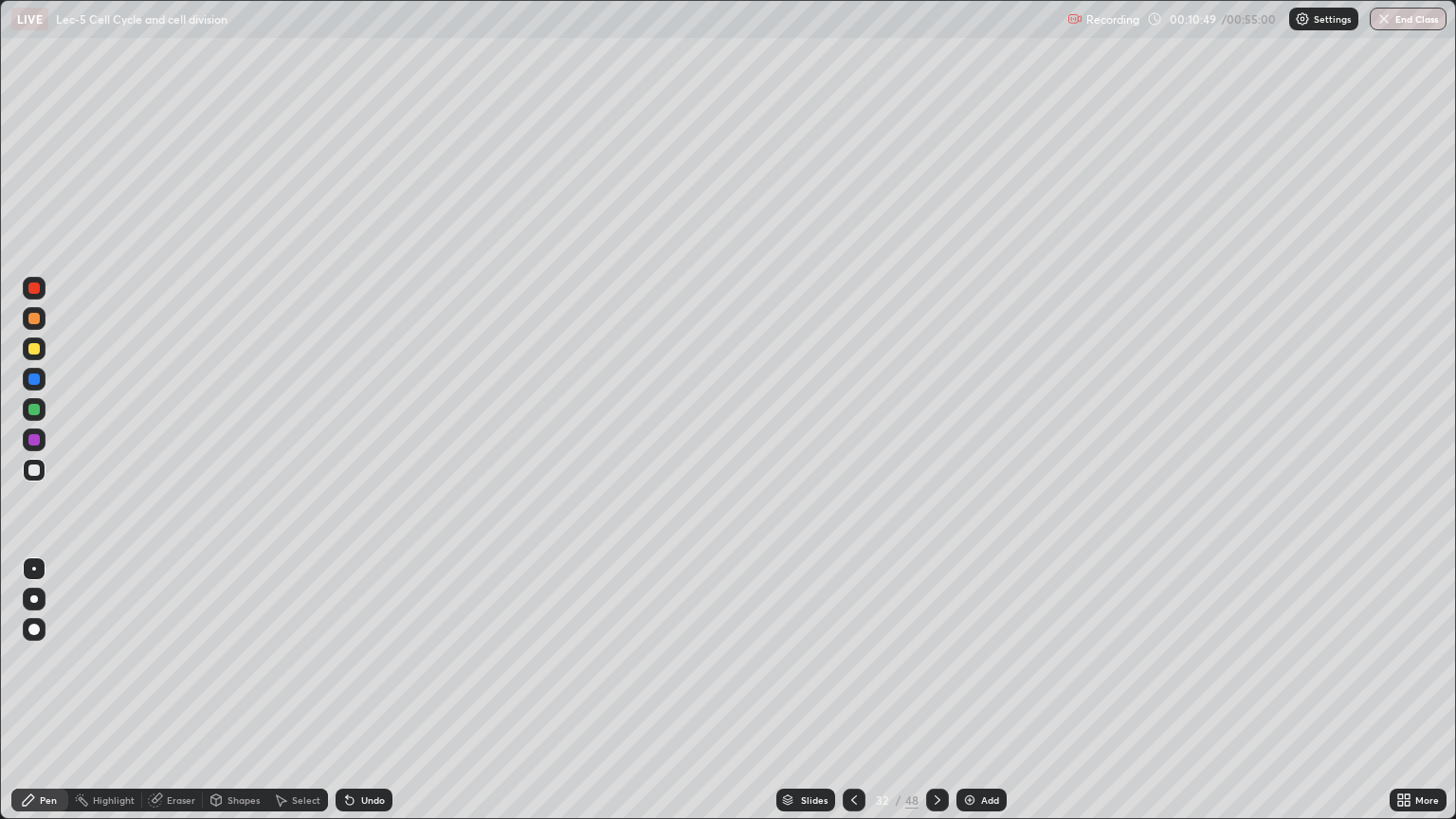 click at bounding box center [34, 349] 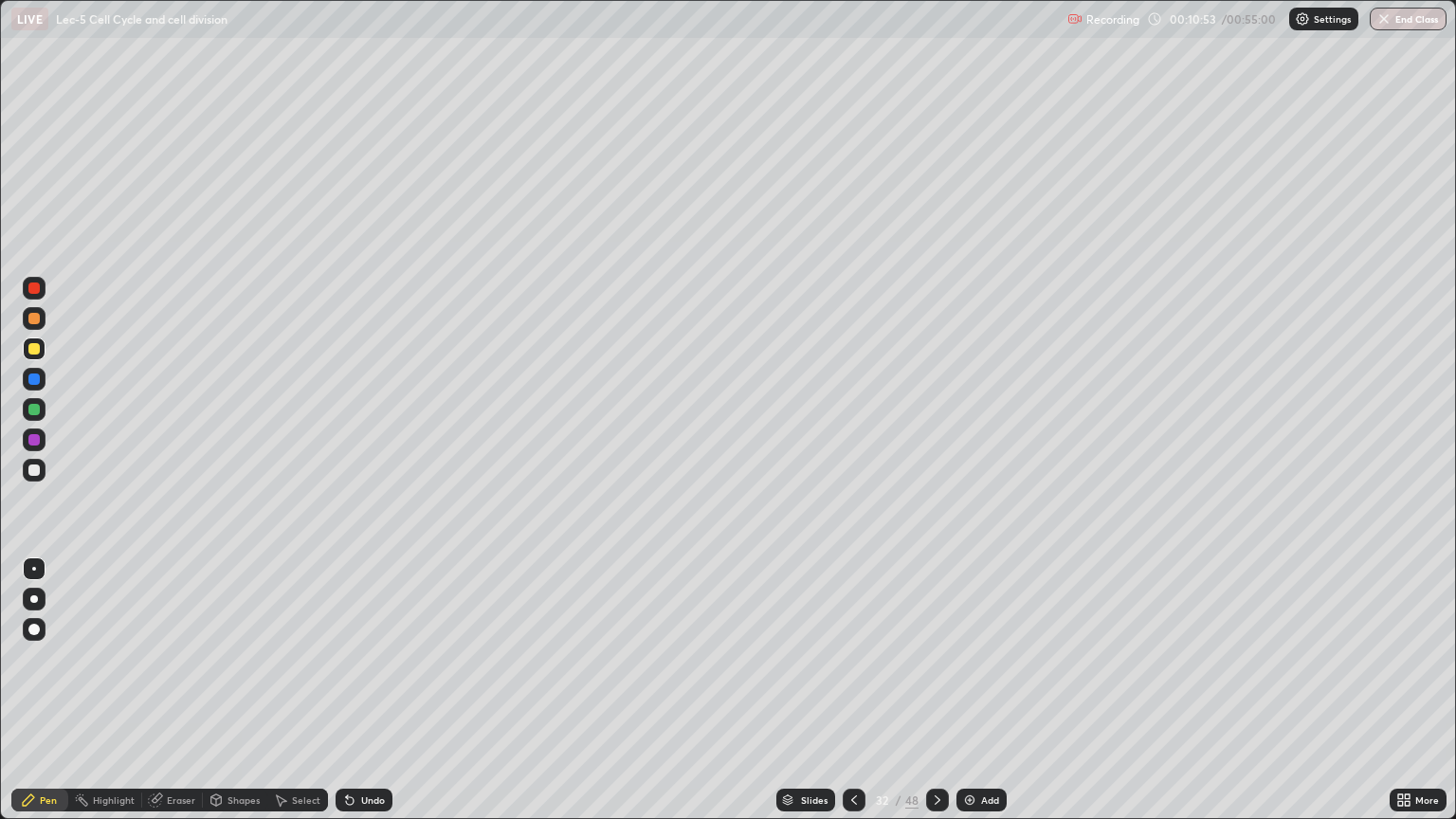 click on "Undo" at bounding box center [373, 800] 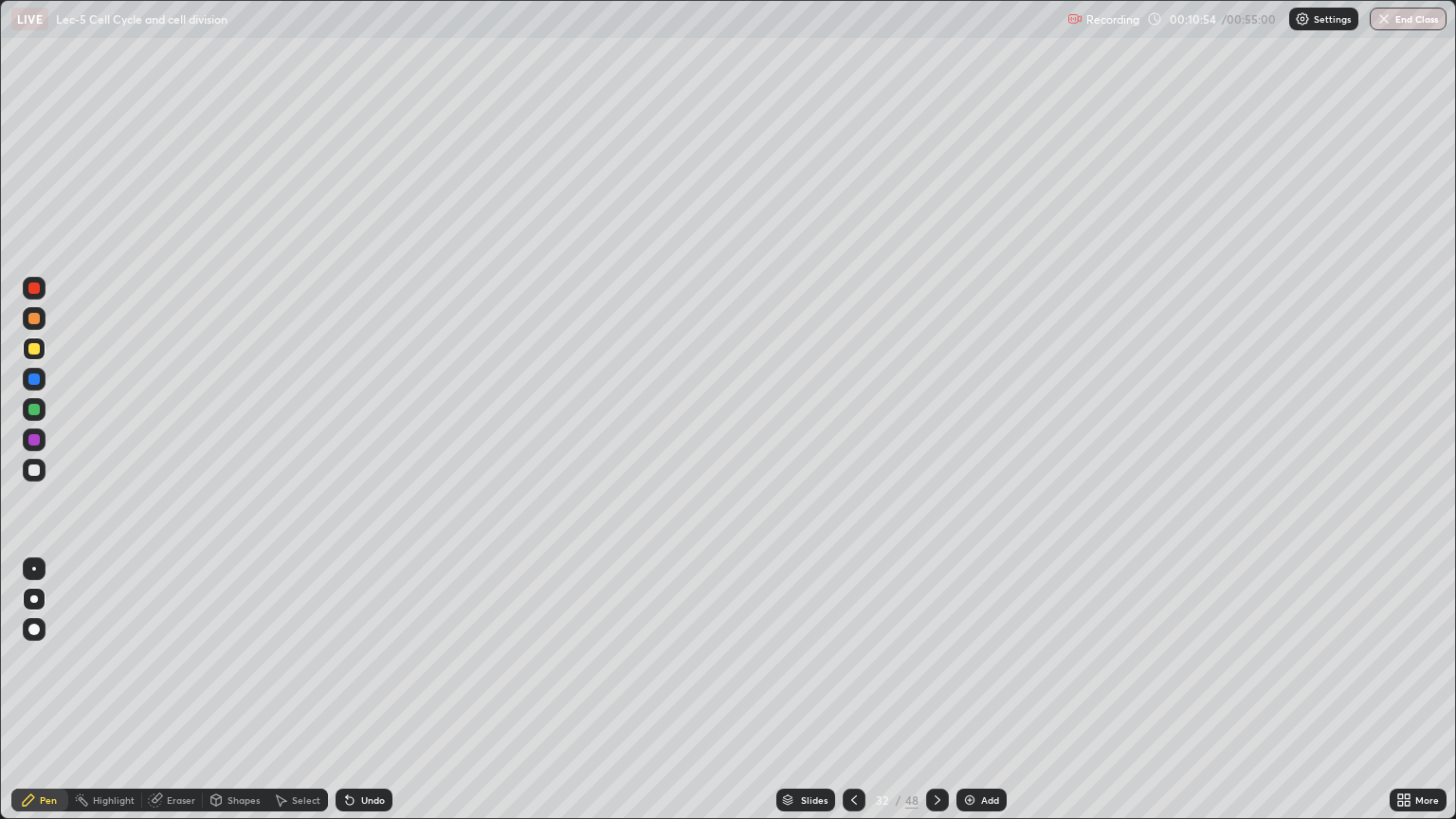 click on "Undo" at bounding box center [364, 800] 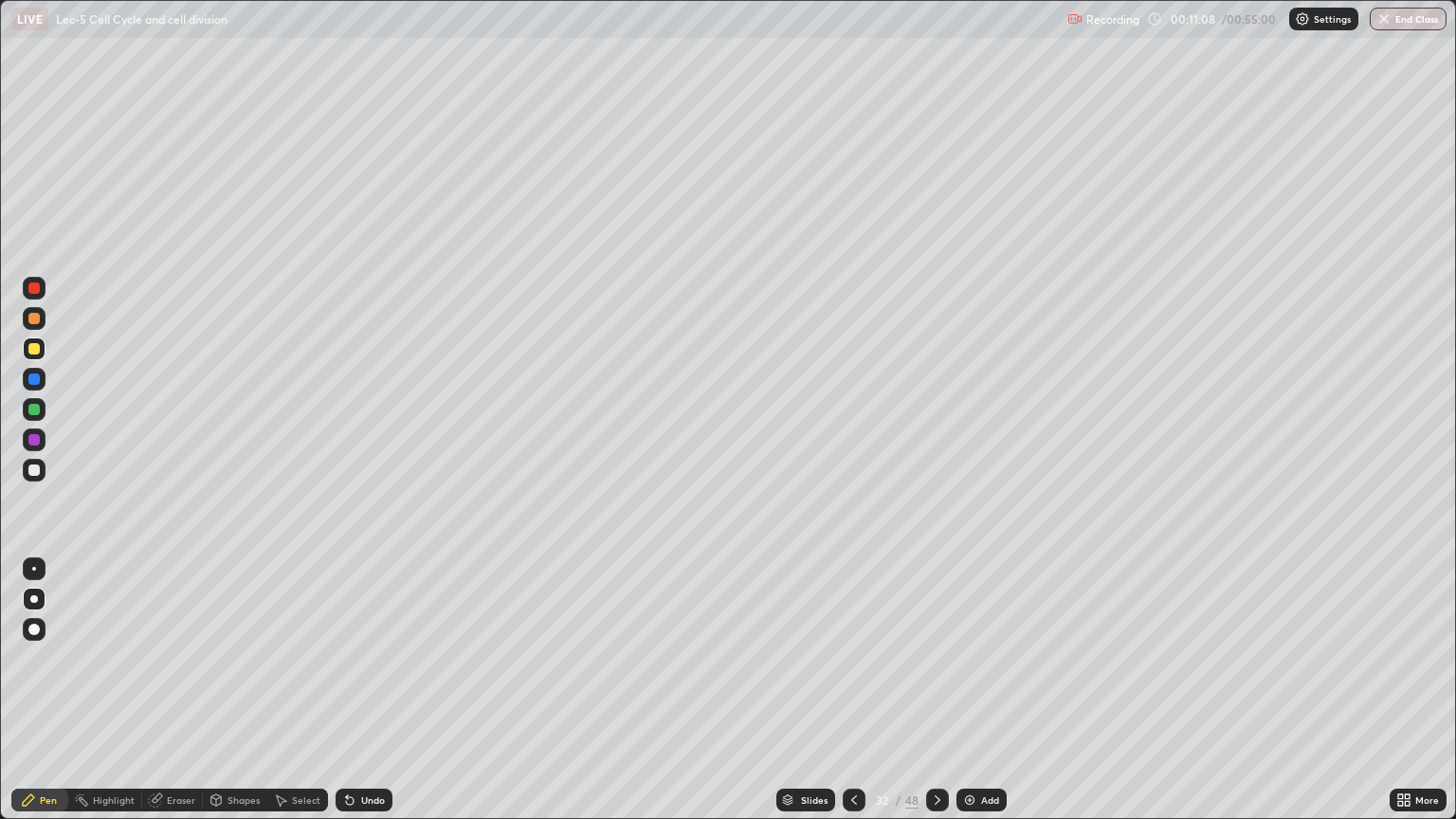 click at bounding box center (34, 470) 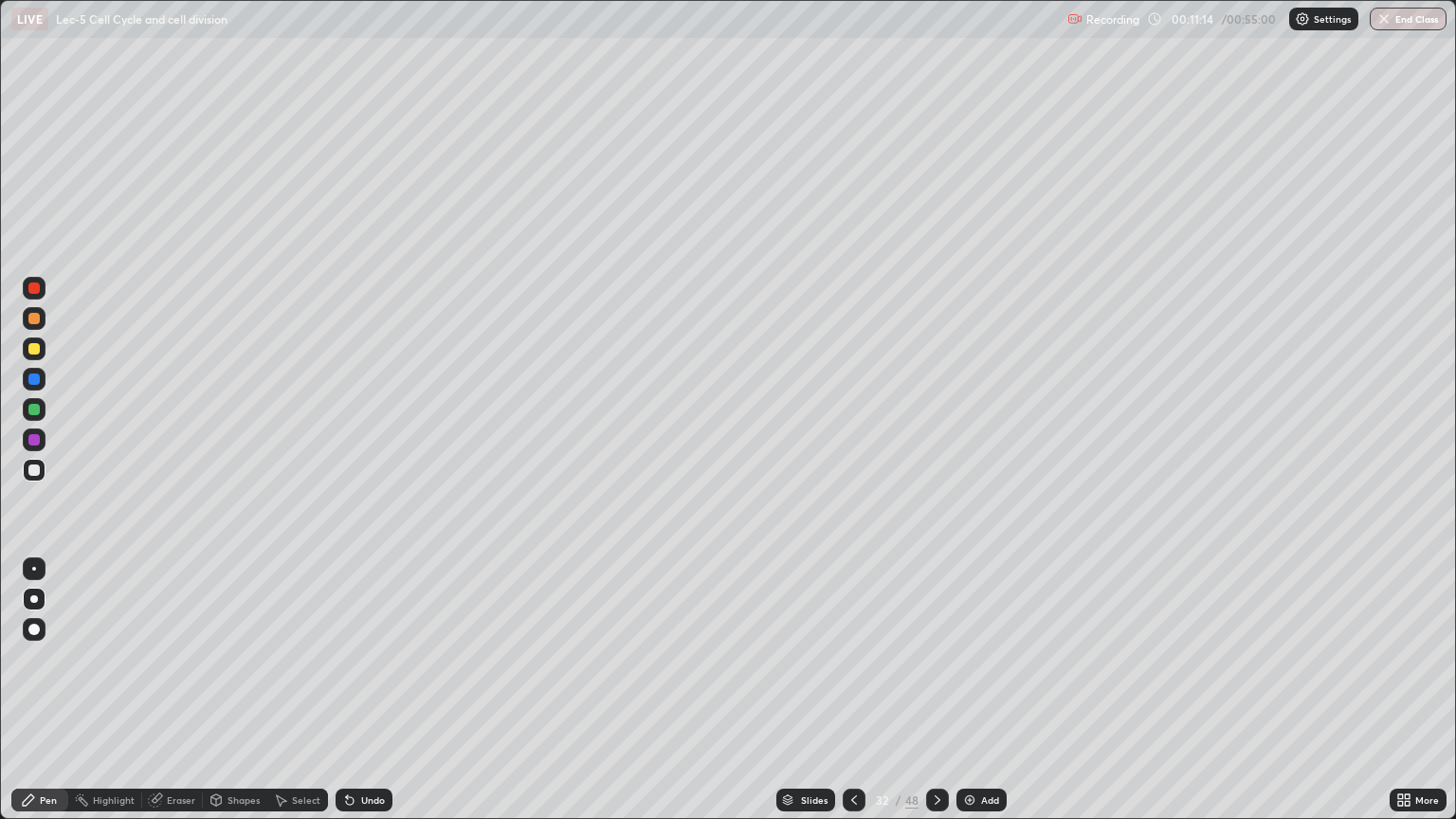 click at bounding box center [34, 410] 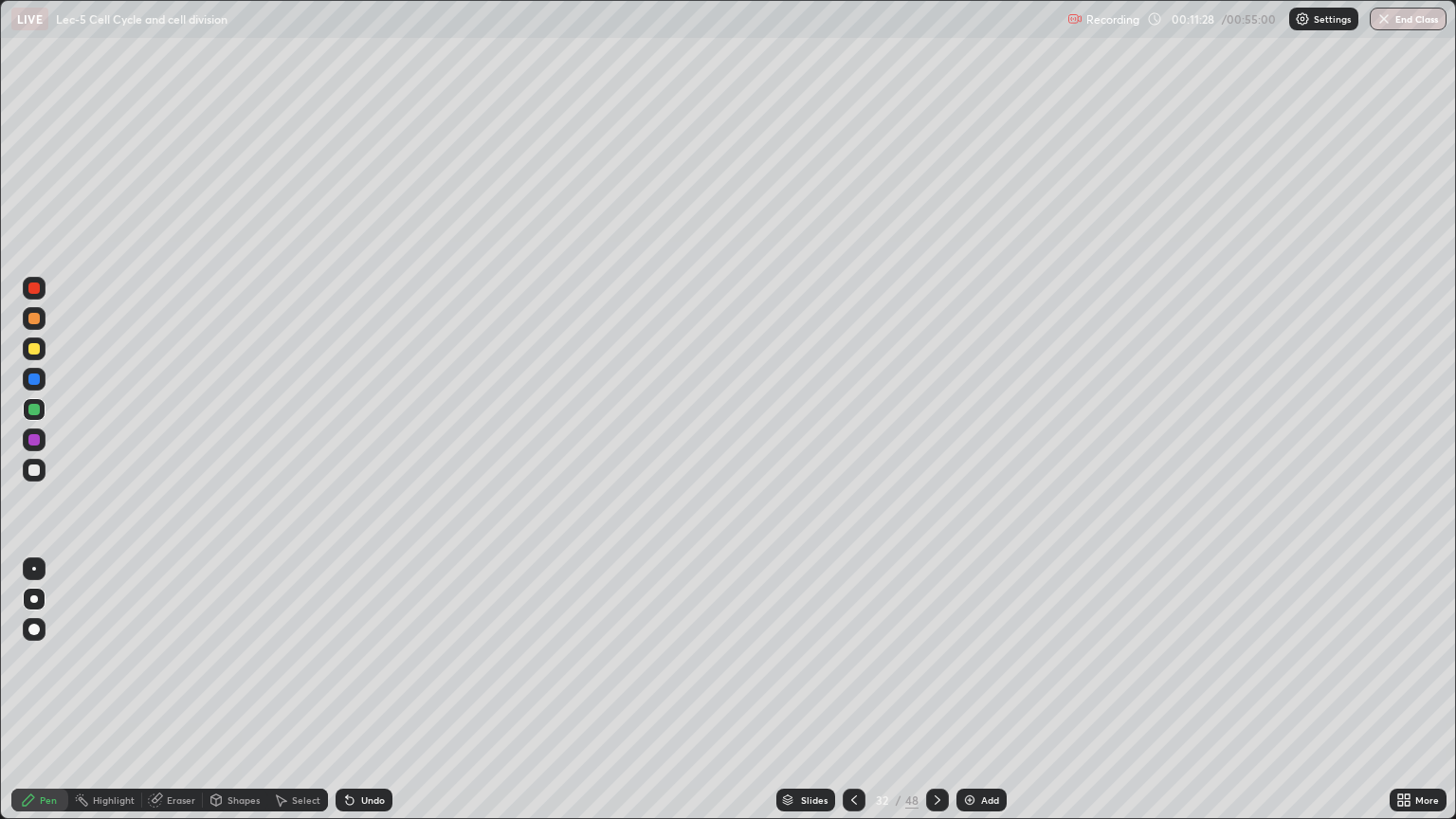 click at bounding box center [34, 349] 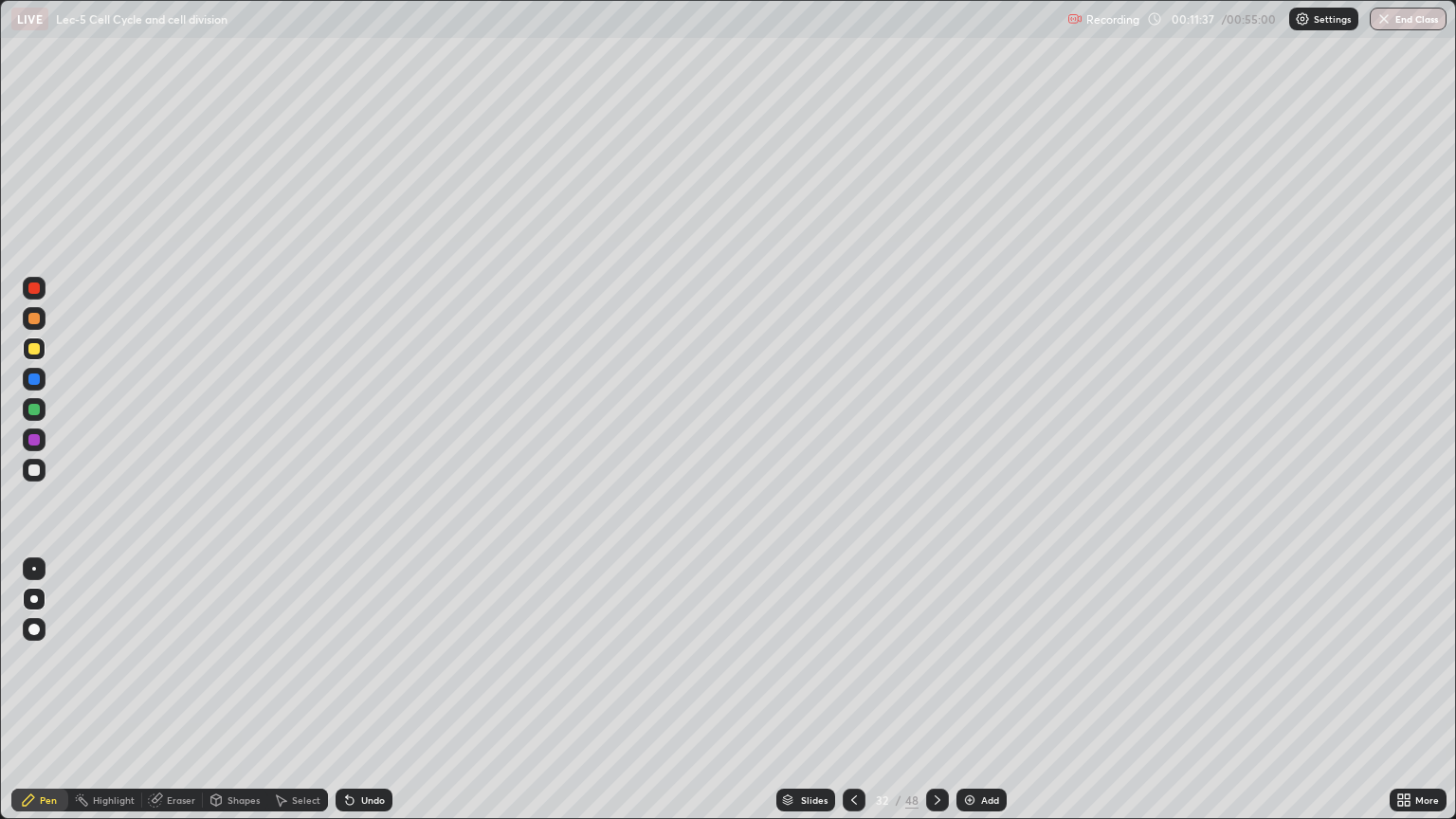 click at bounding box center [34, 470] 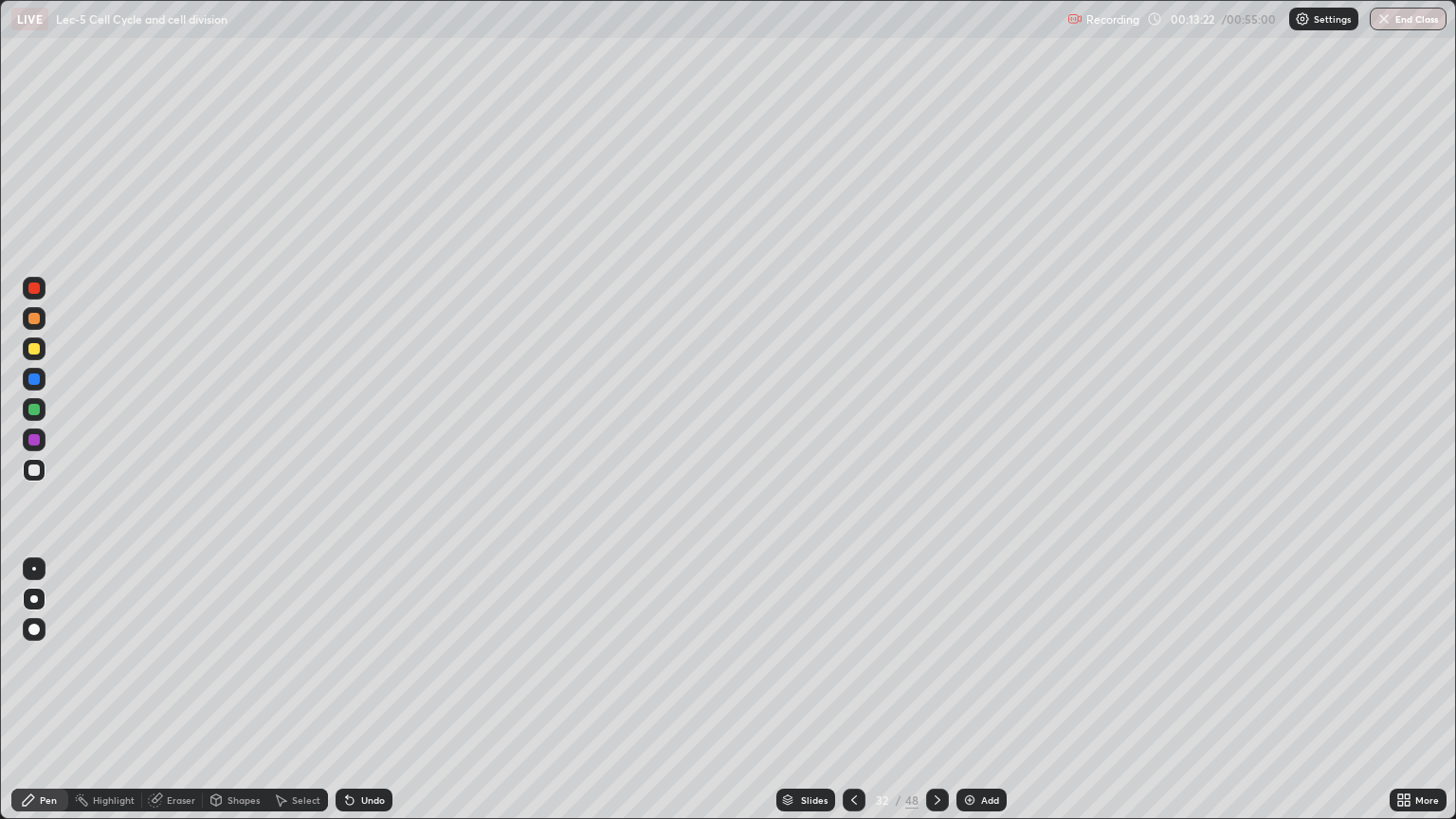 click on "Undo" at bounding box center (364, 800) 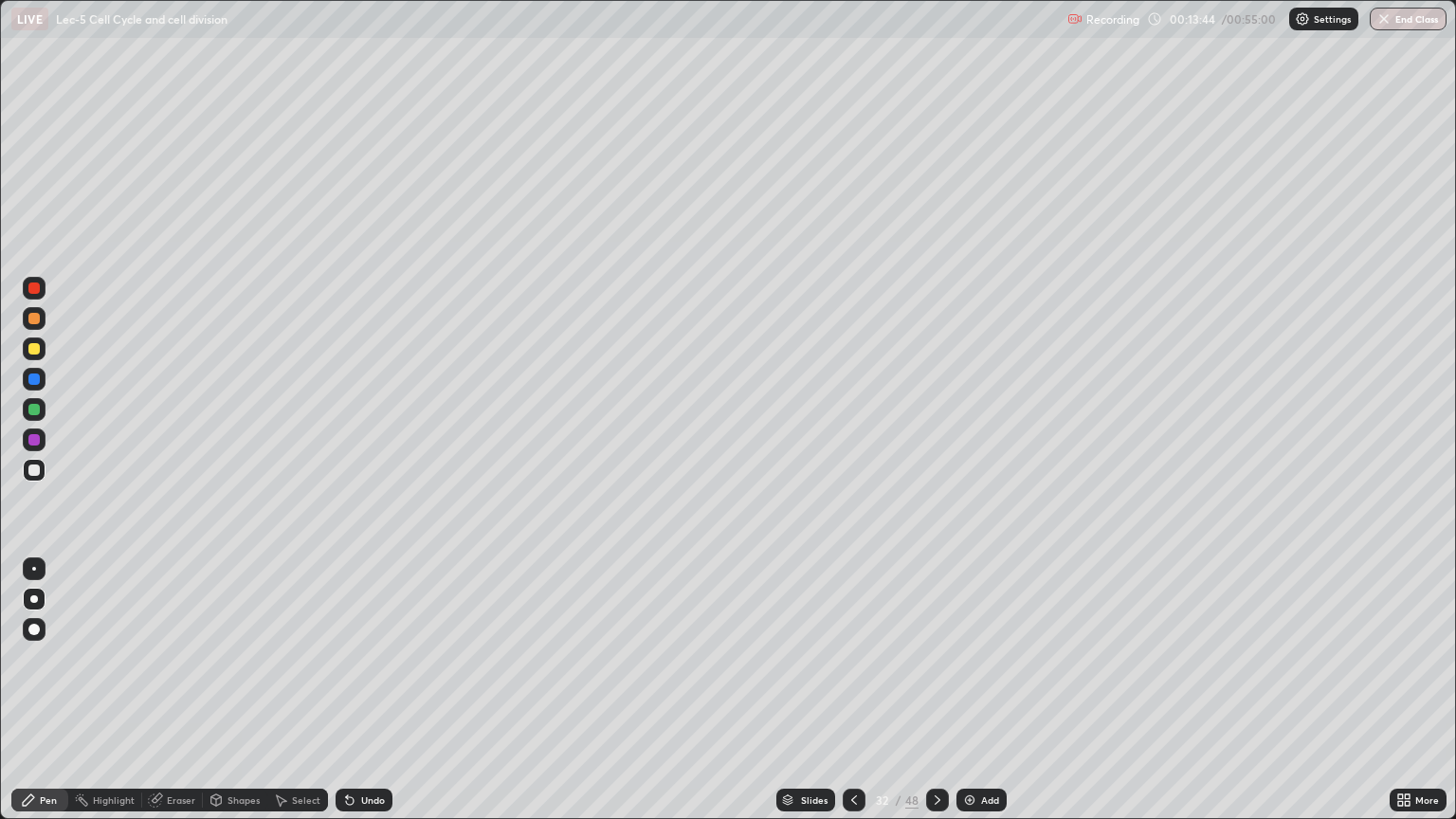 click 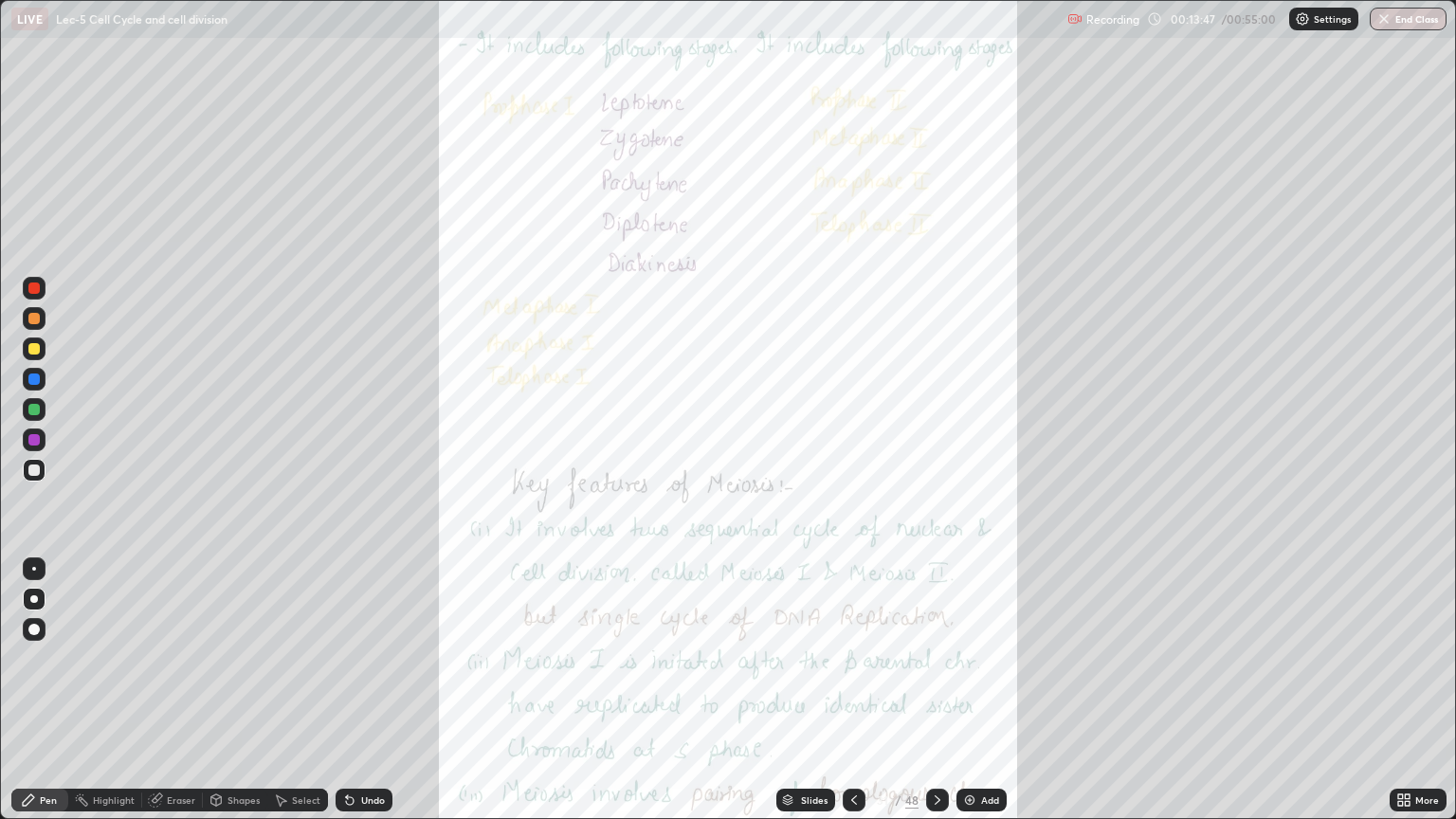 click on "Highlight" at bounding box center [105, 800] 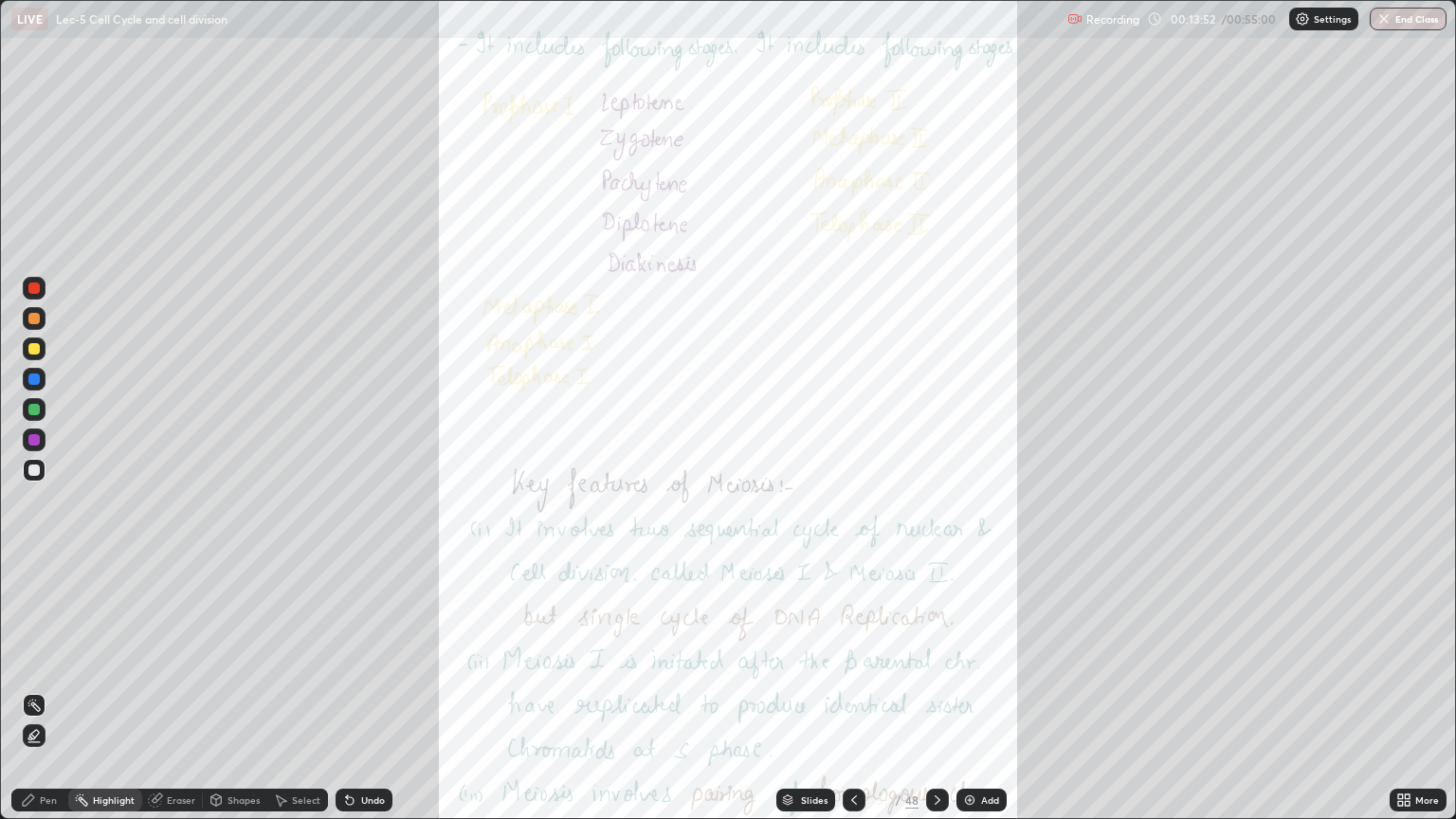 click at bounding box center [34, 349] 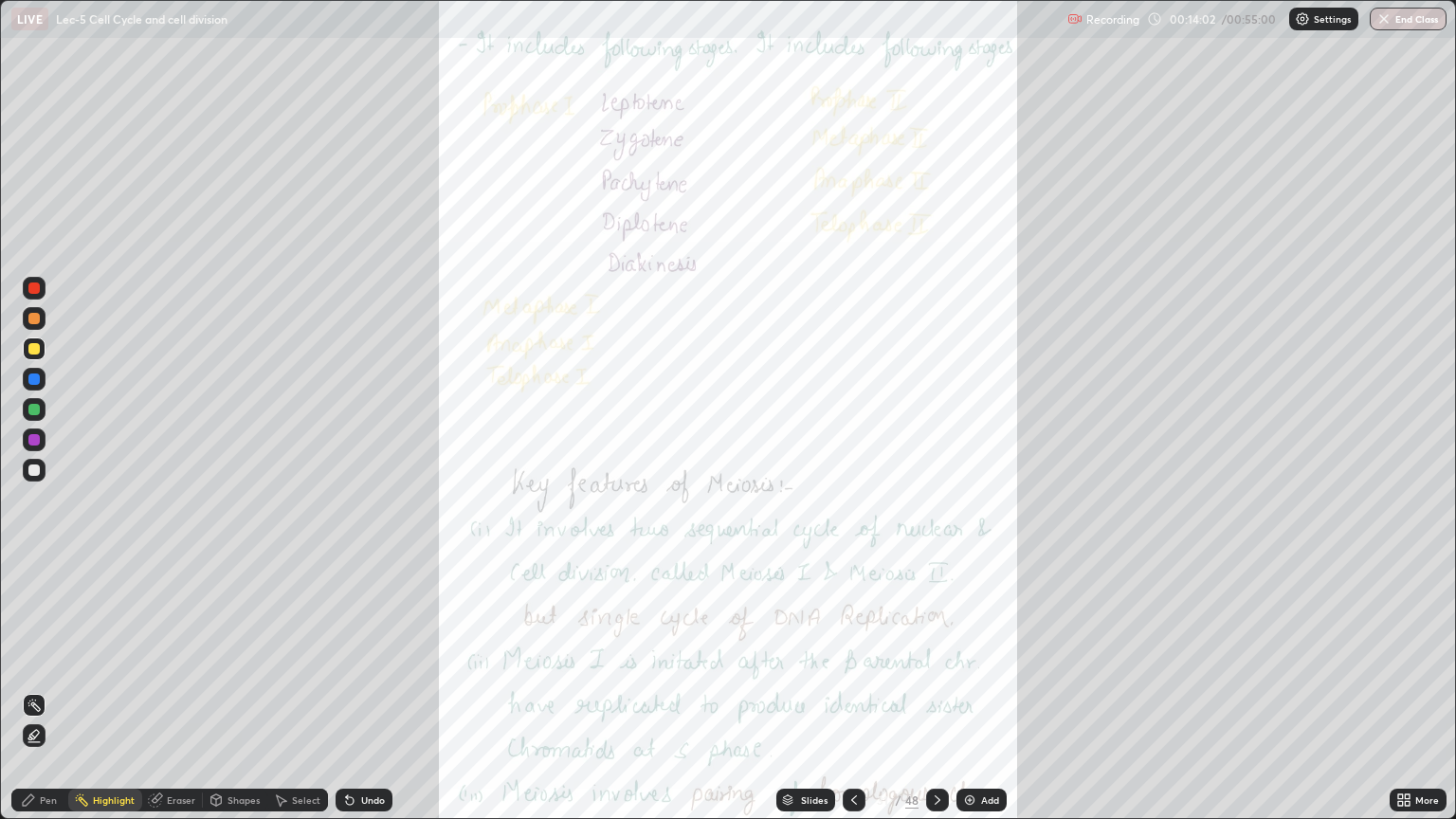 click on "More" at bounding box center (1427, 800) 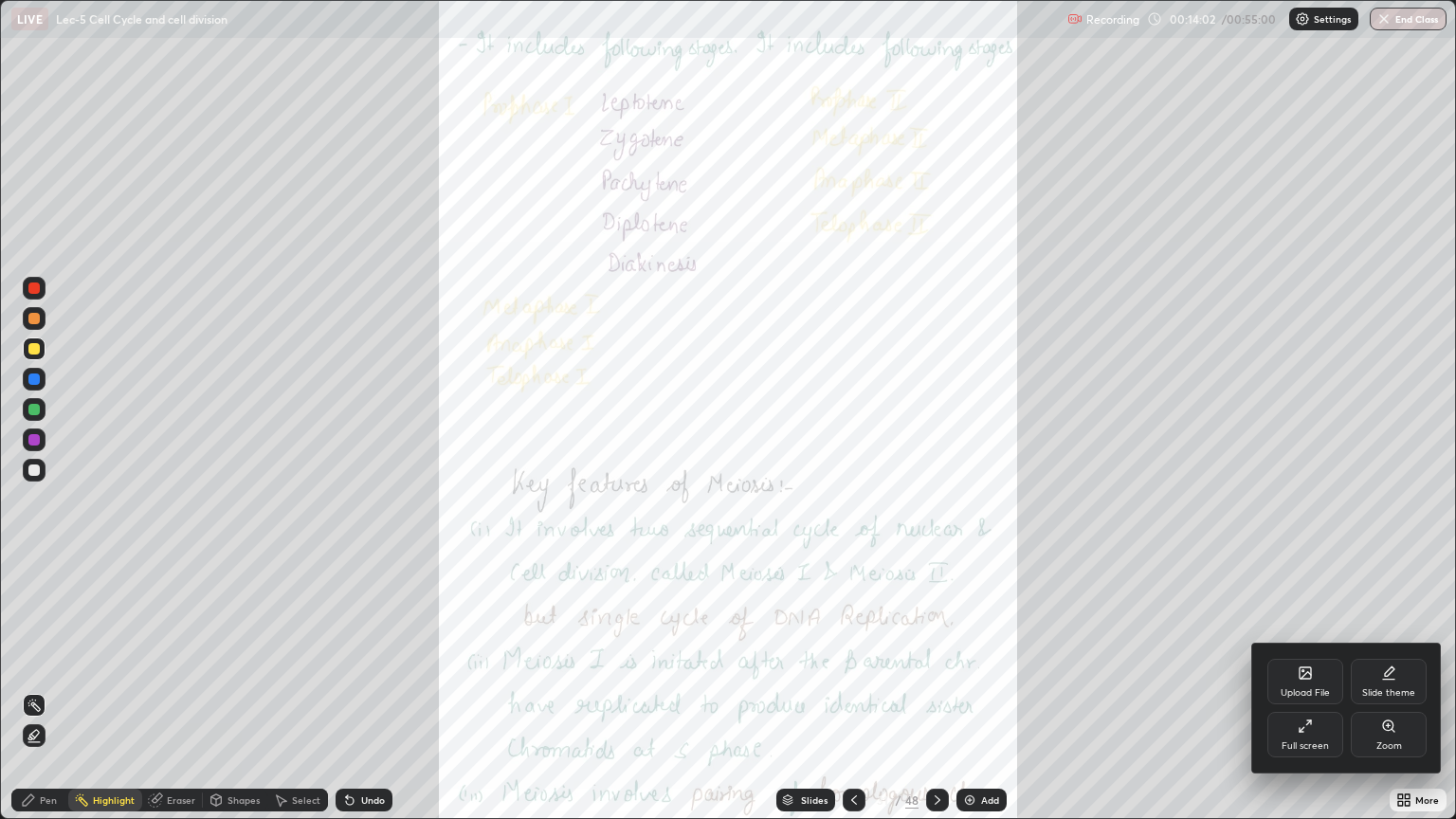 click on "Zoom" at bounding box center [1389, 735] 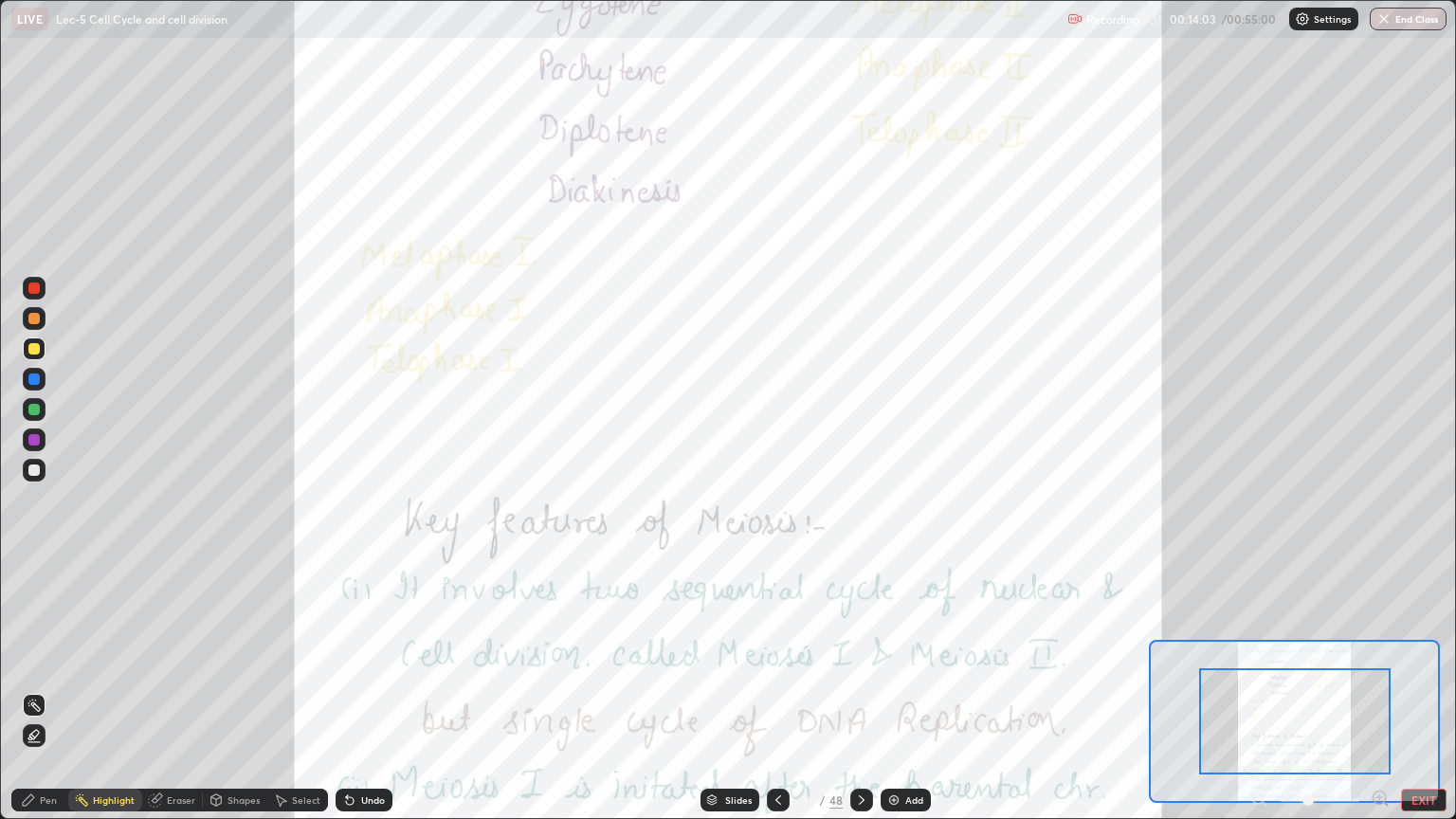 click 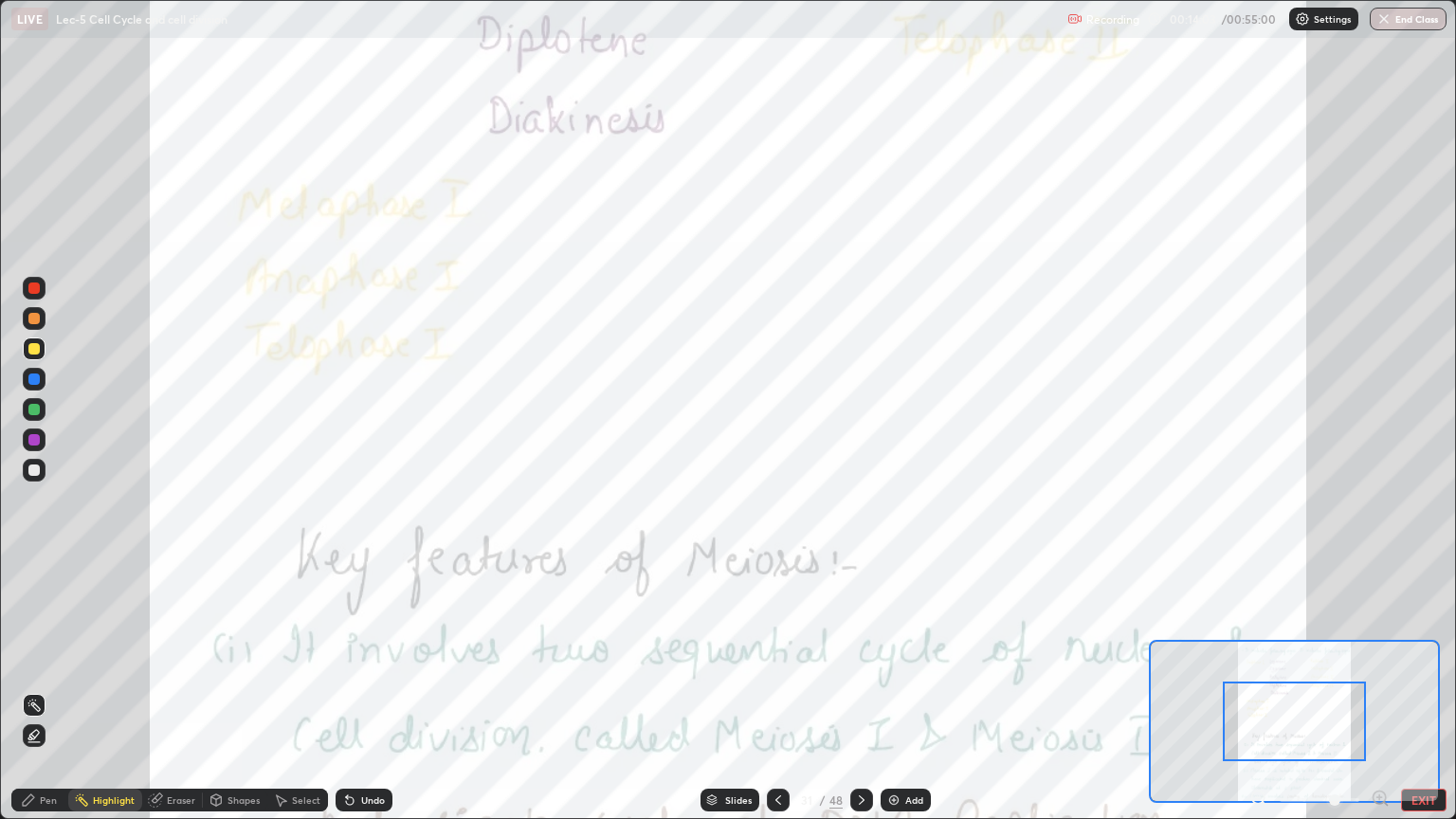 click at bounding box center [1380, 800] 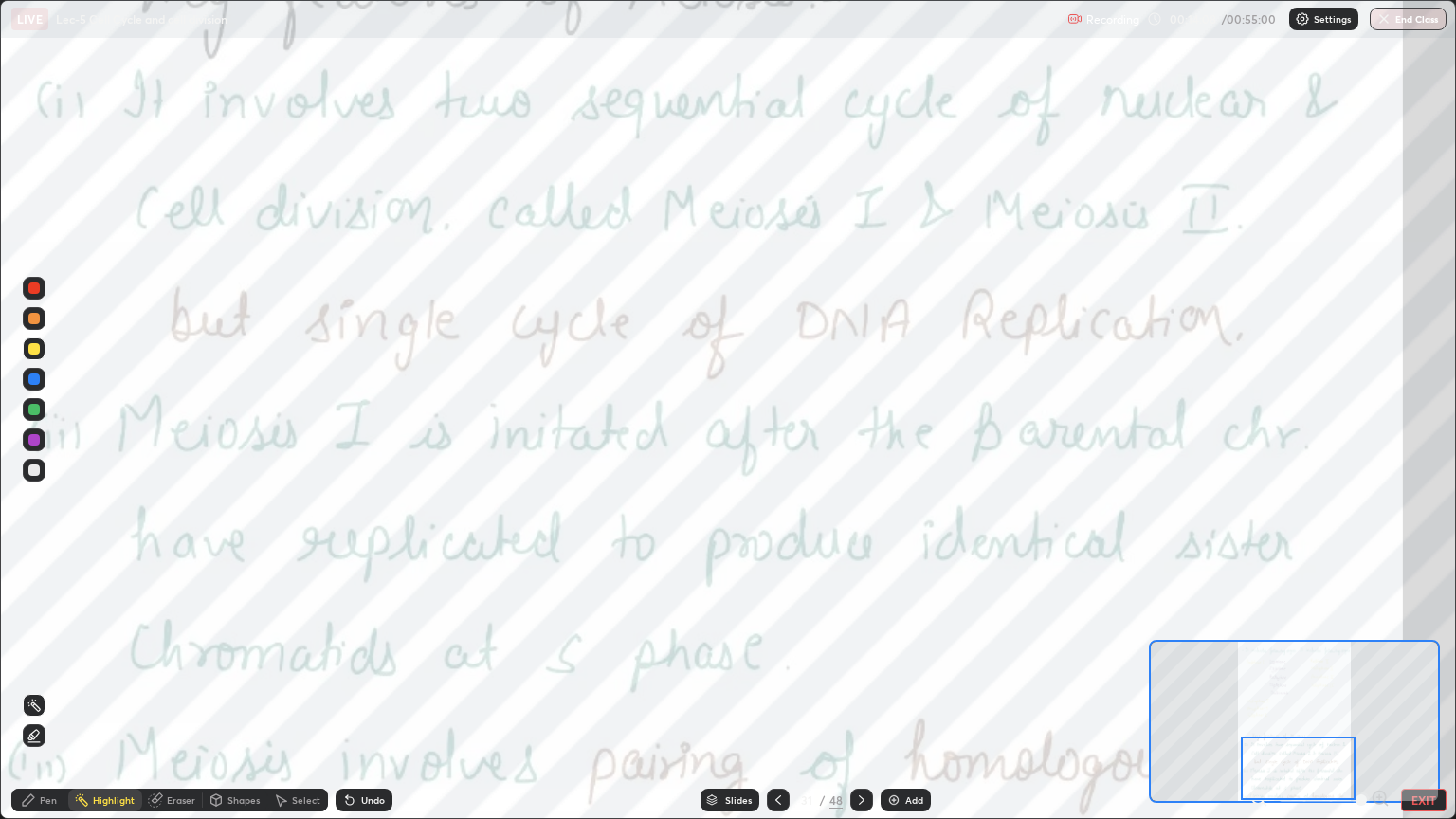click 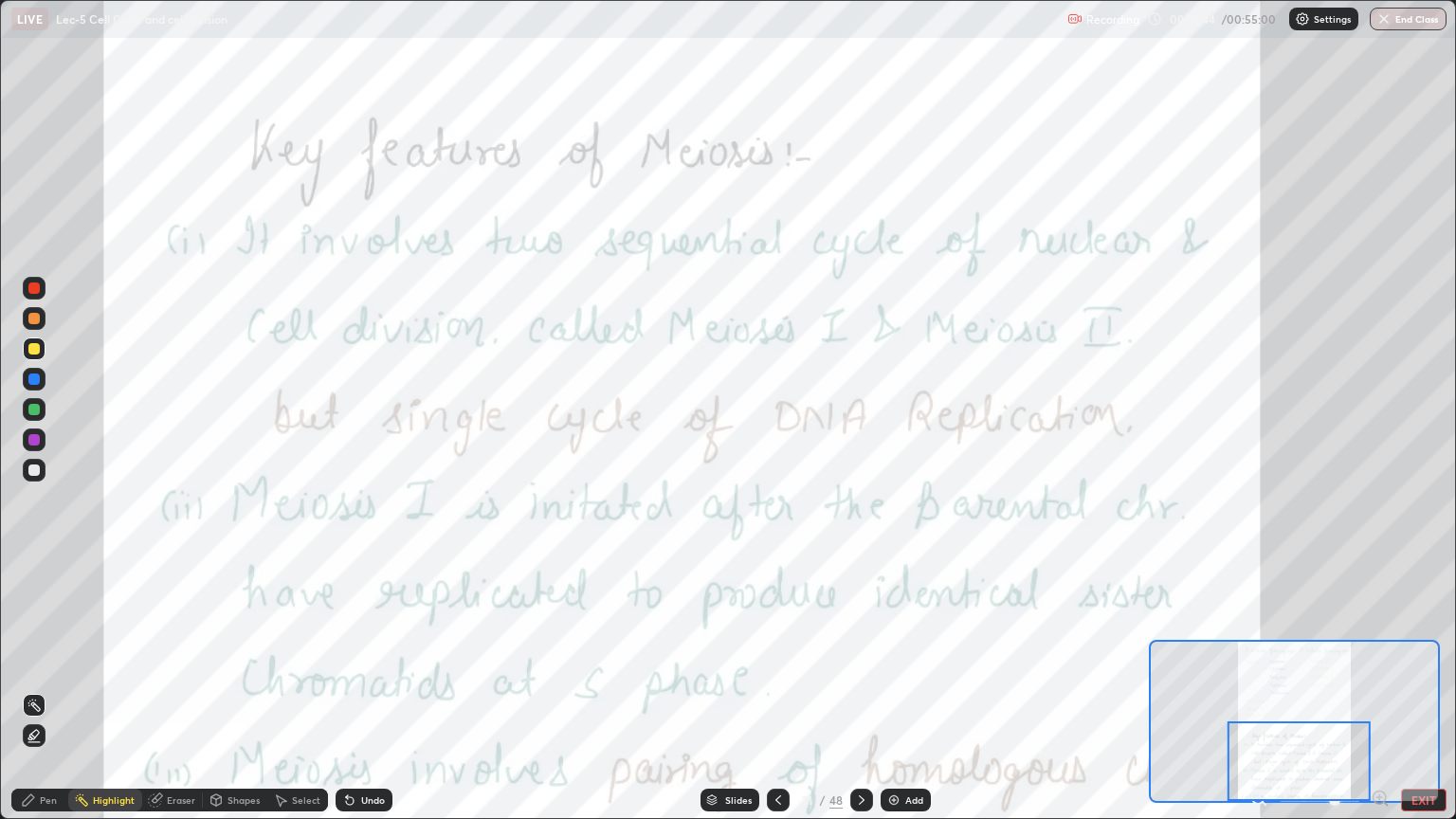 click 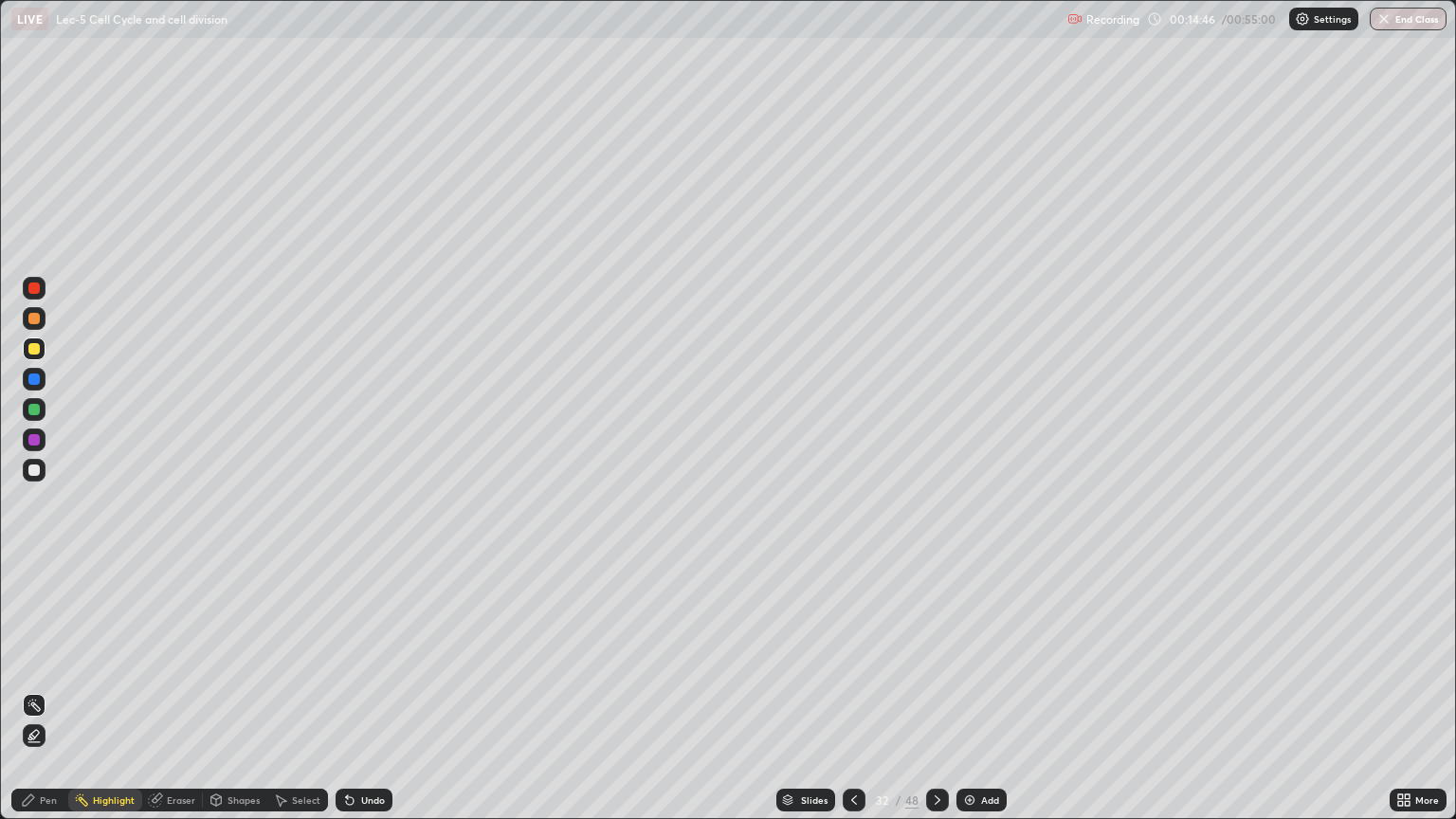 click 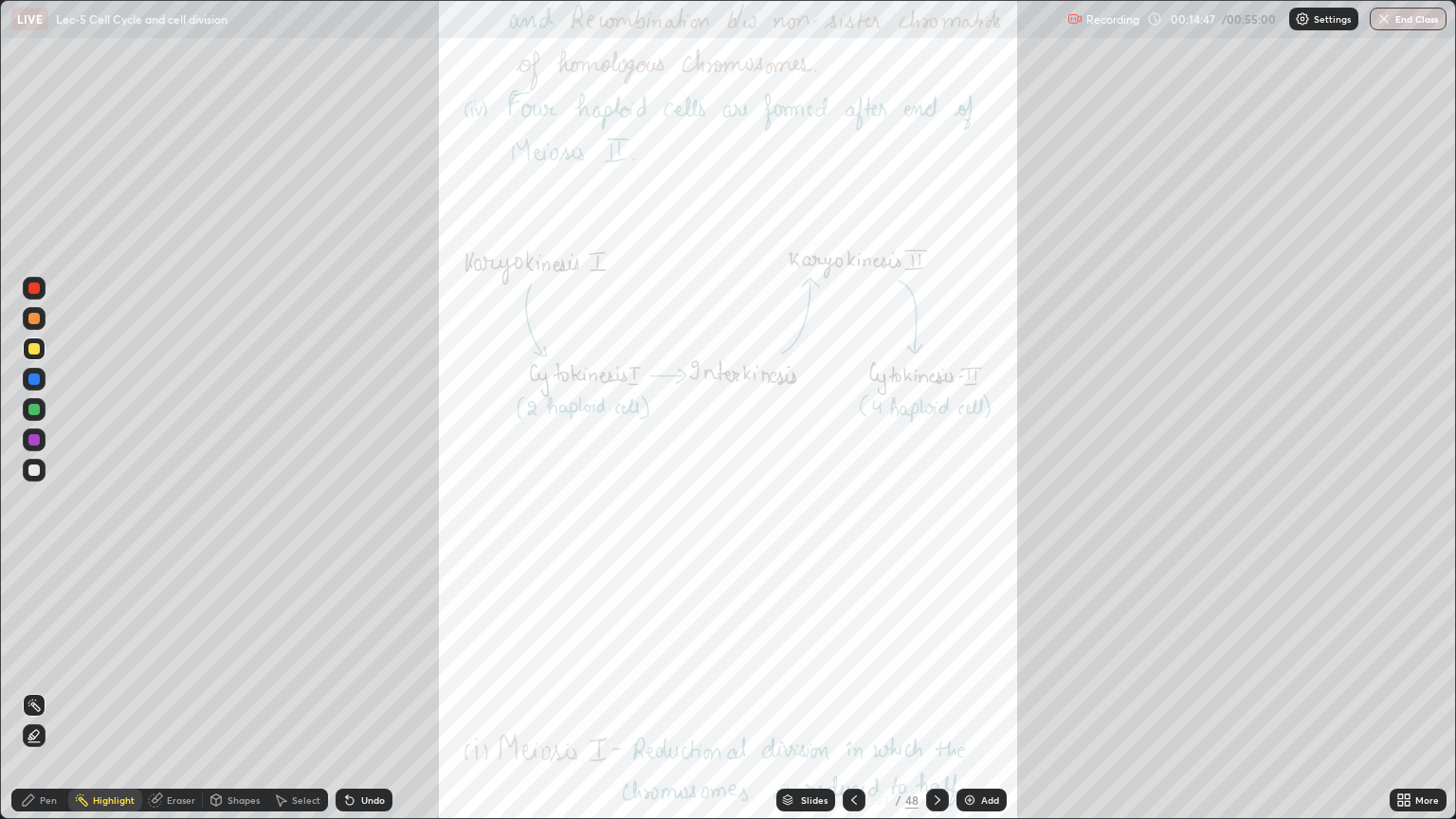 click 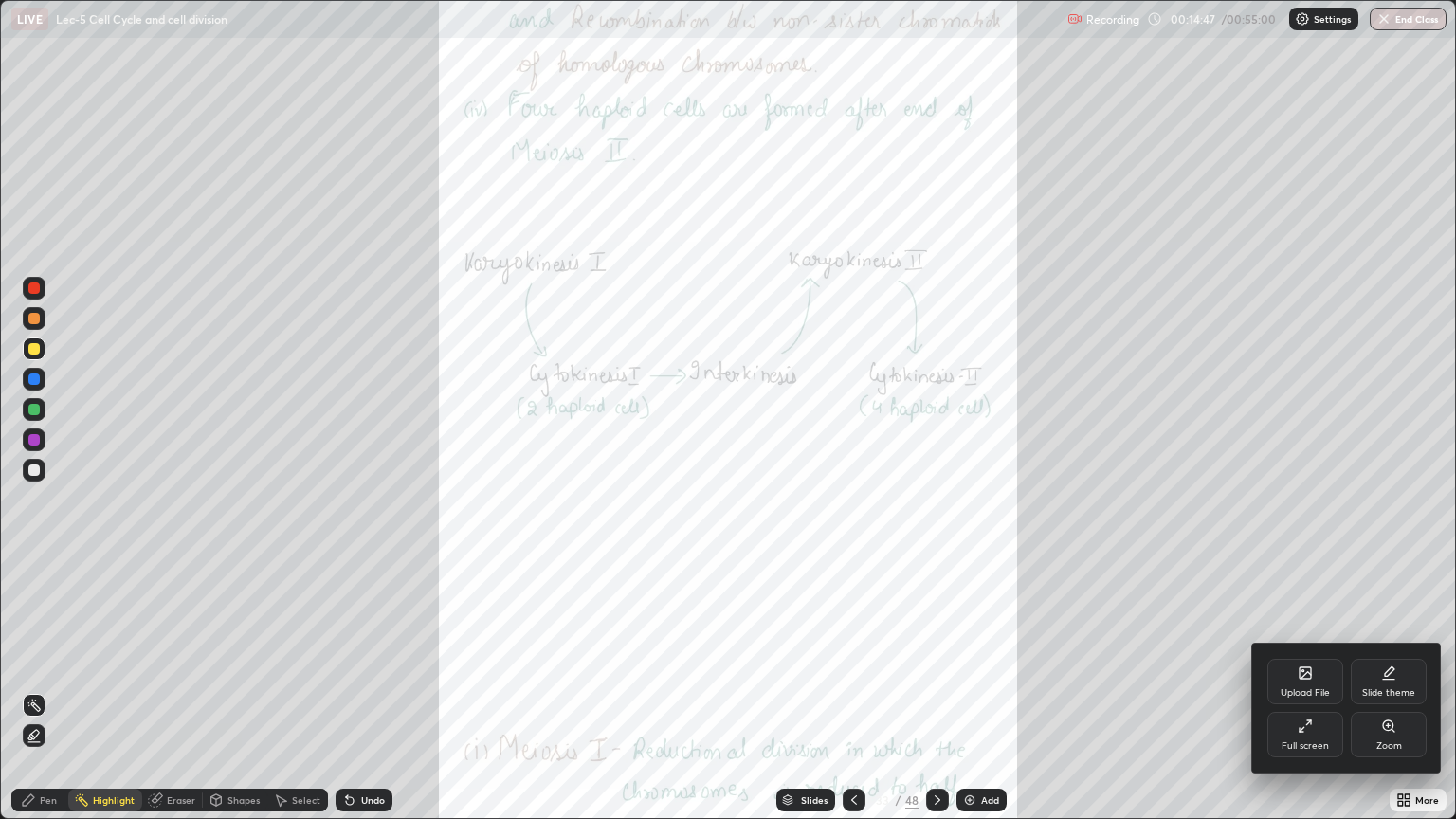 click on "Zoom" at bounding box center (1389, 746) 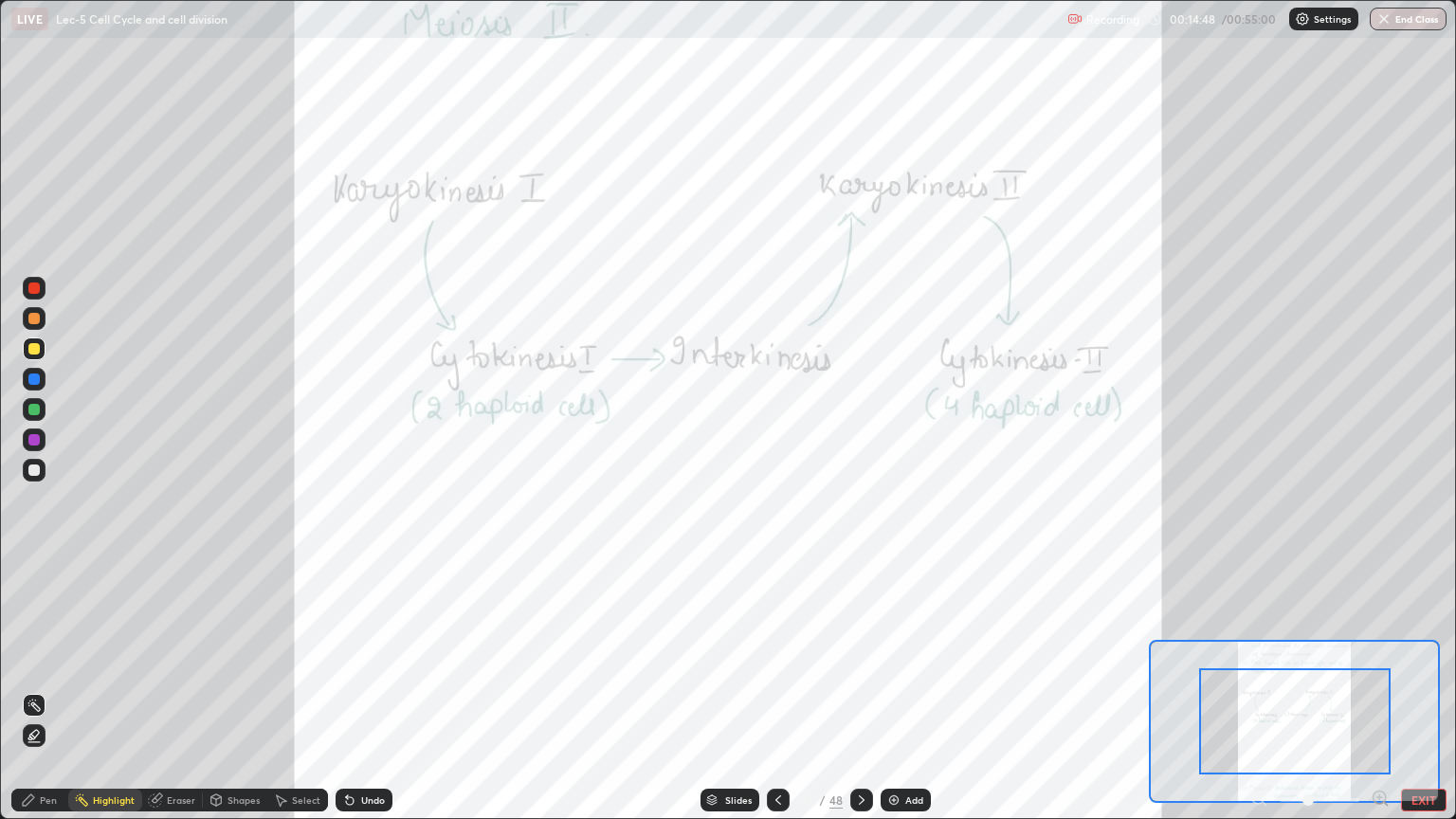 click 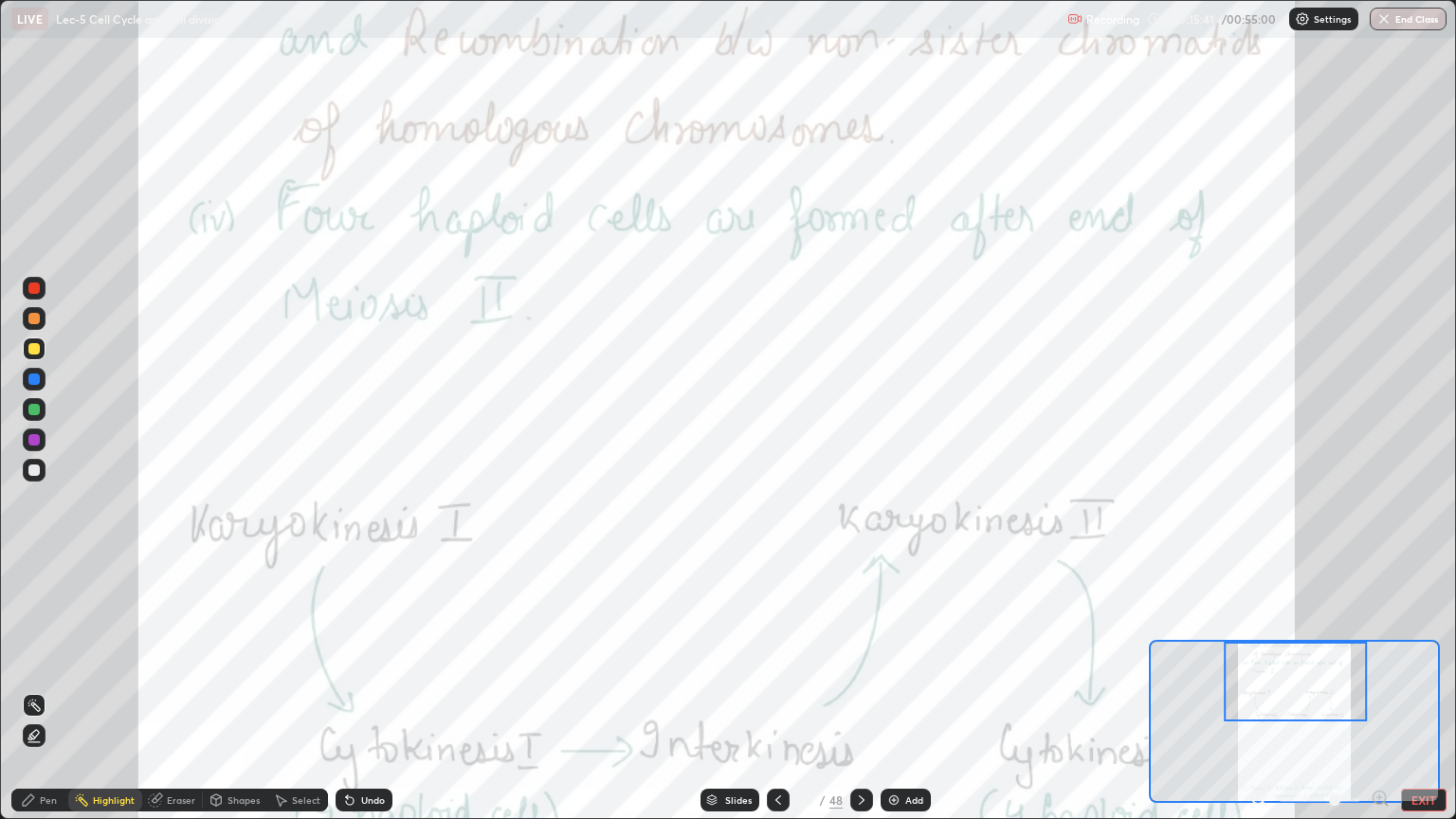 click on "Pen" at bounding box center [48, 800] 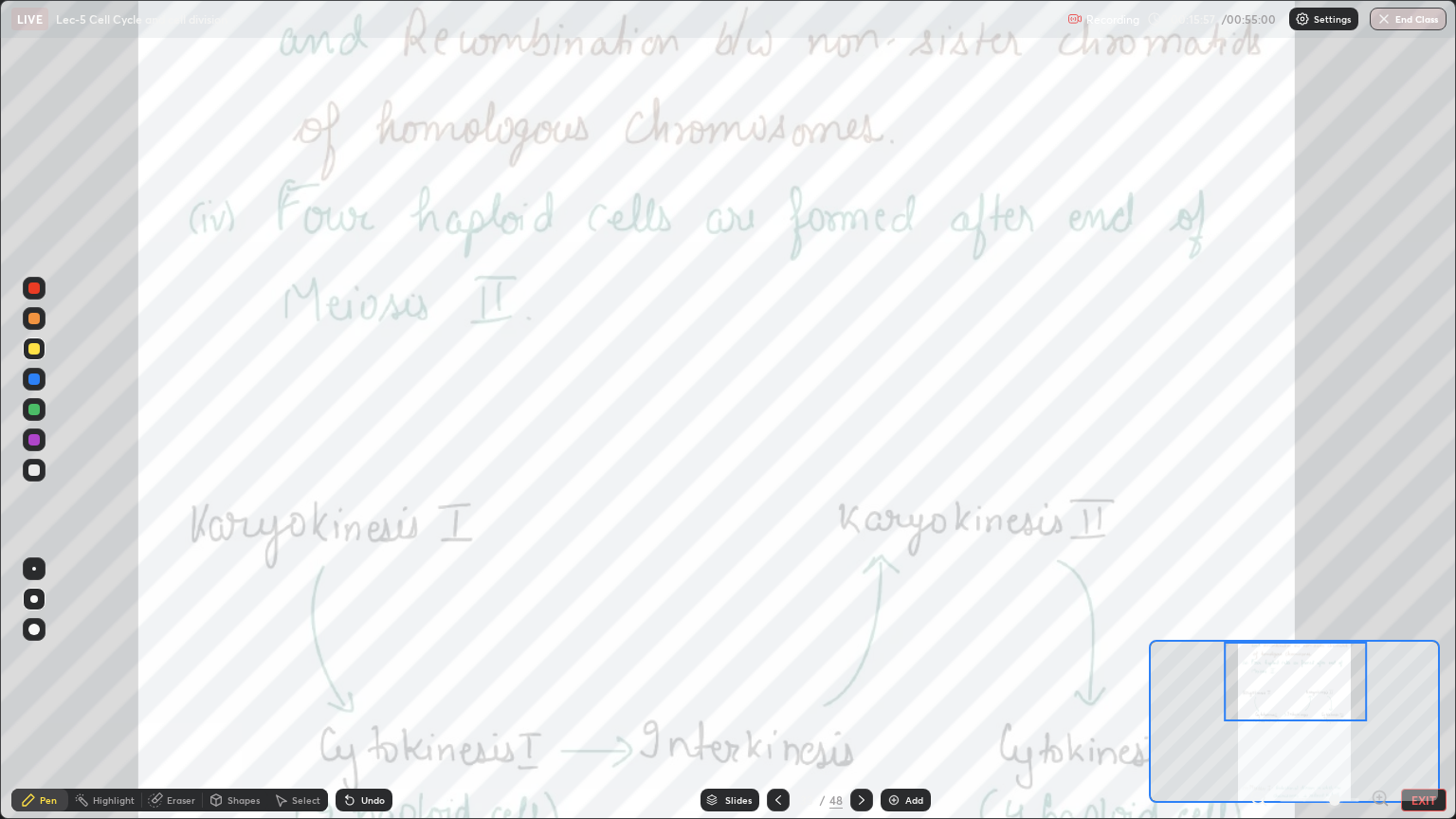 click on "Highlight" at bounding box center (114, 800) 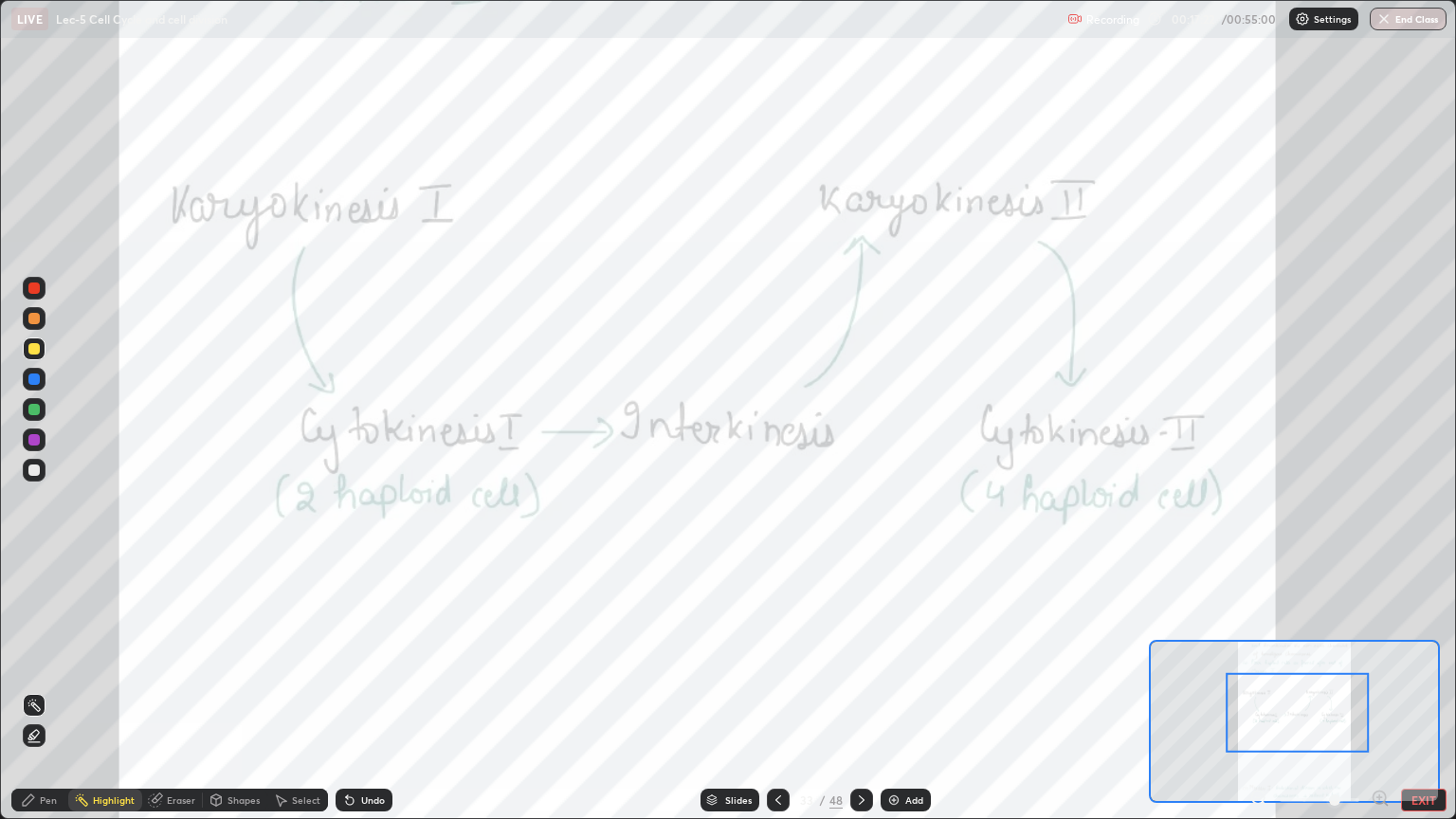 click at bounding box center [862, 800] 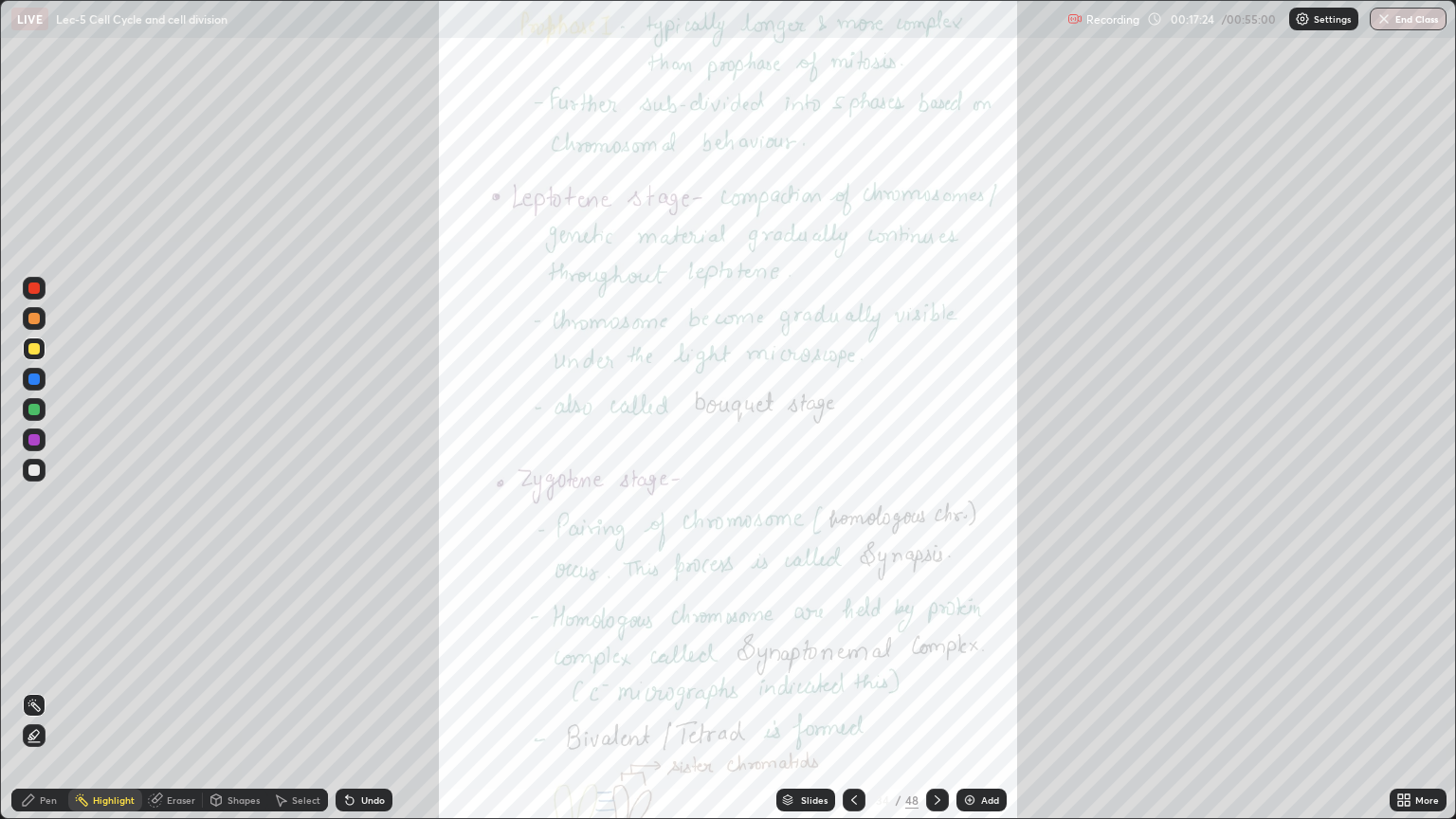 click 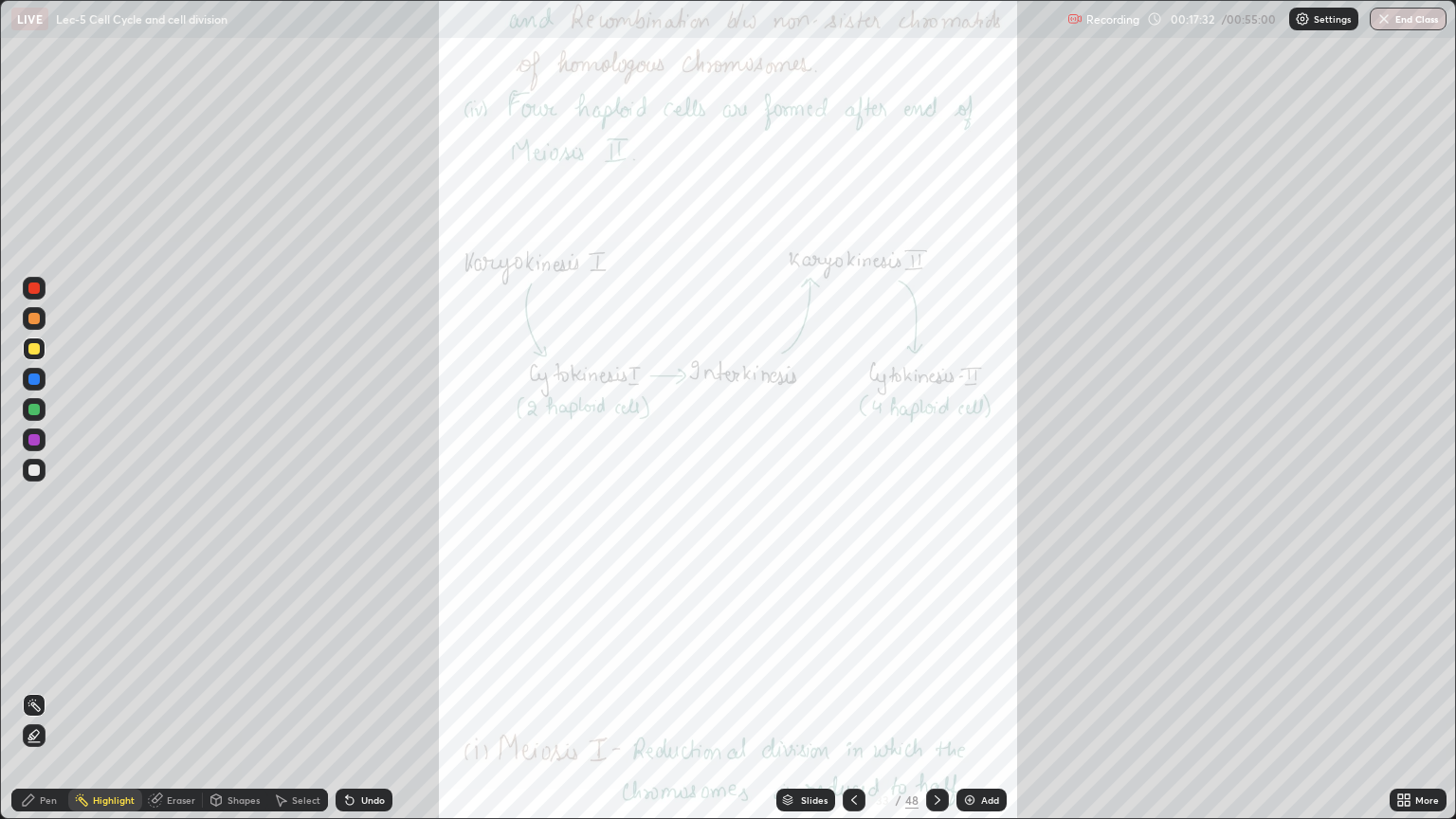 click 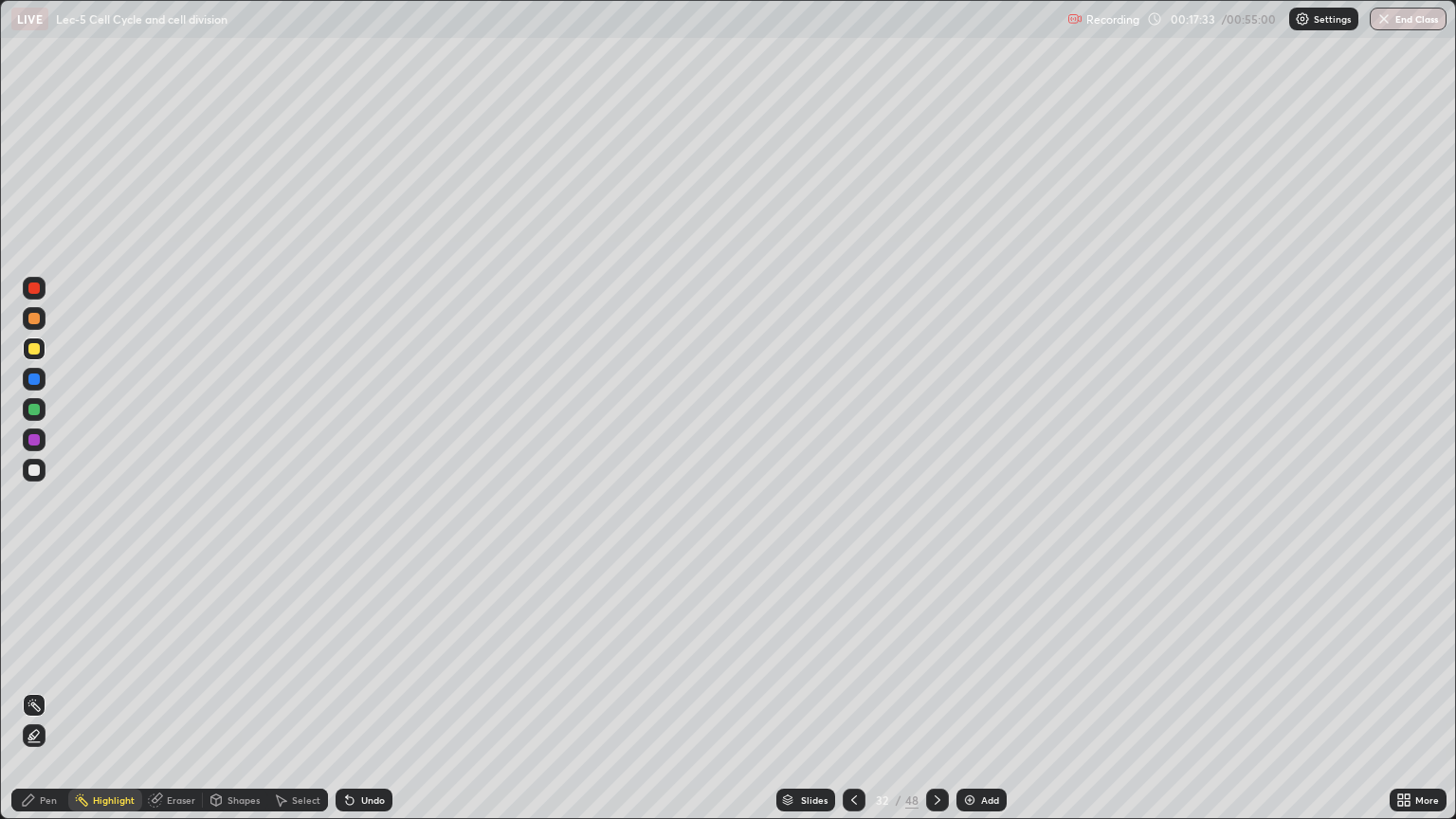 click 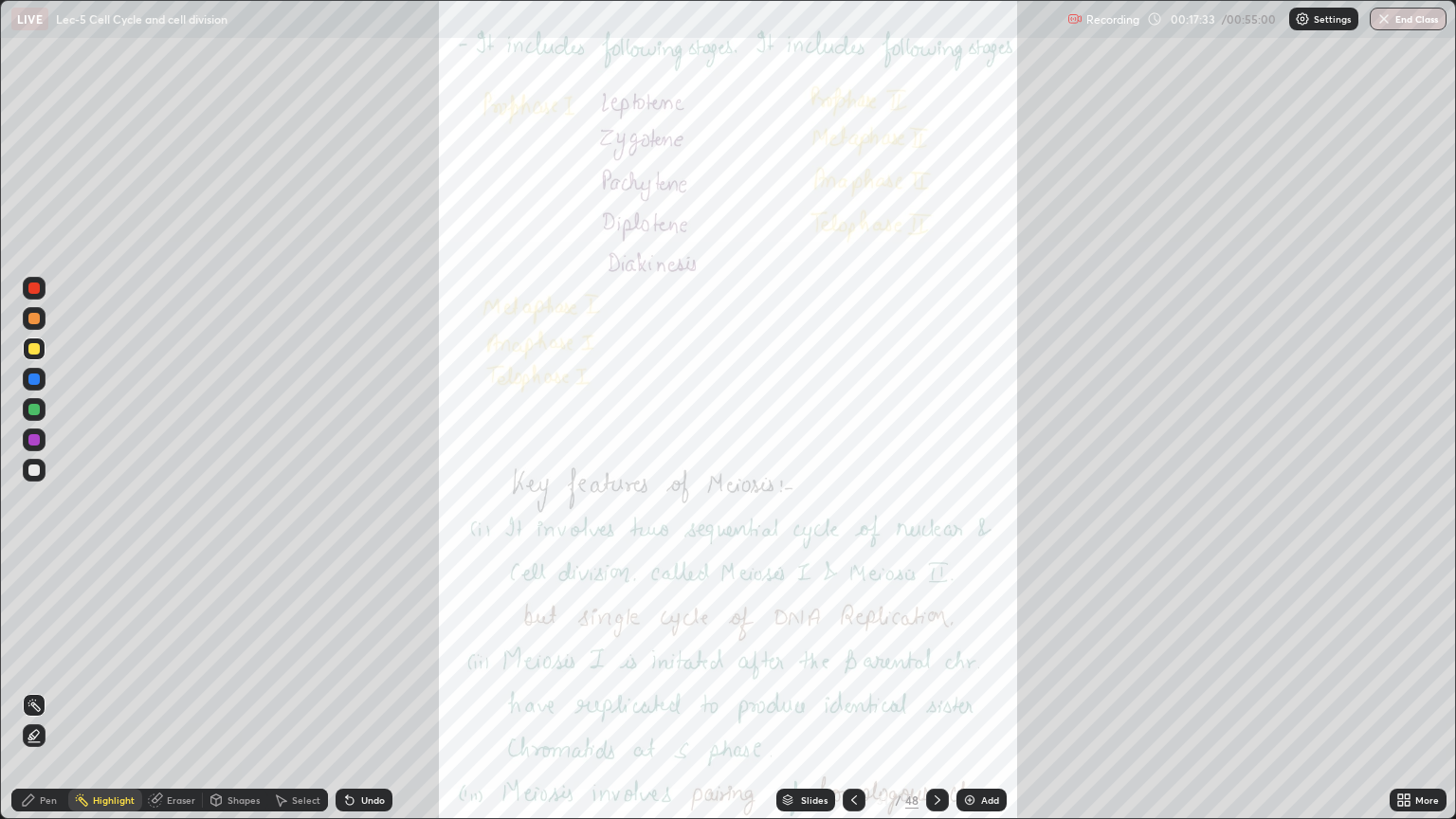 click 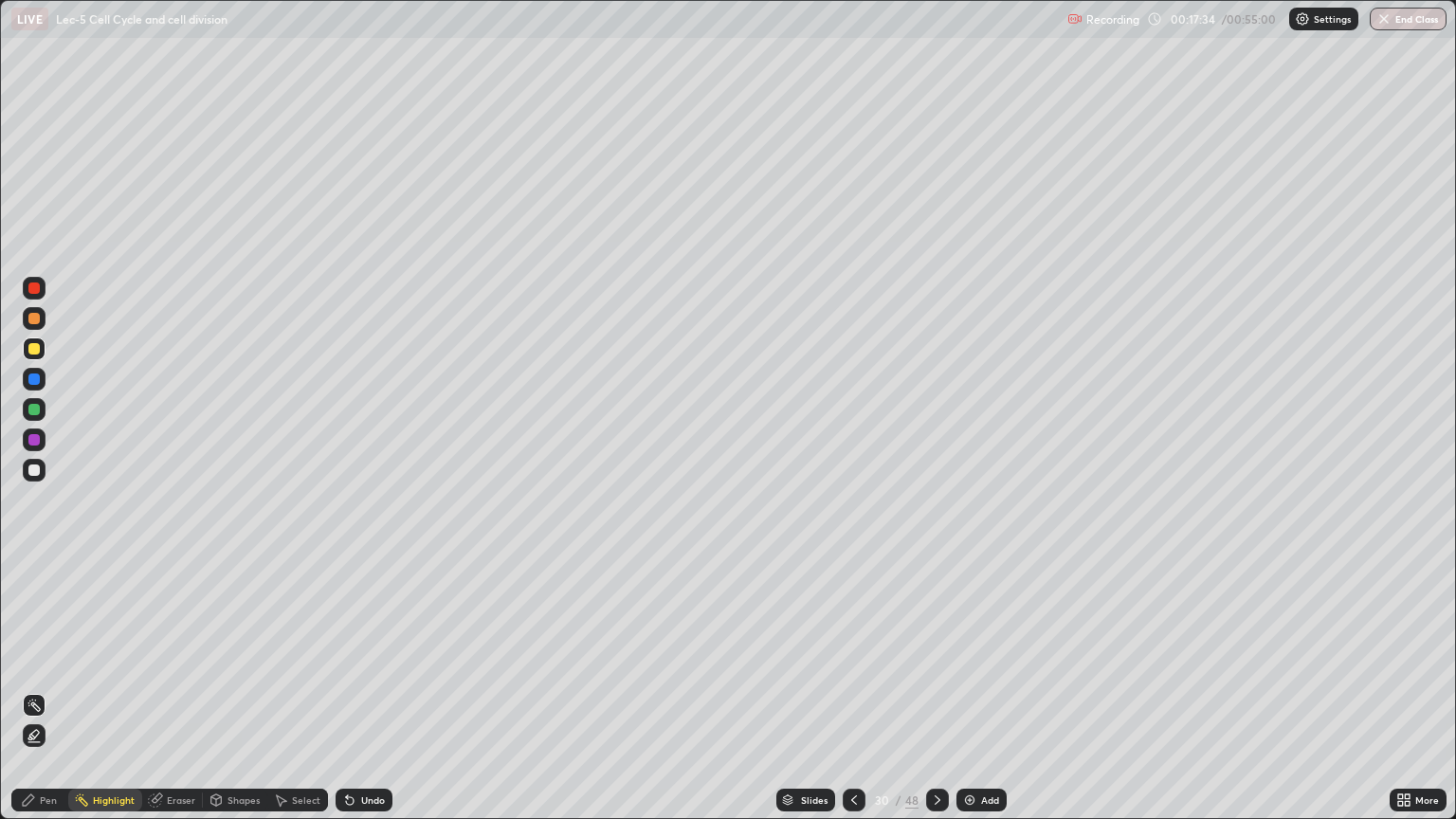 click 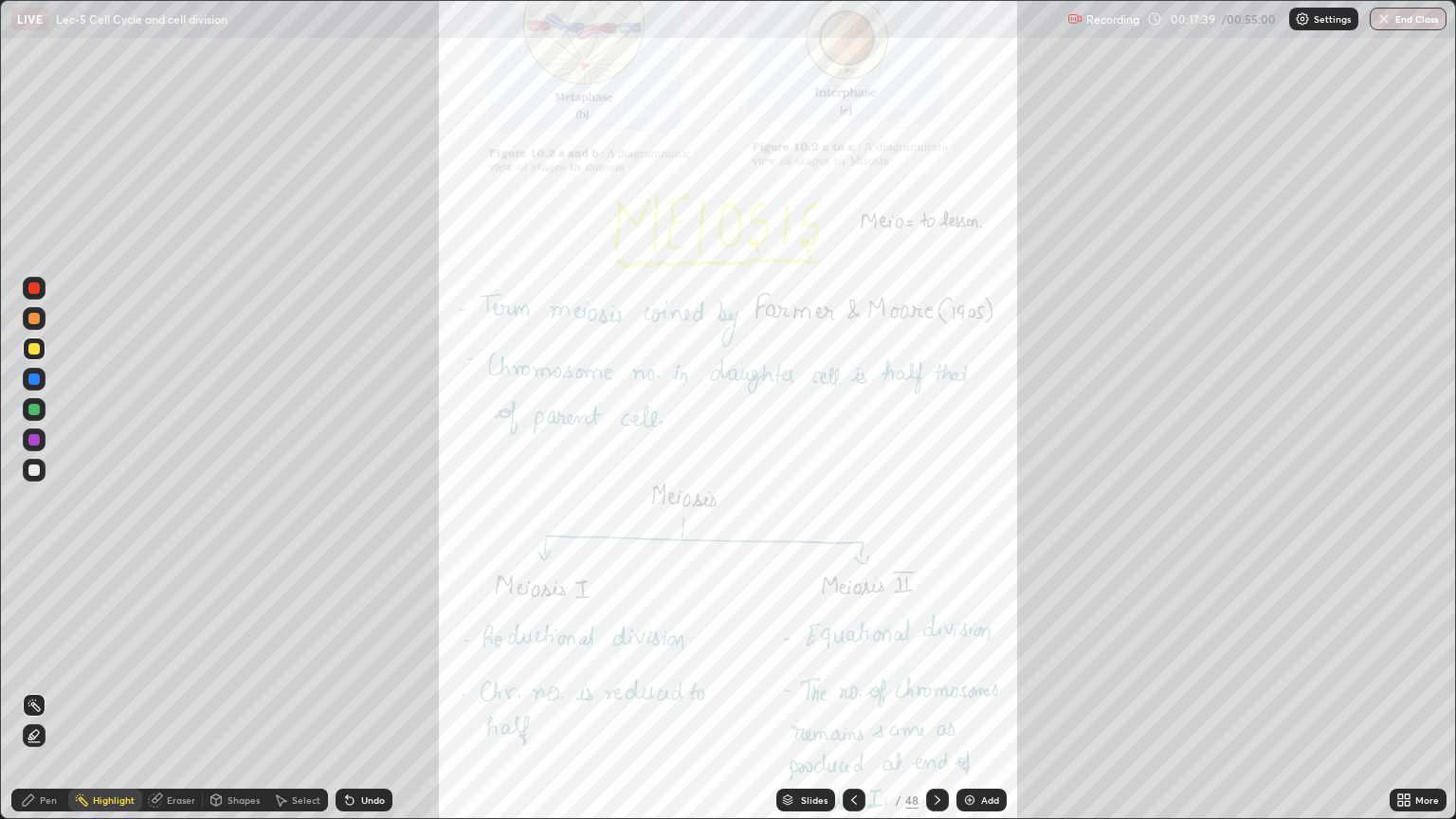 click 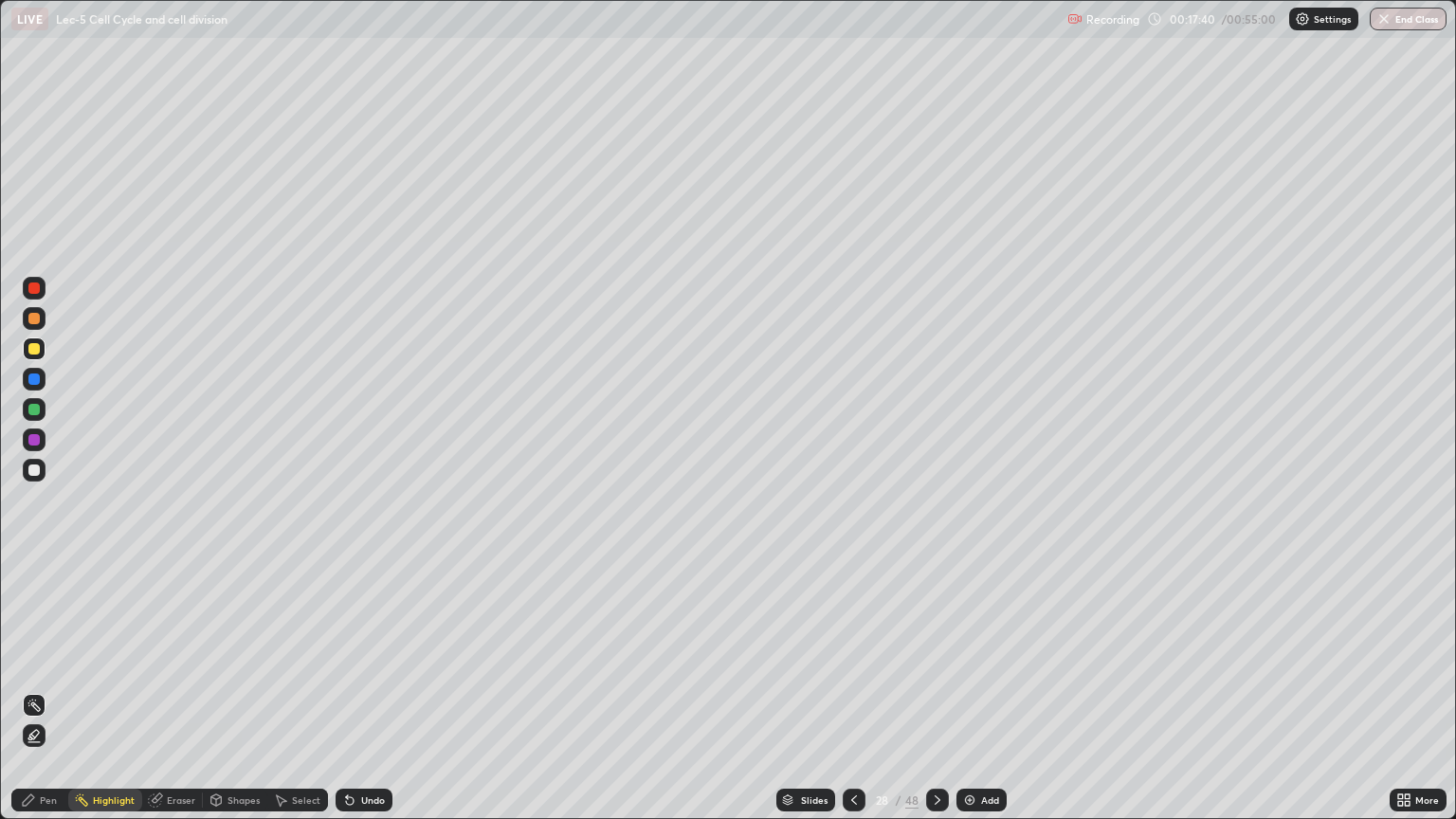 click 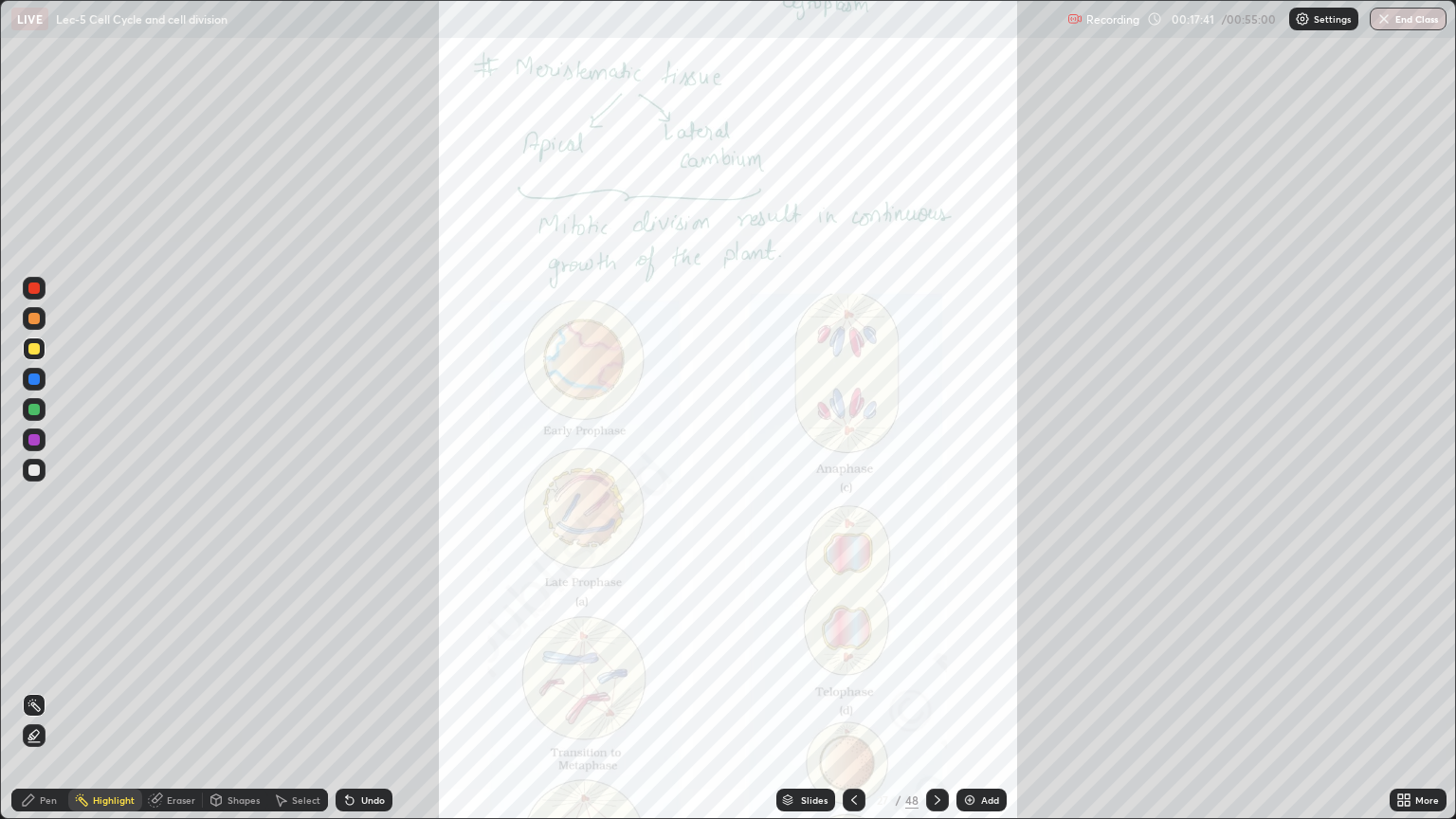 click at bounding box center [854, 800] 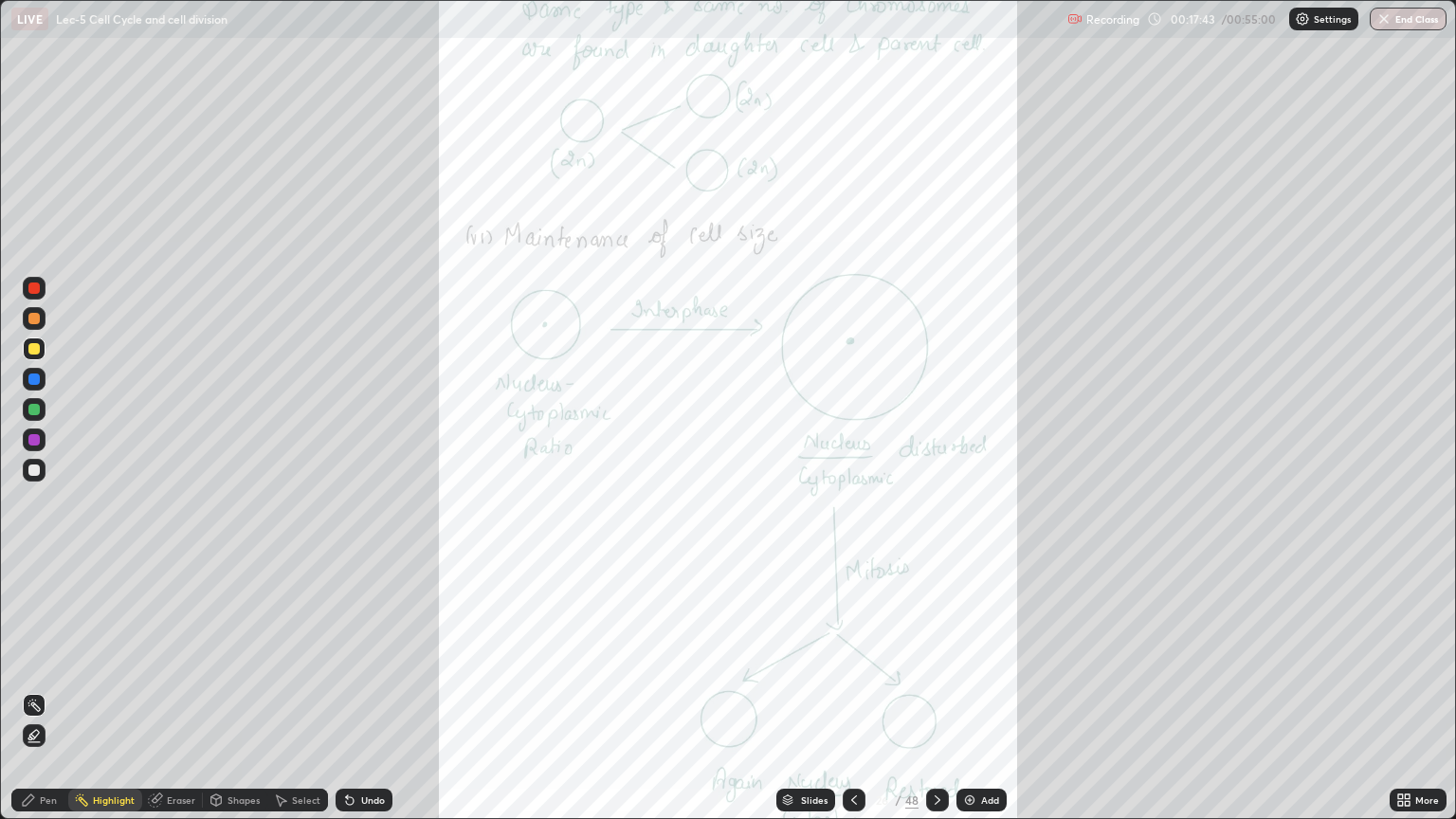 click 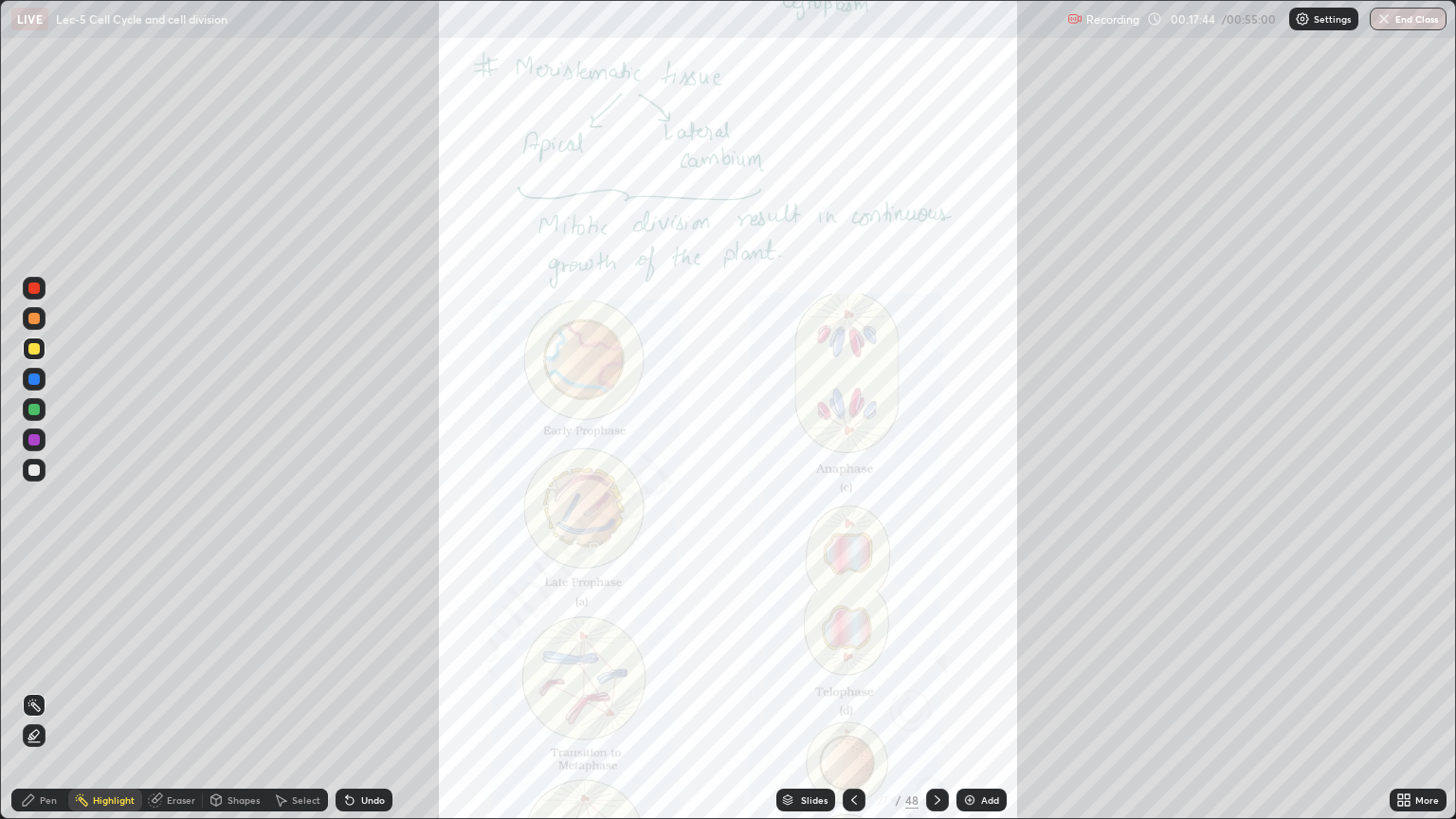 click 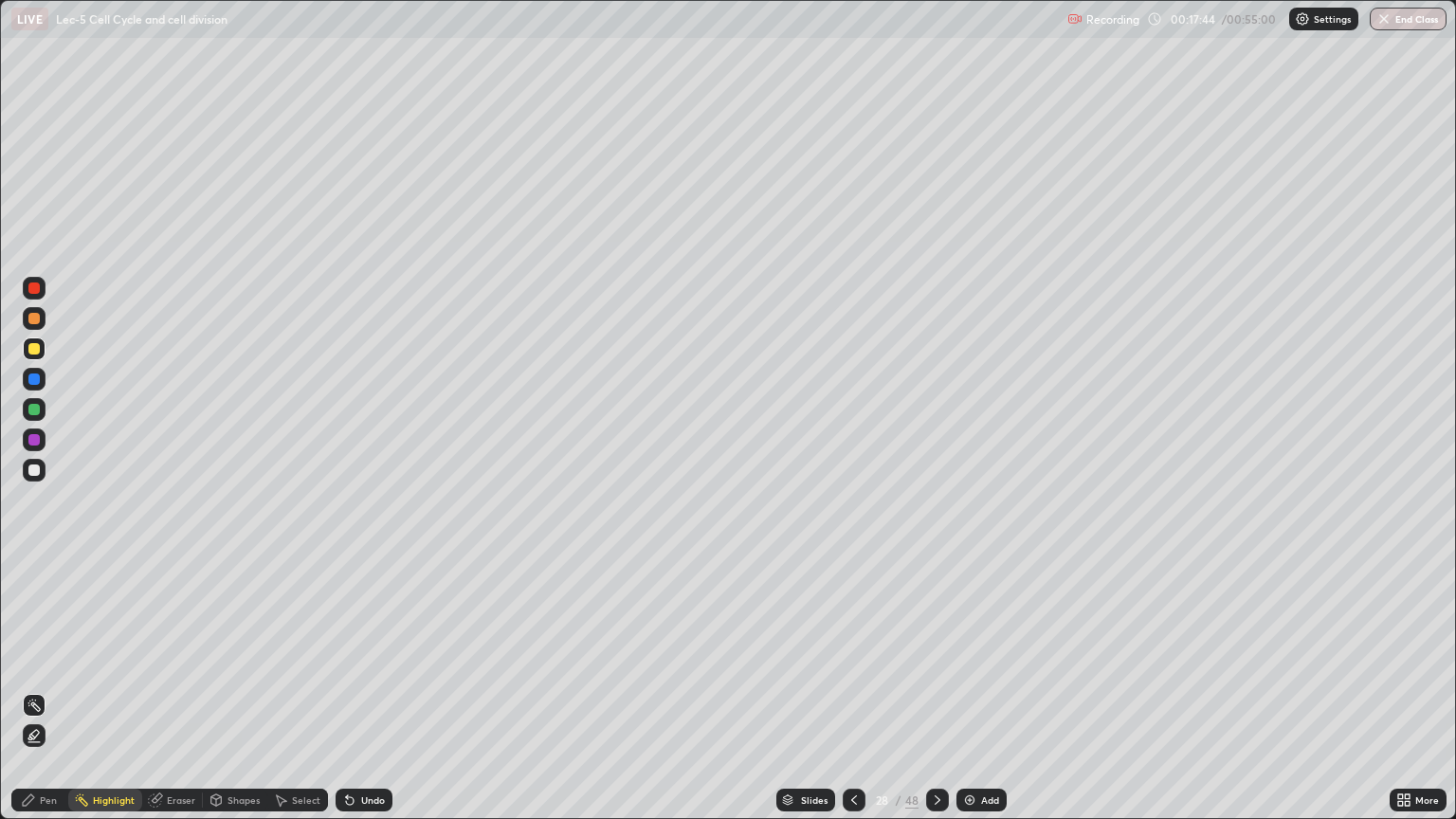 click 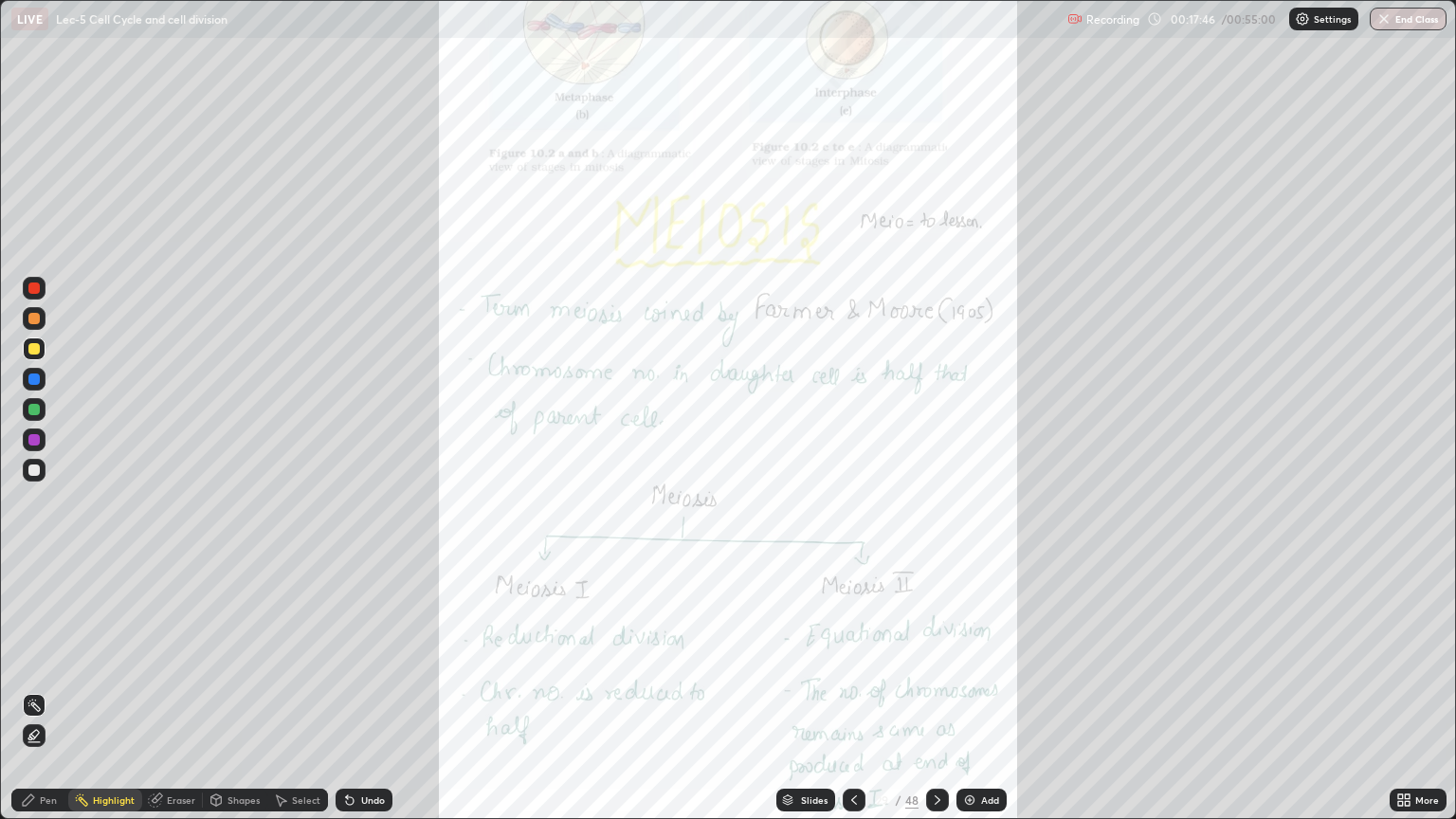 click 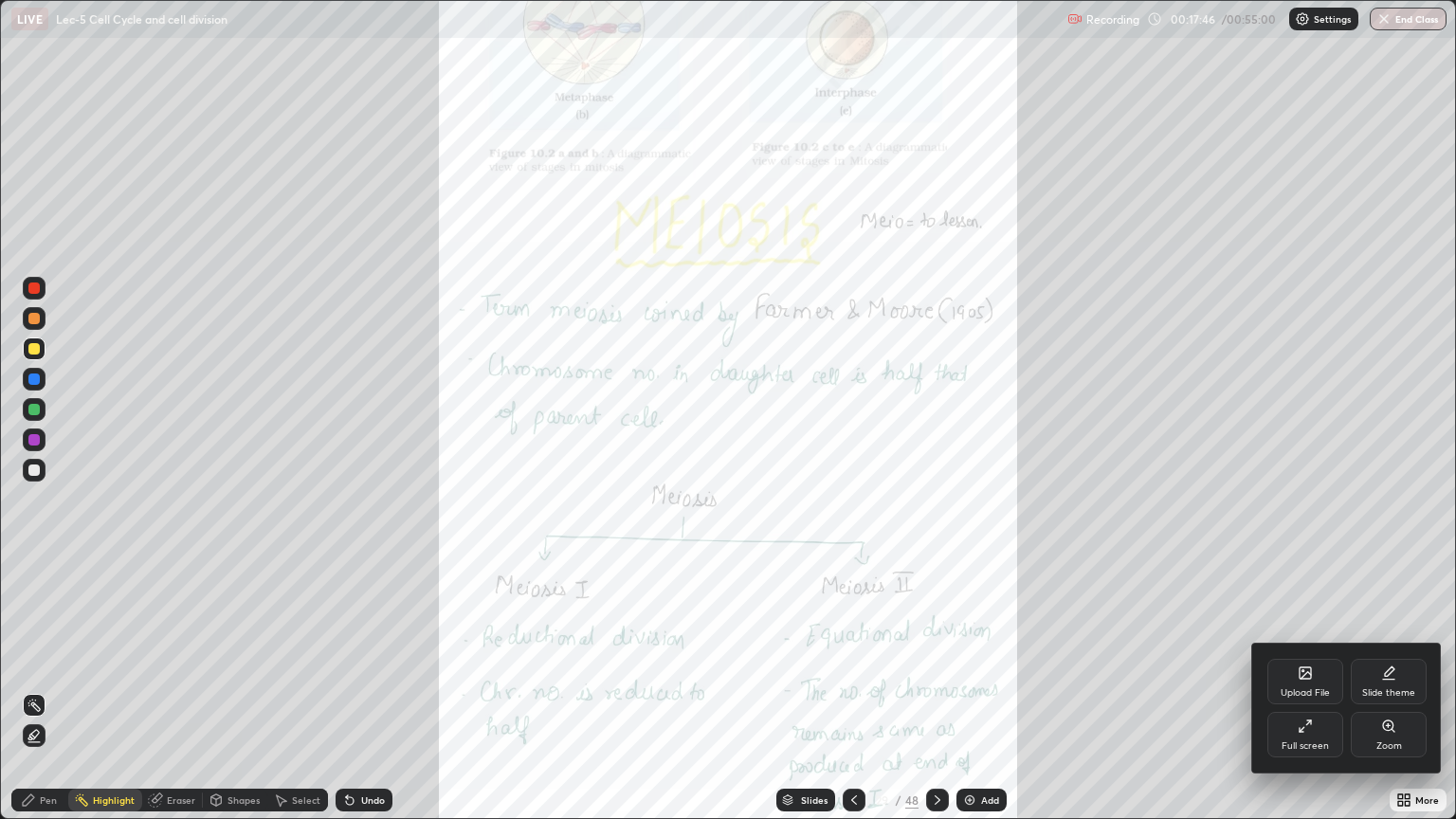 click on "Zoom" at bounding box center [1389, 746] 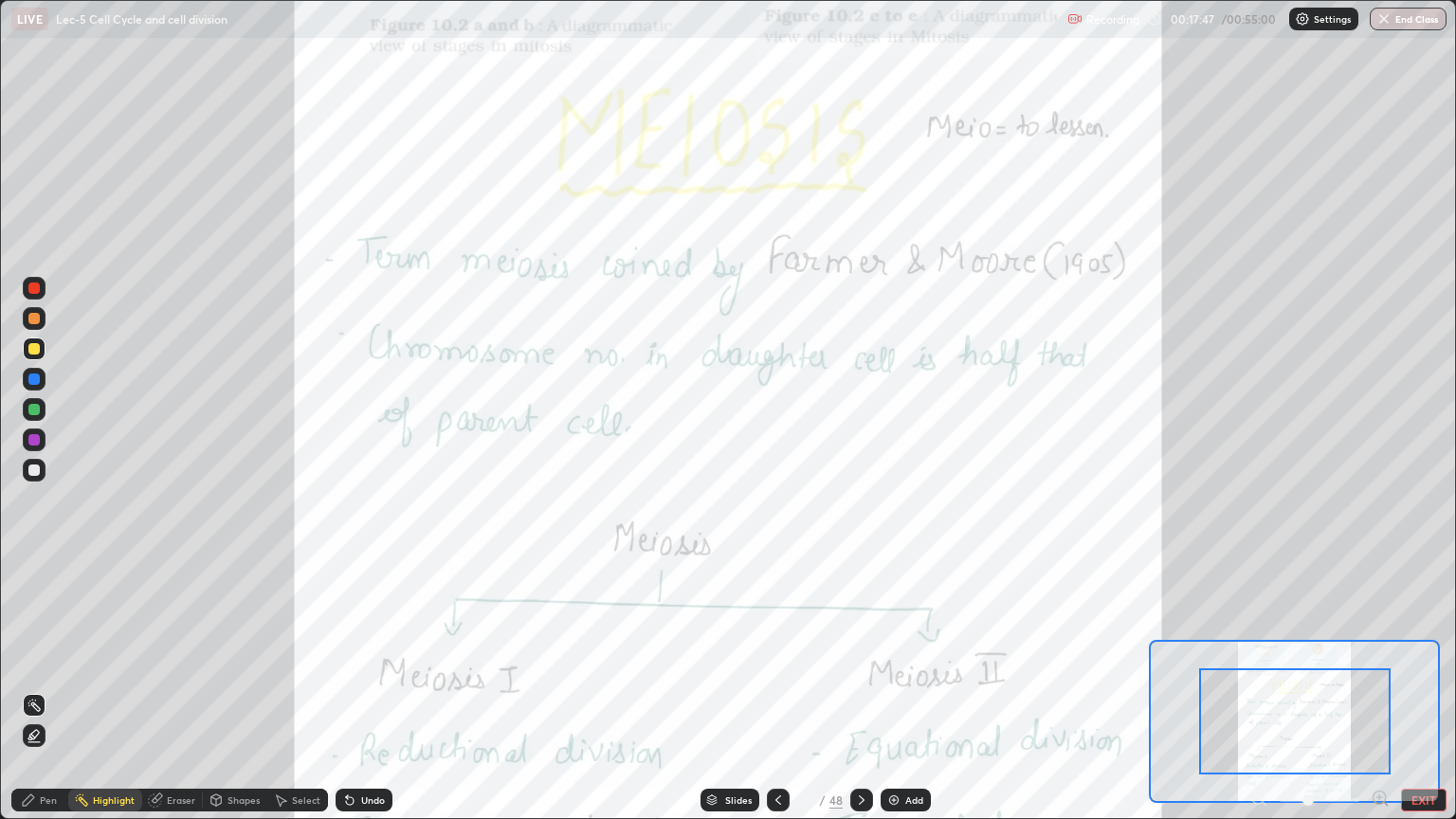 click 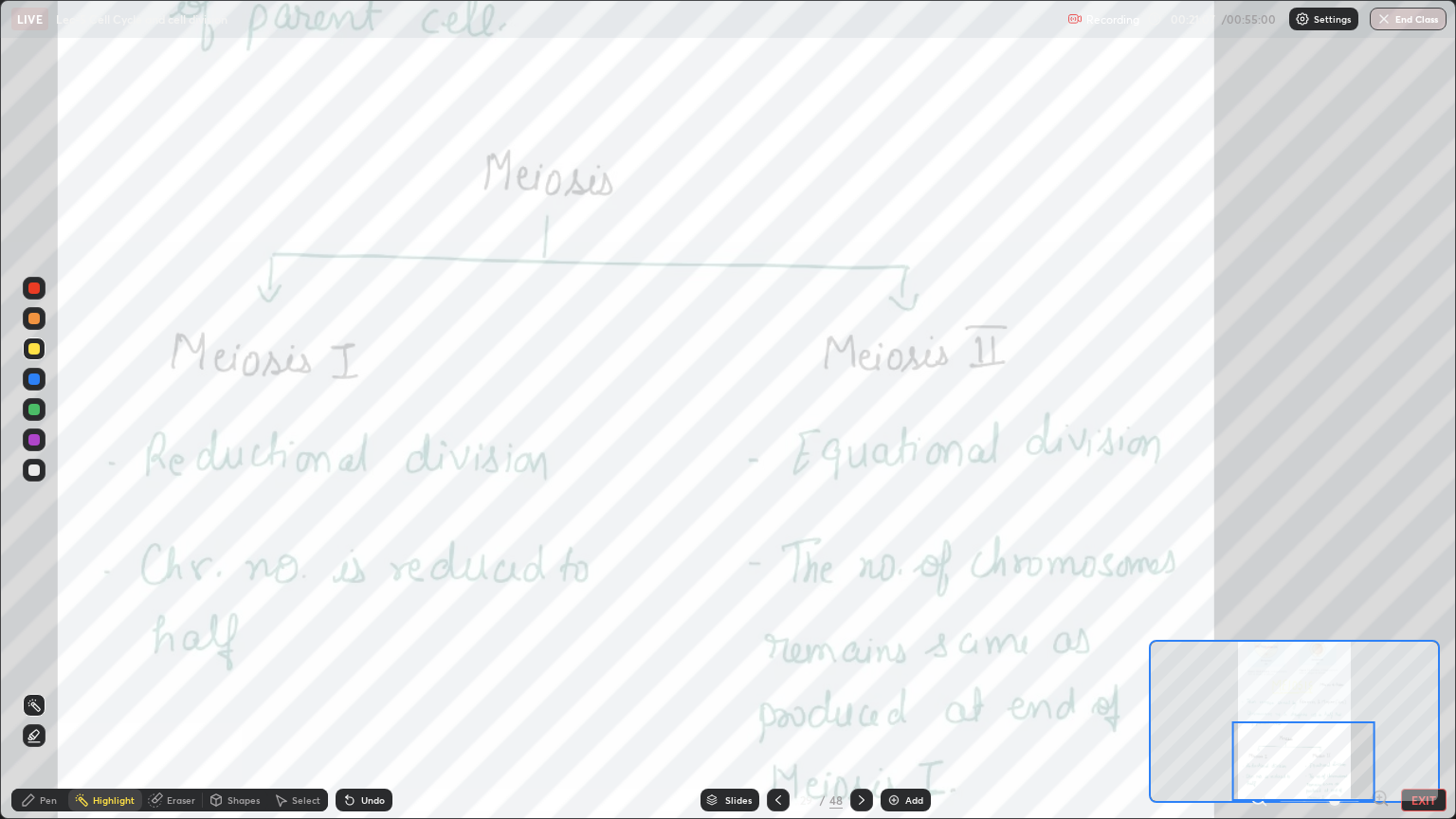 click 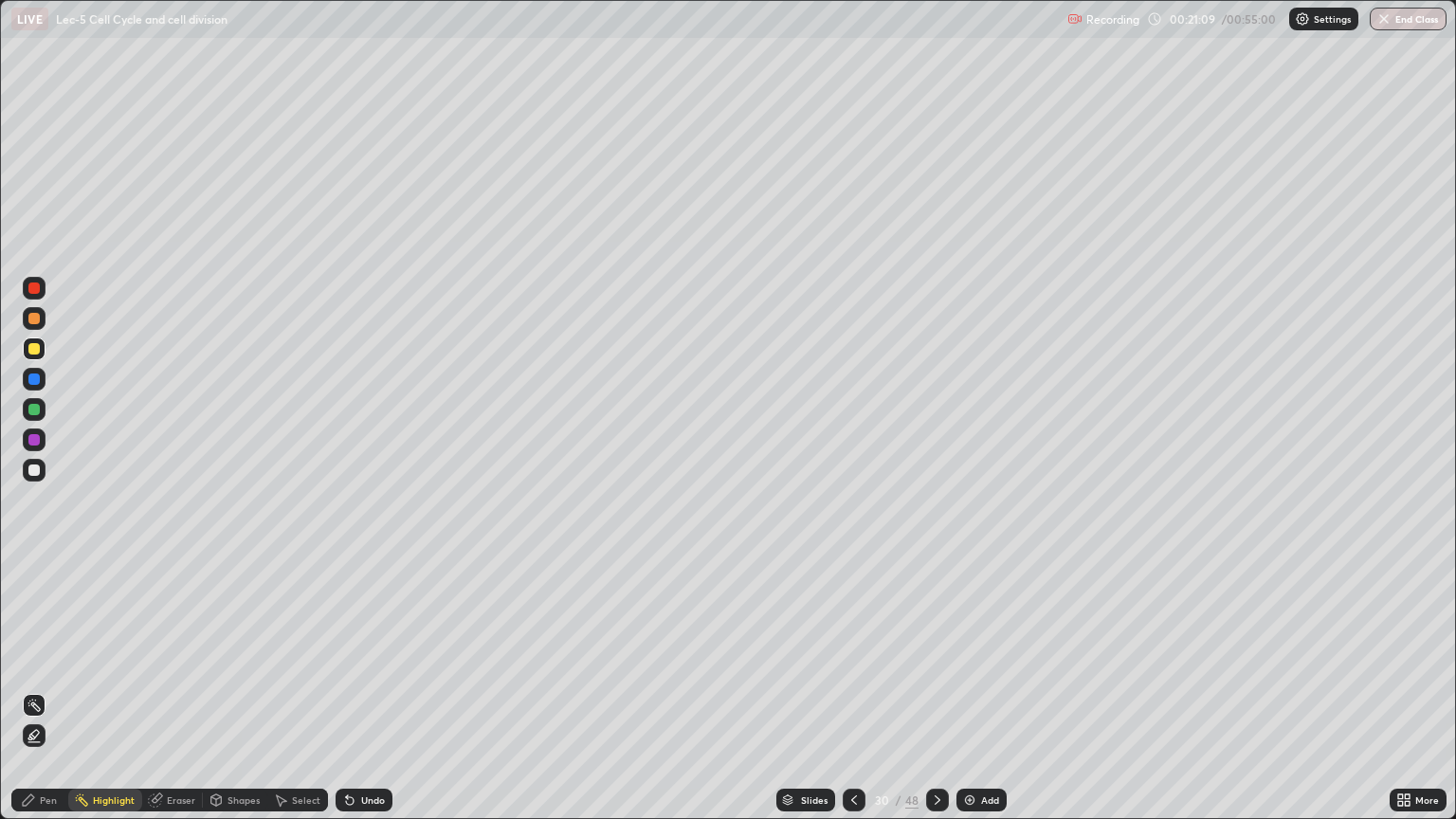 click 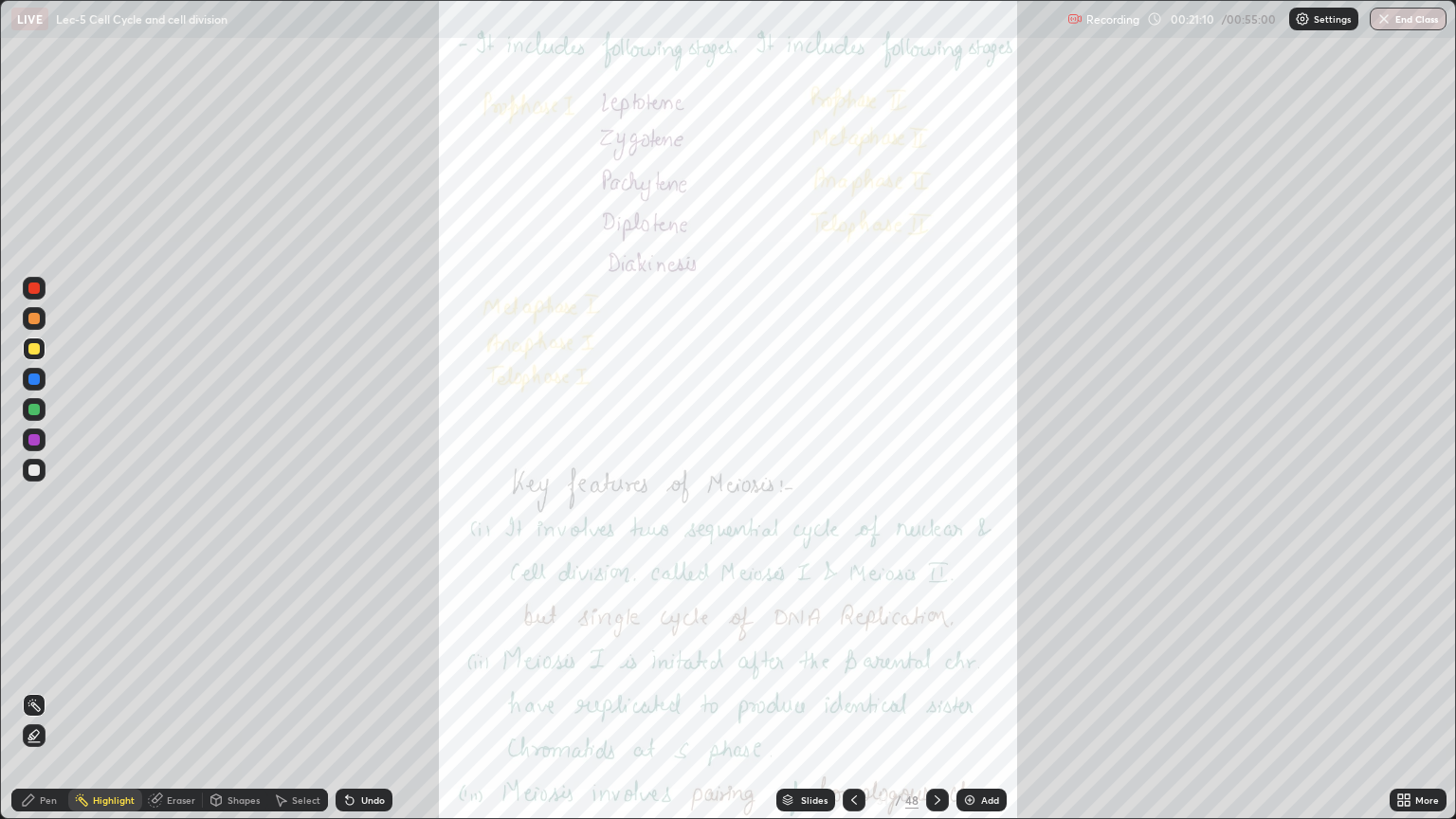 click on "More" at bounding box center [1427, 800] 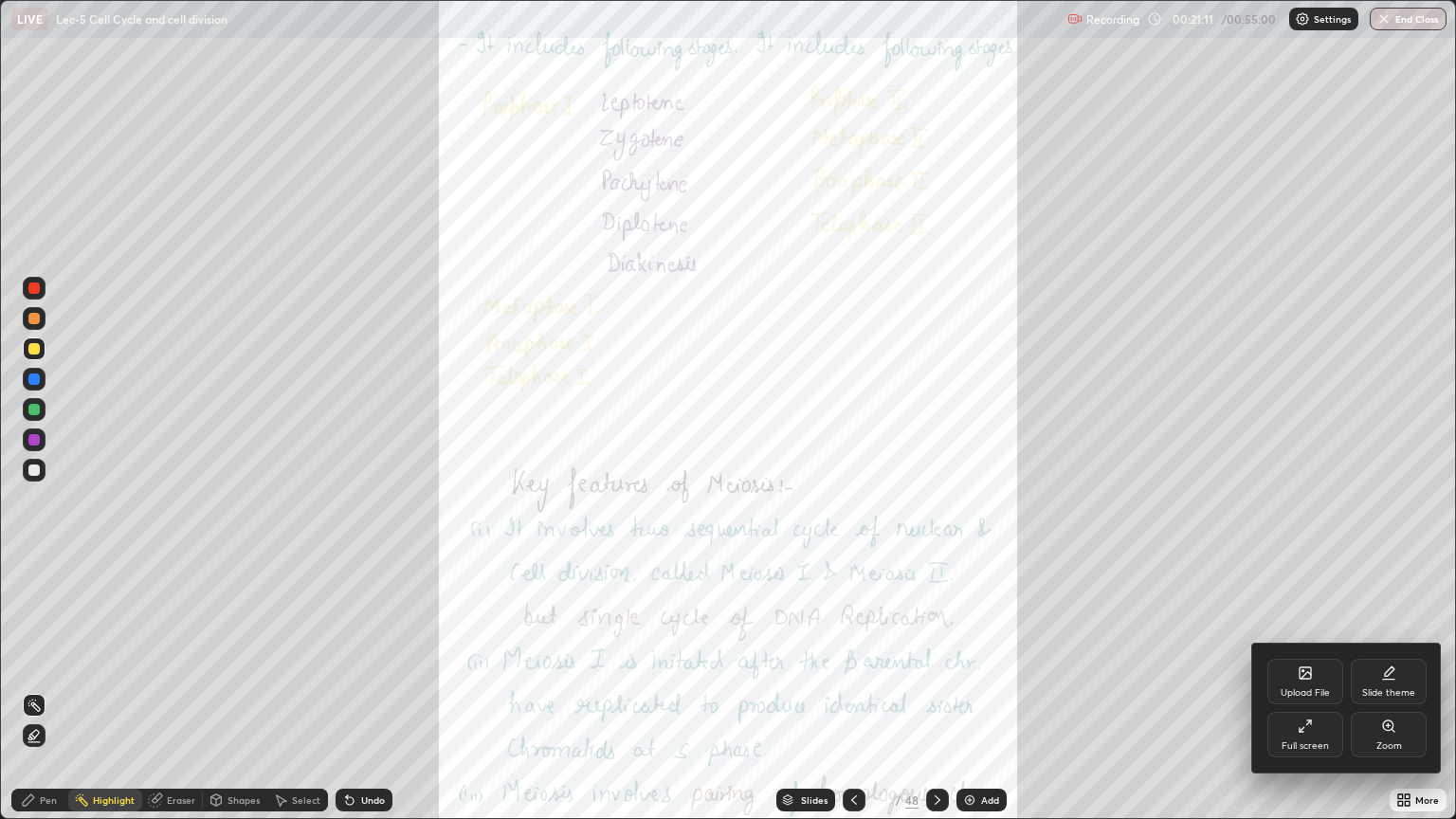 click on "Zoom" at bounding box center (1389, 735) 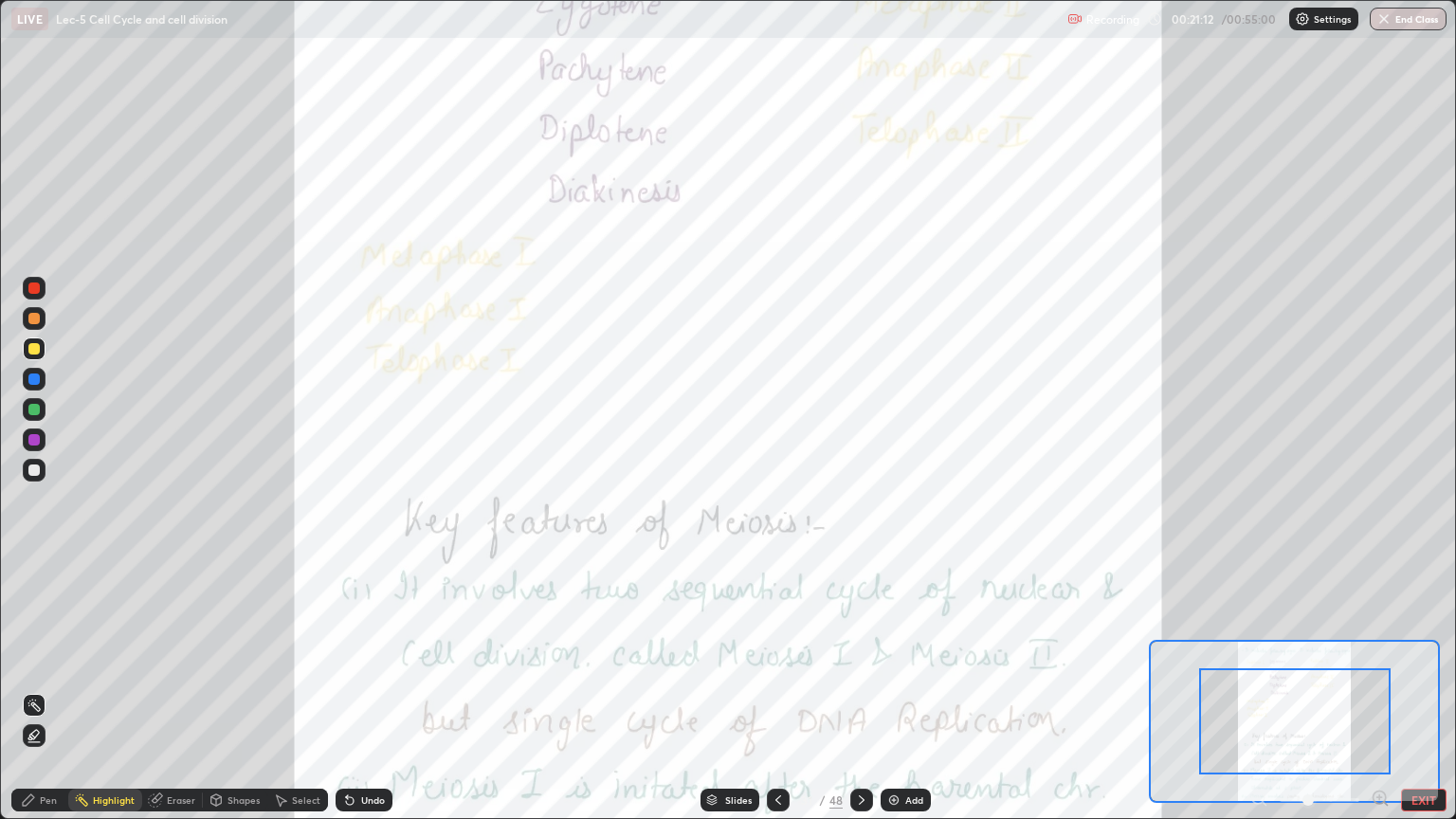 click 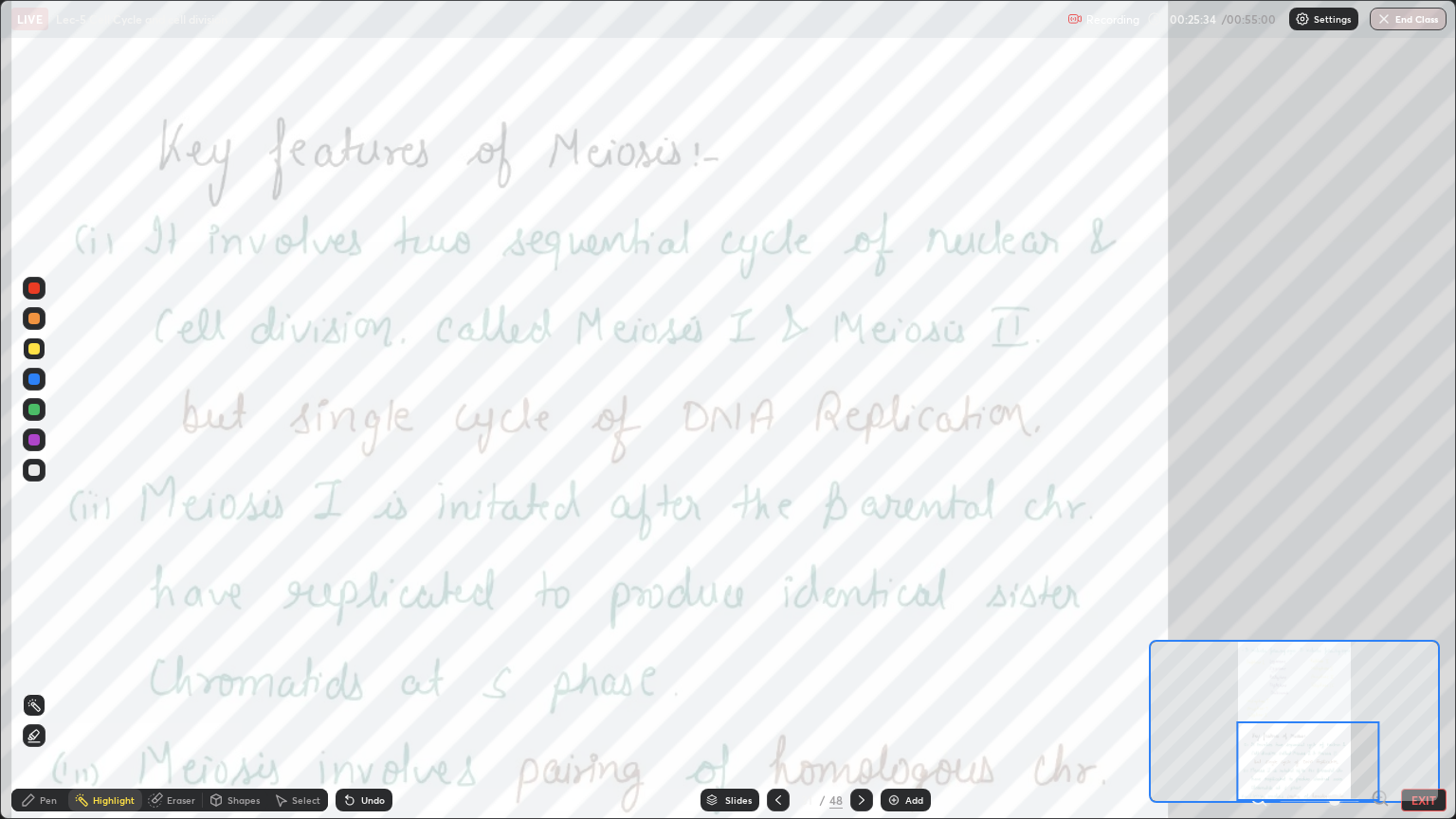 click 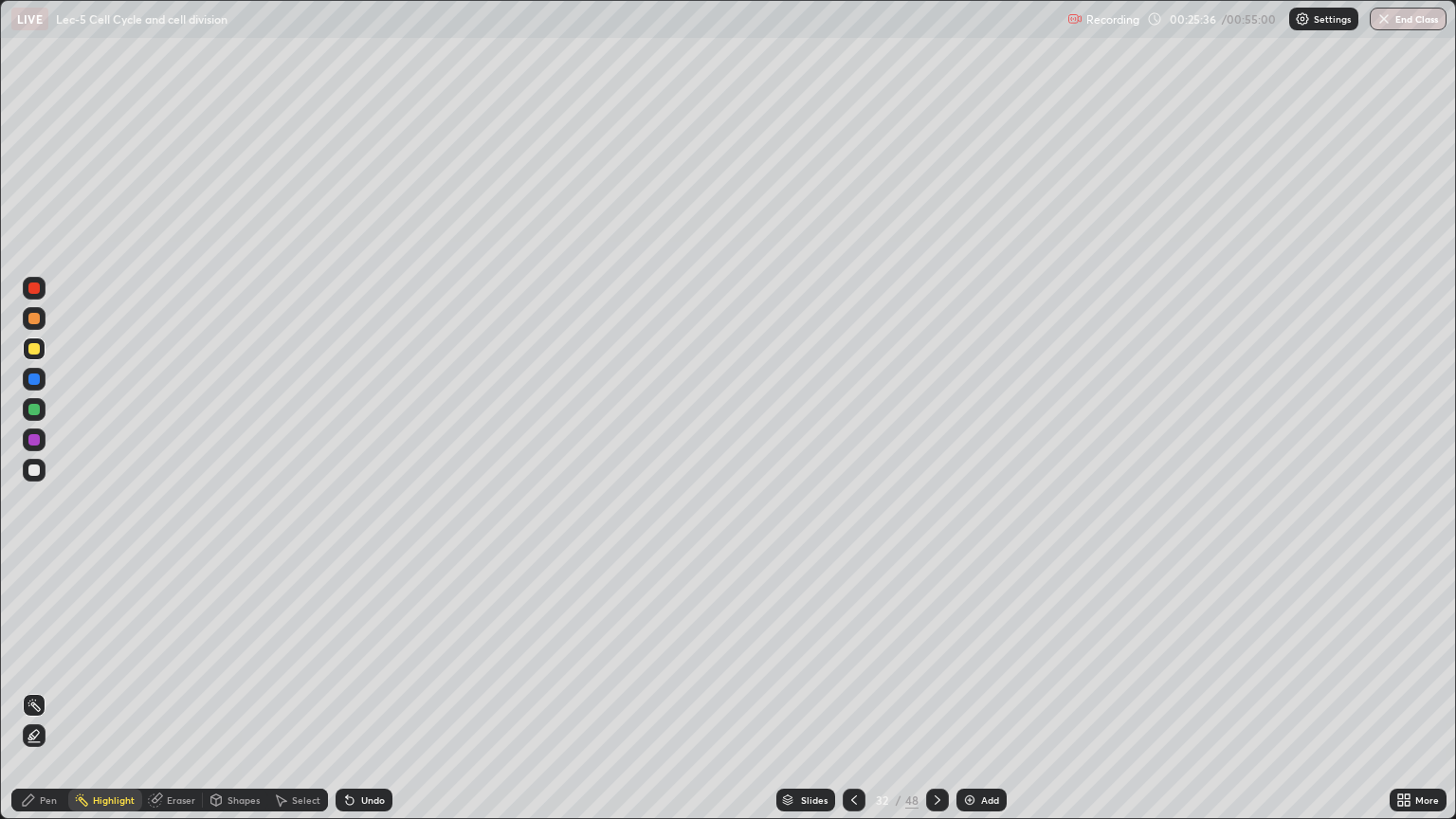 click 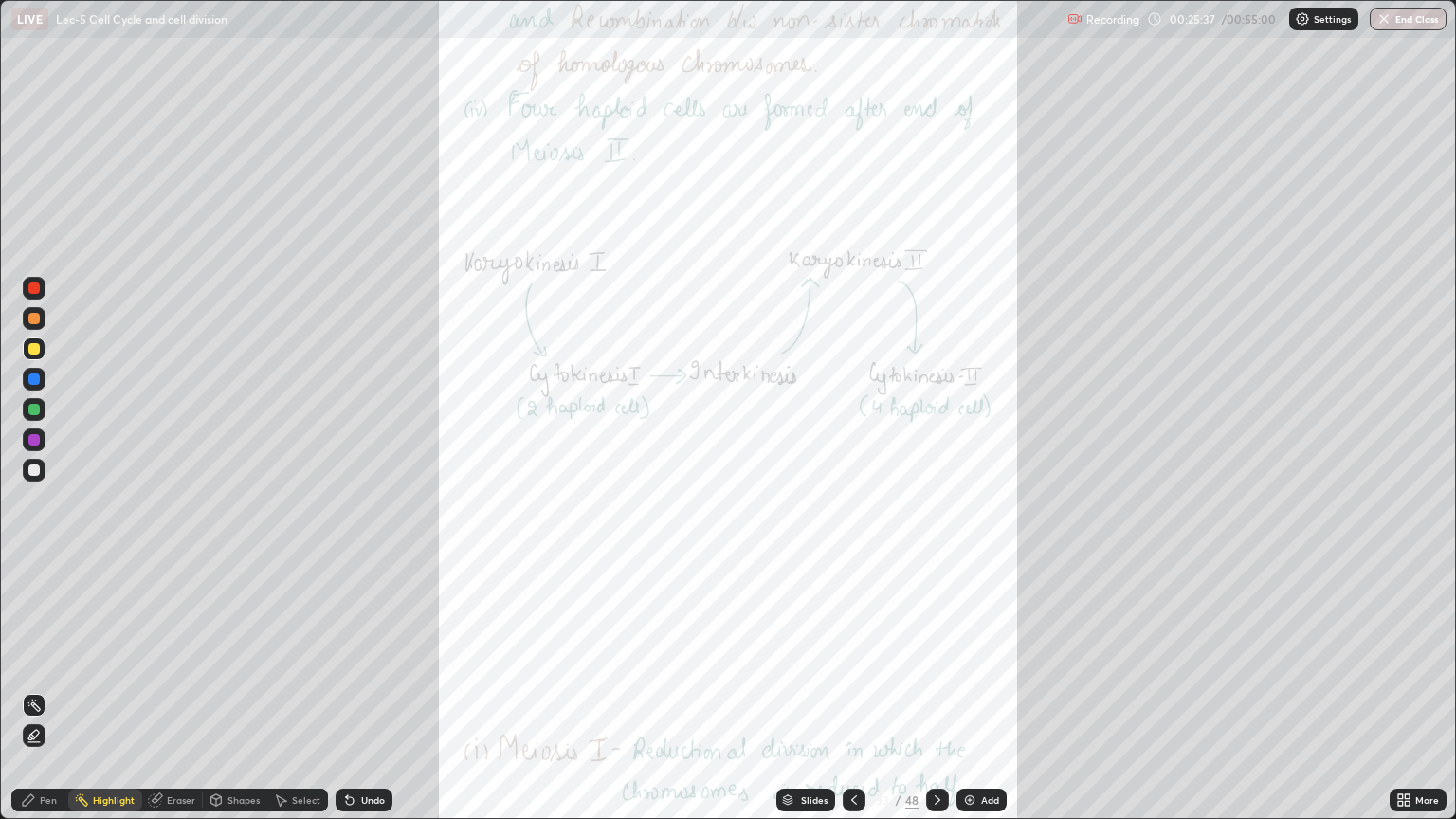 click on "More" at bounding box center (1427, 800) 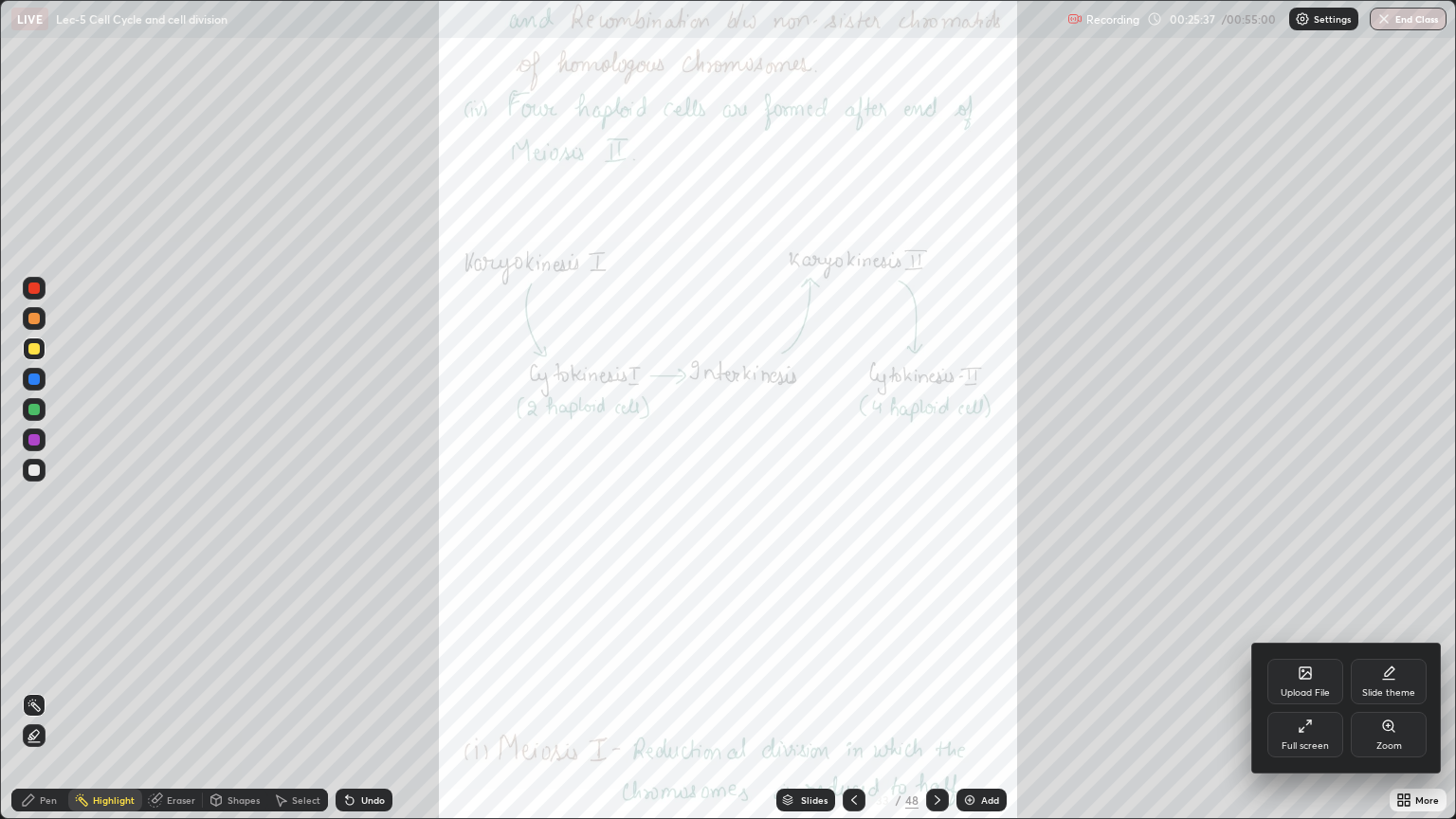 click on "Zoom" at bounding box center (1389, 746) 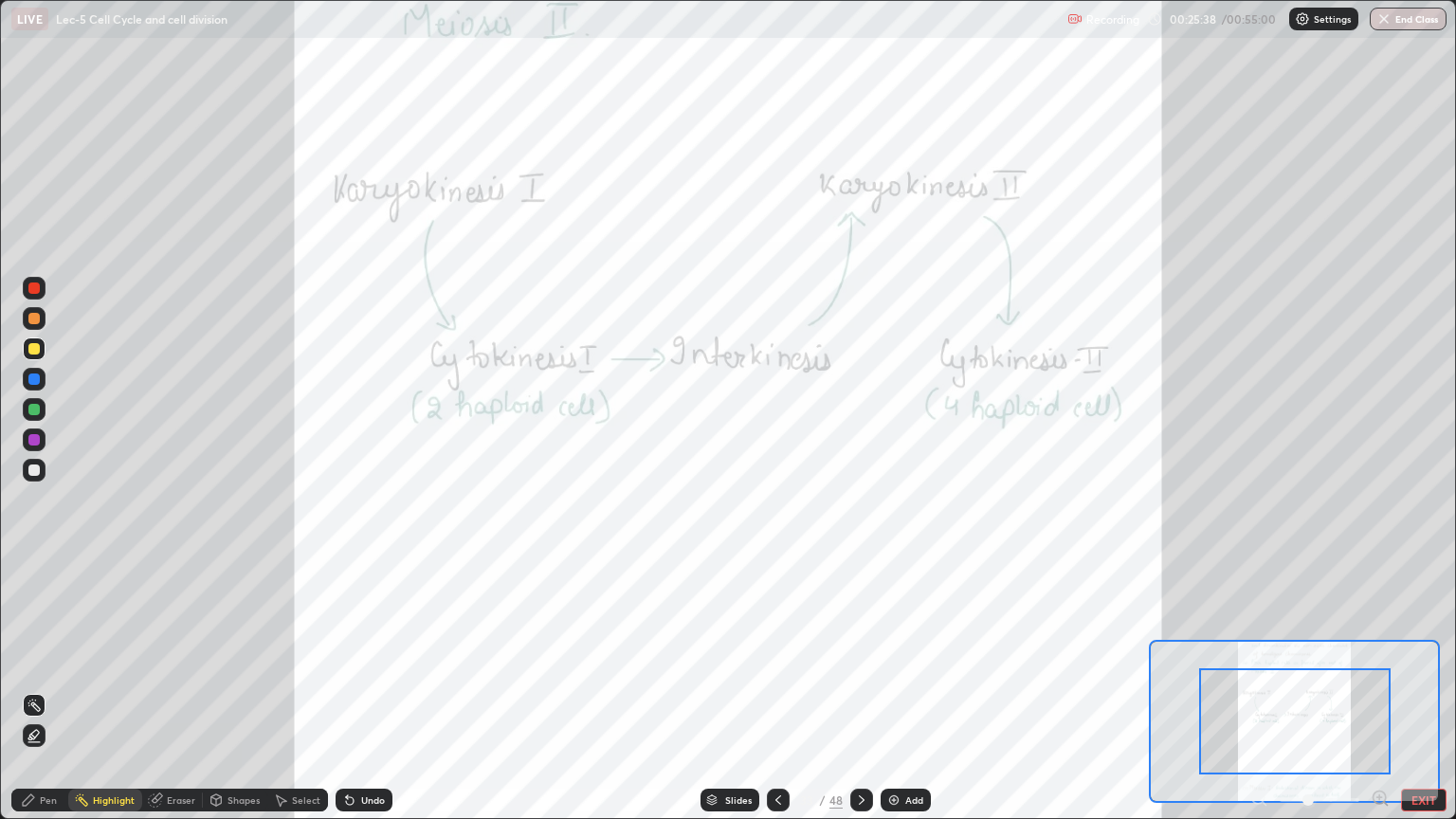 click 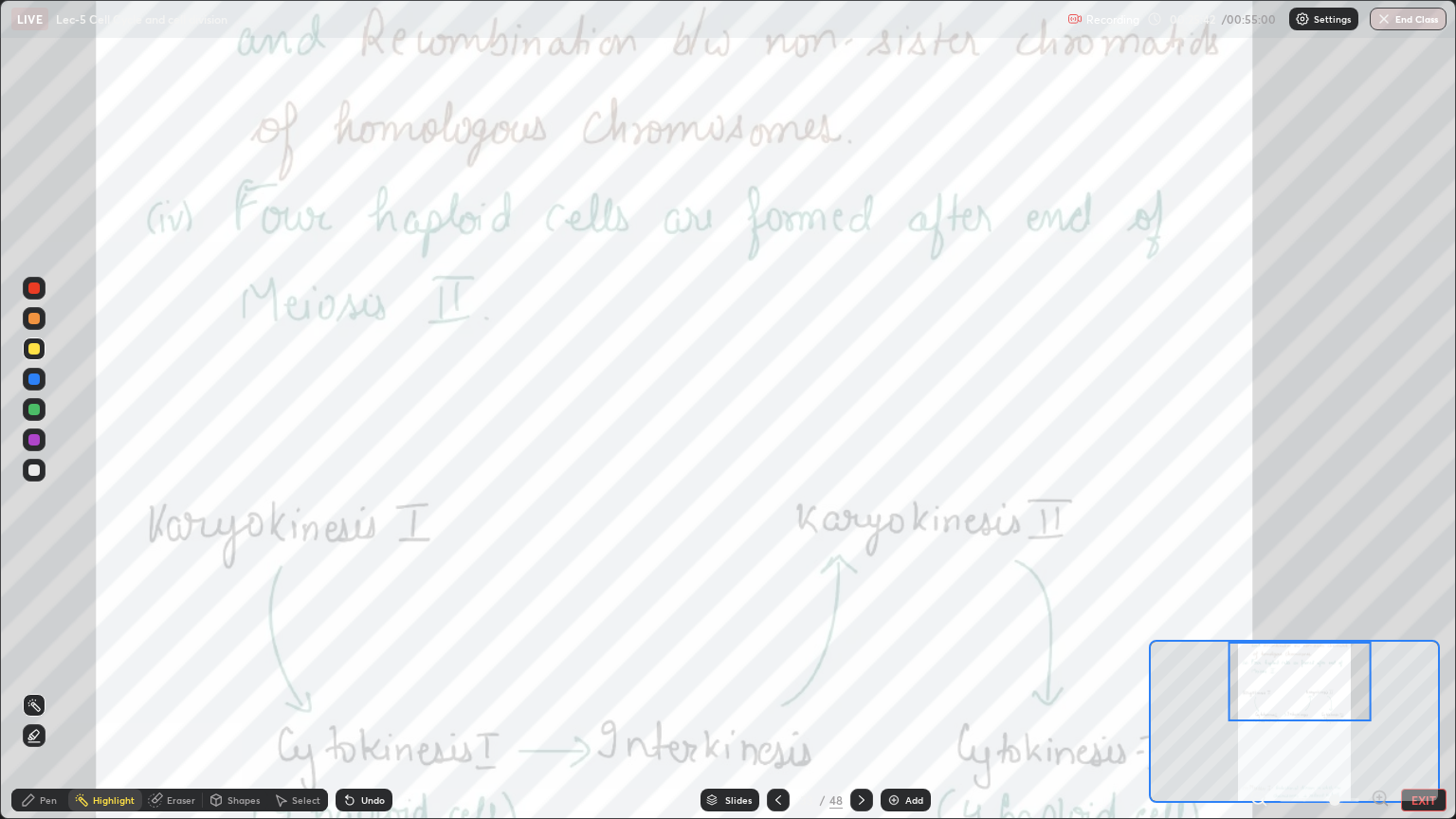 click 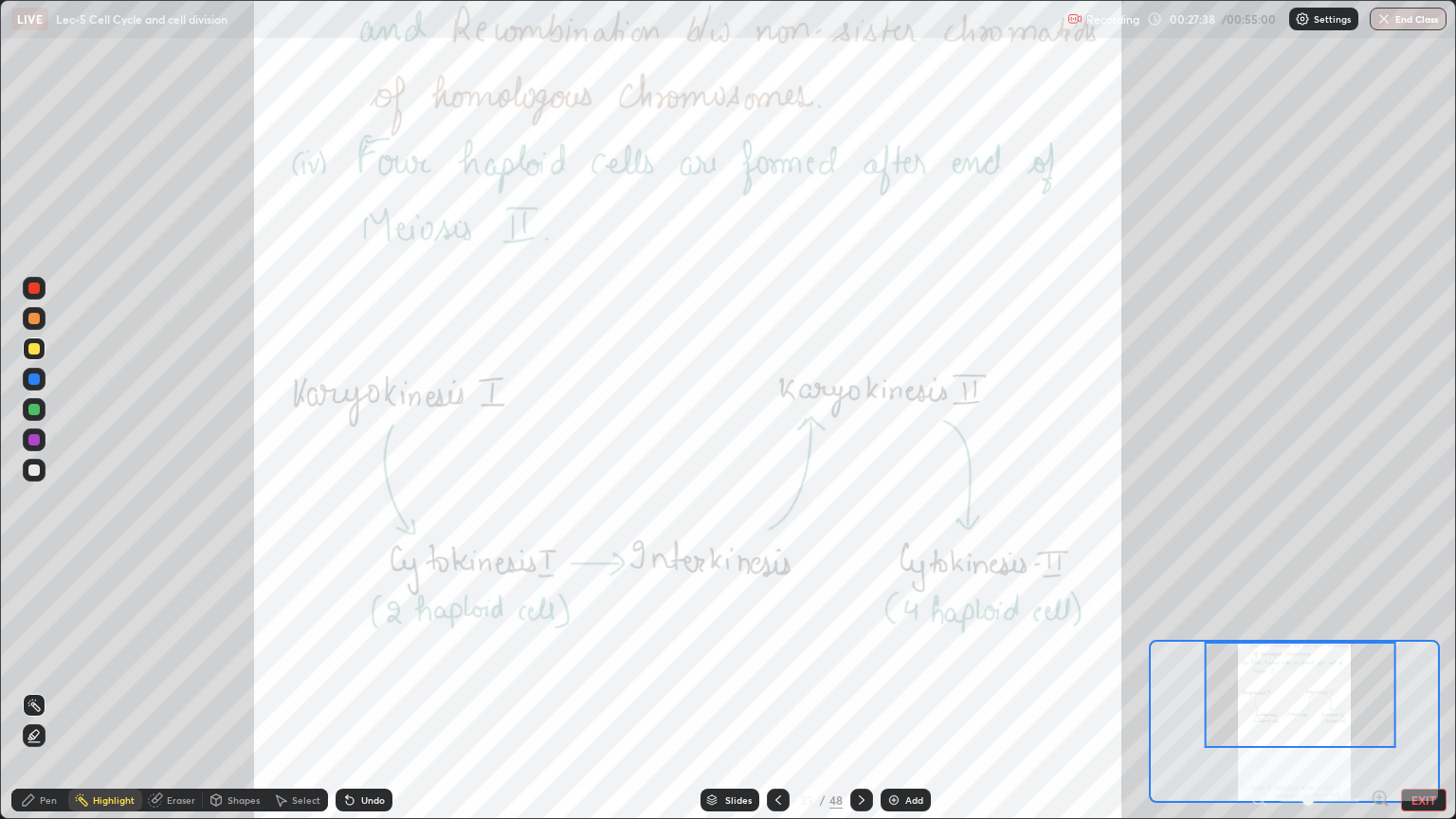 click at bounding box center (1300, 695) 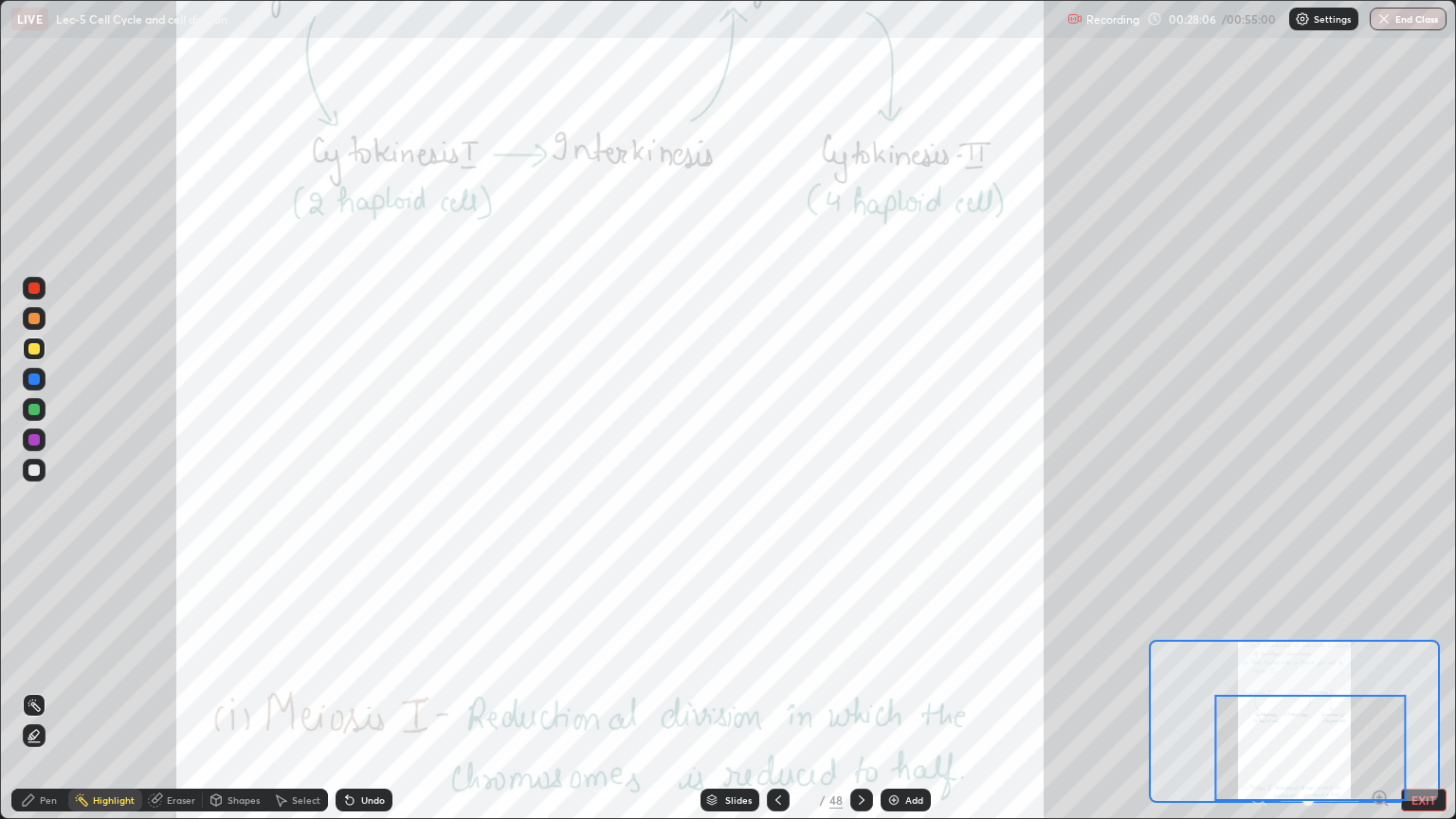 click 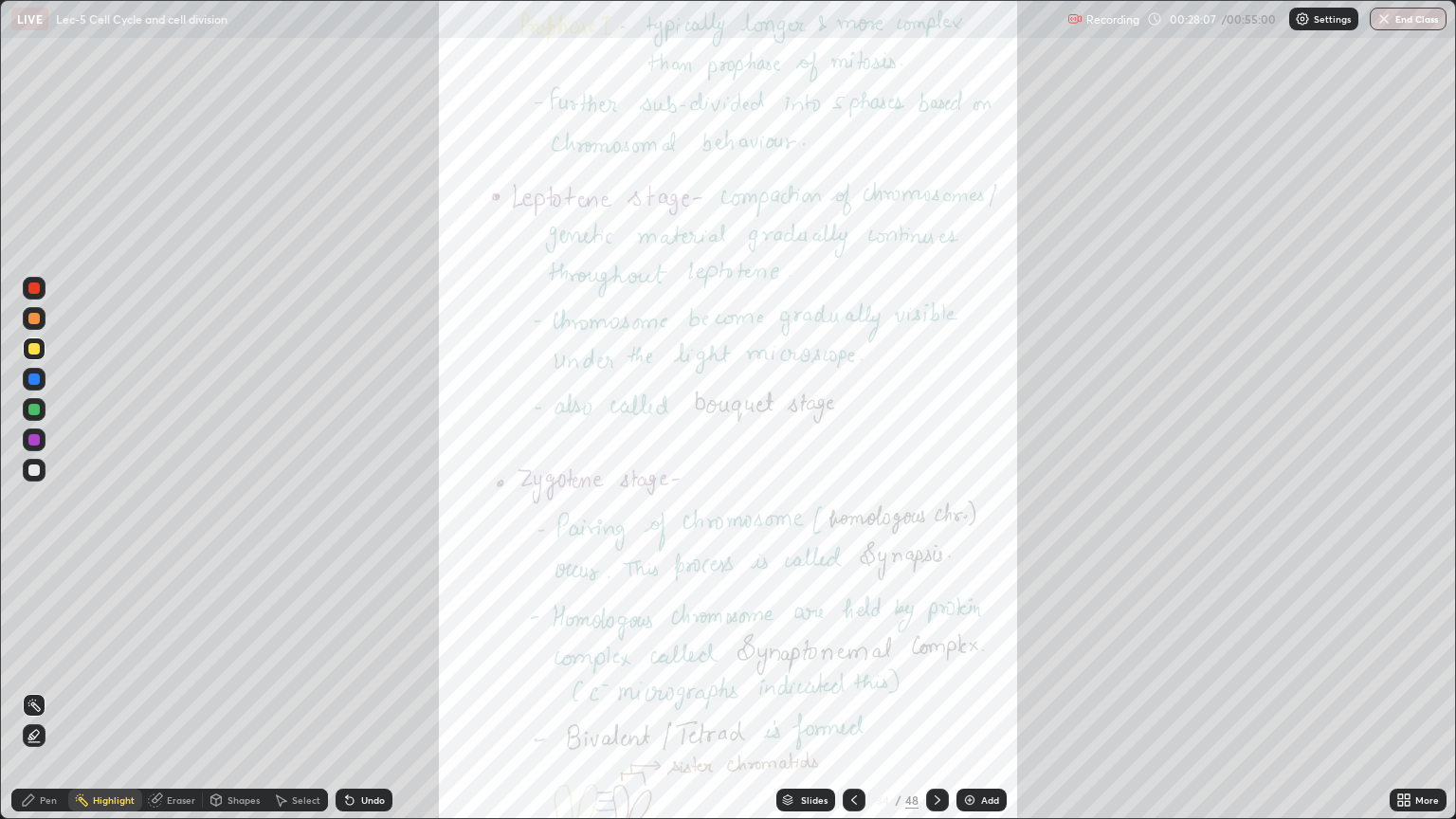 click on "More" at bounding box center (1427, 800) 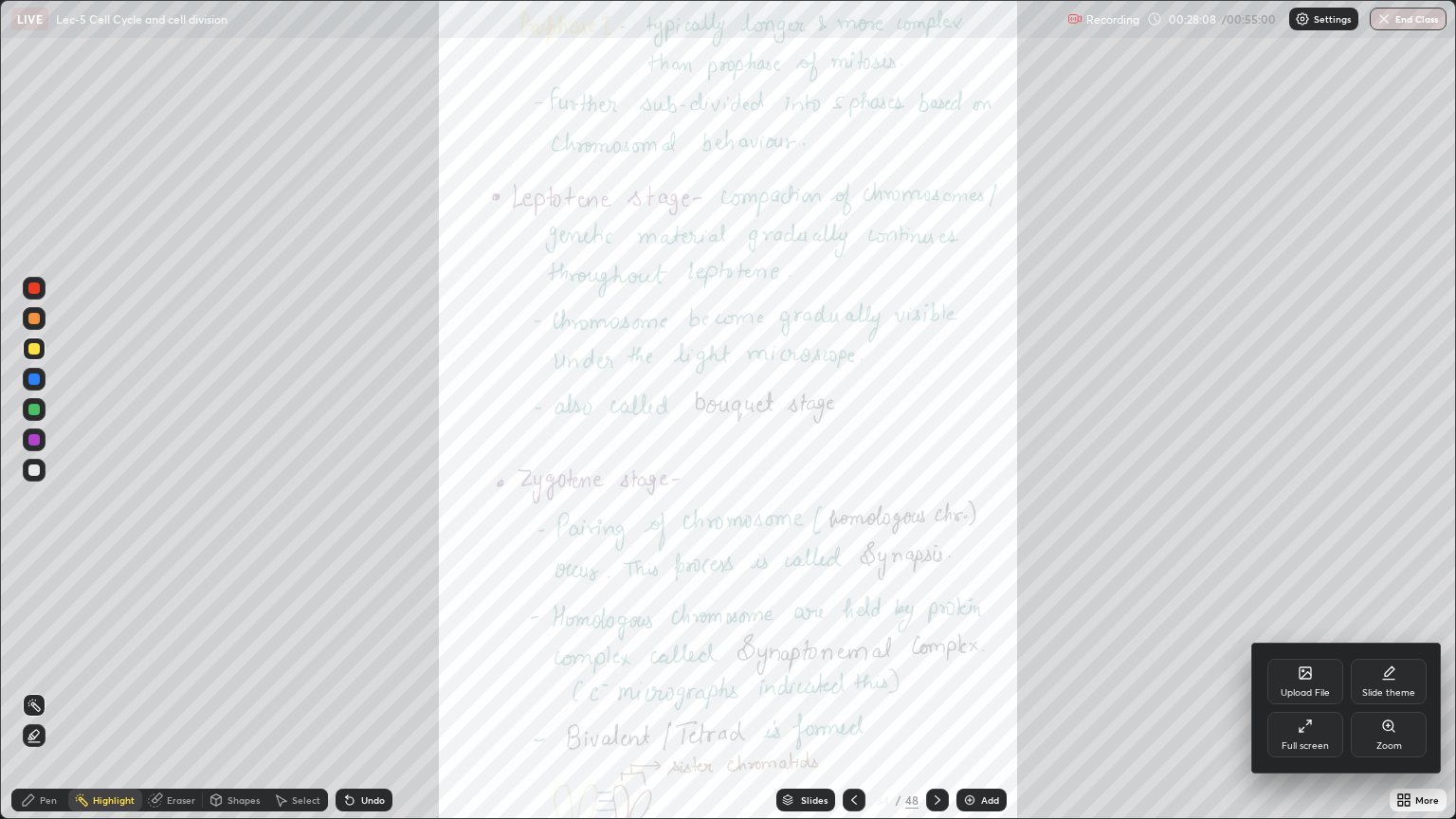 click on "Zoom" at bounding box center [1389, 735] 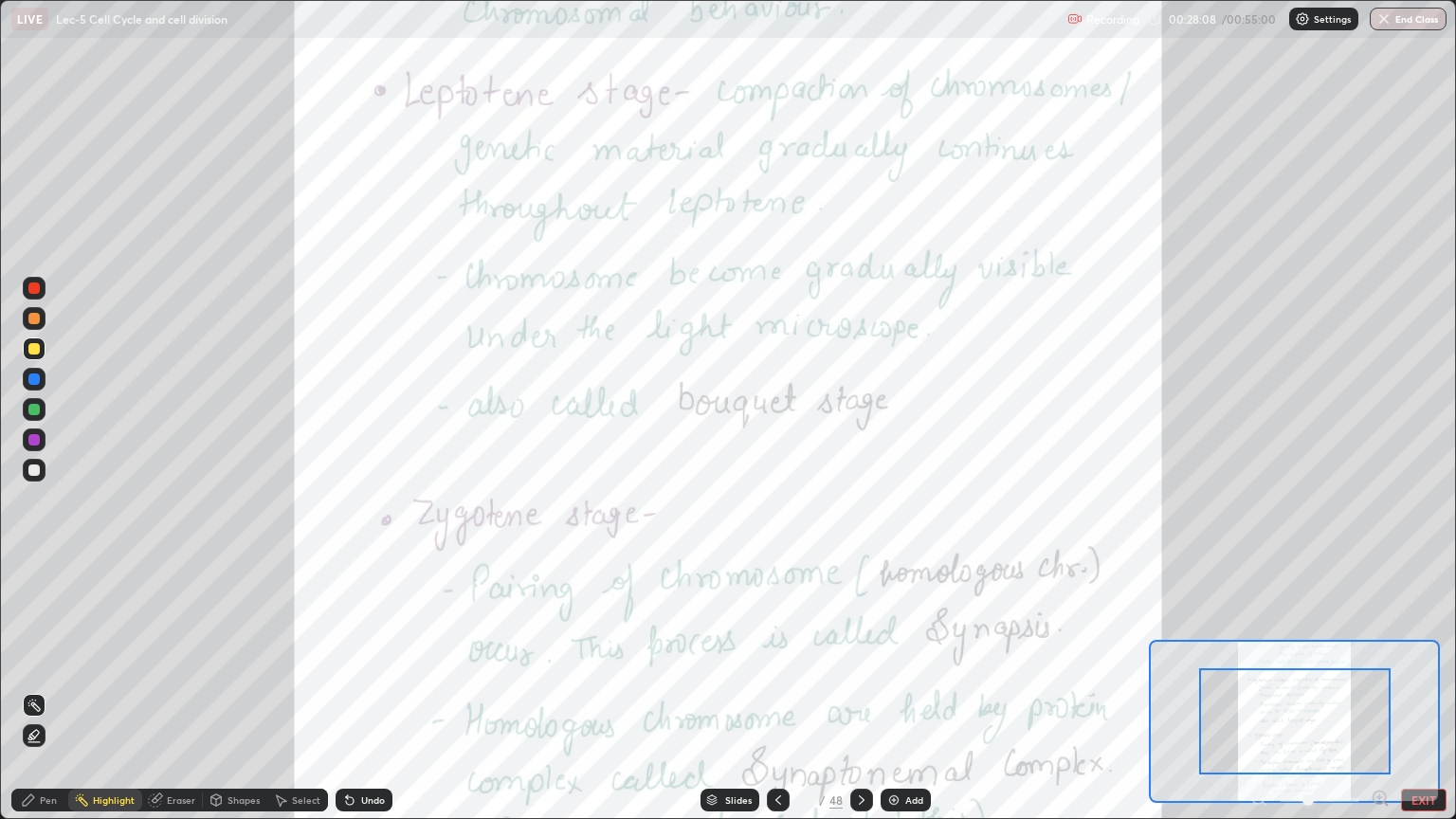 click 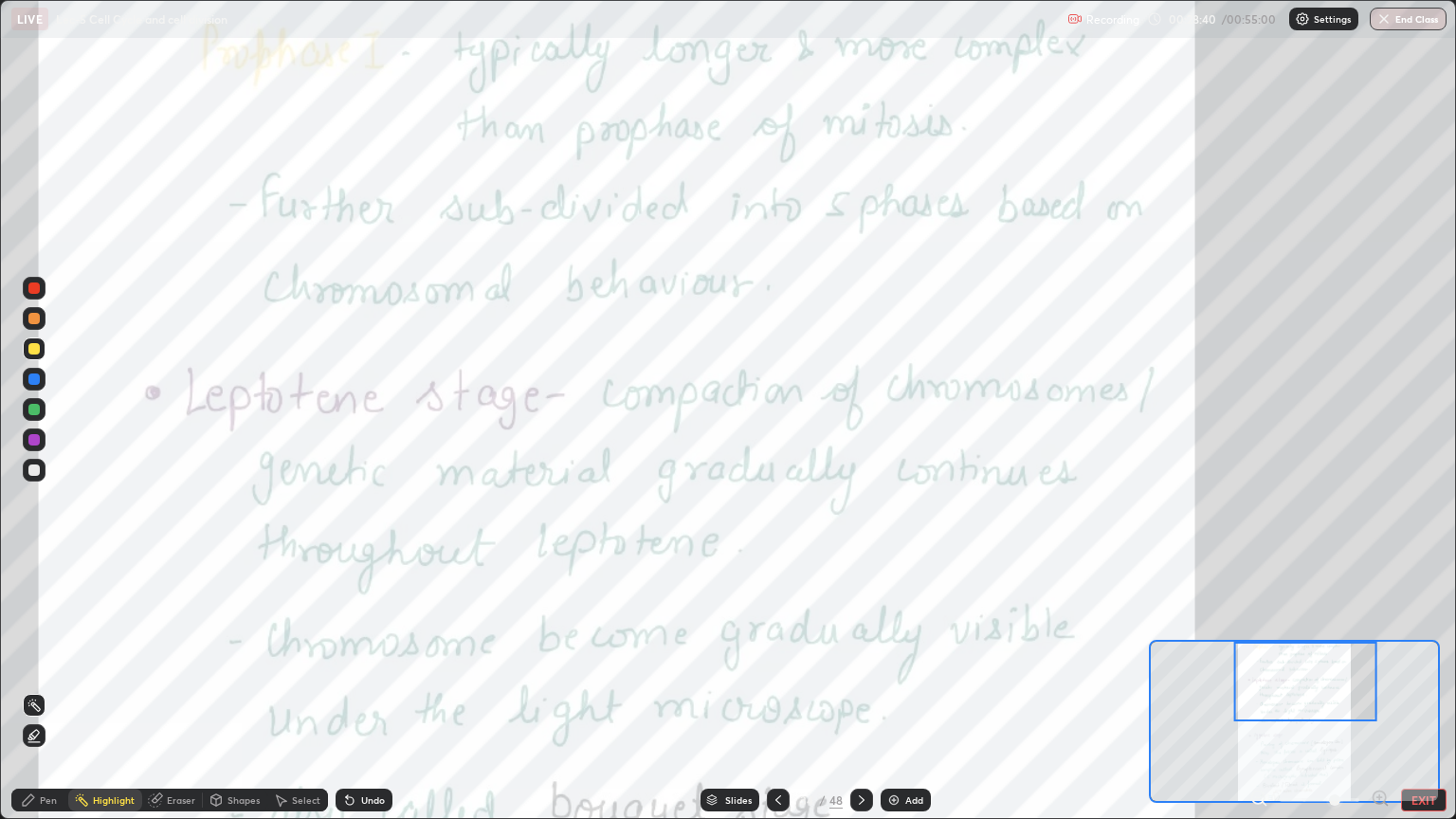 click 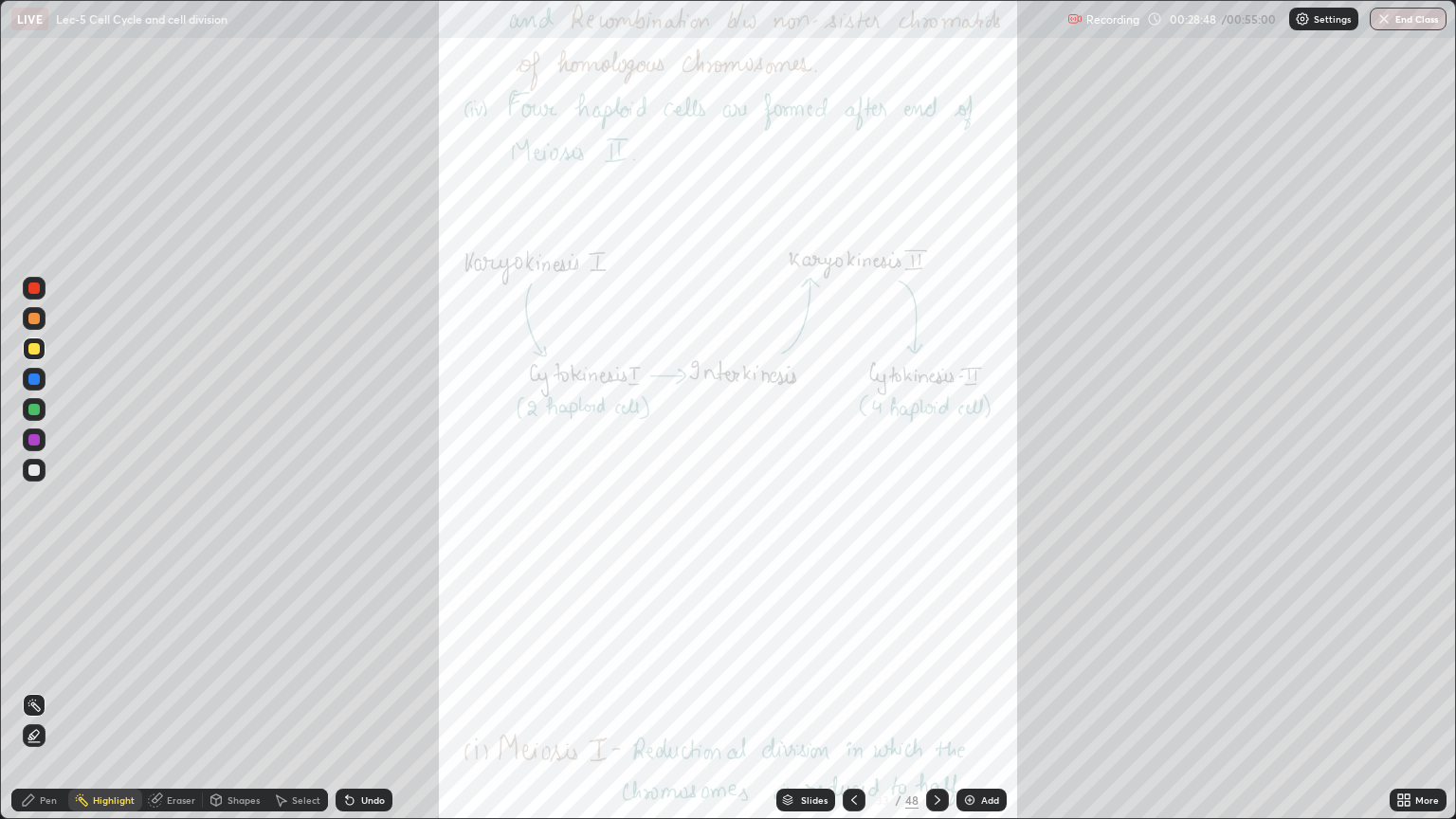 click 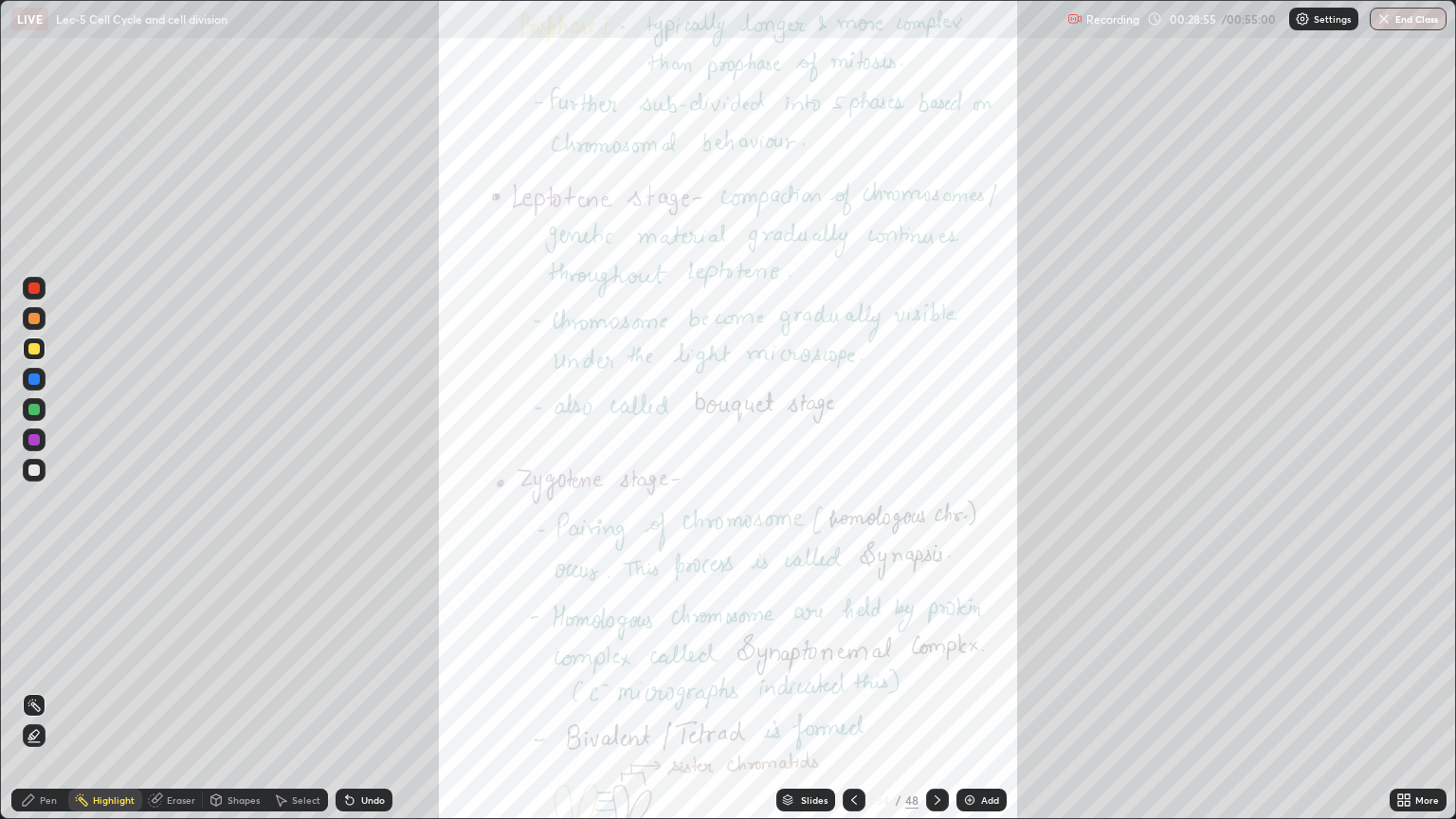 click on "Pen" at bounding box center (48, 800) 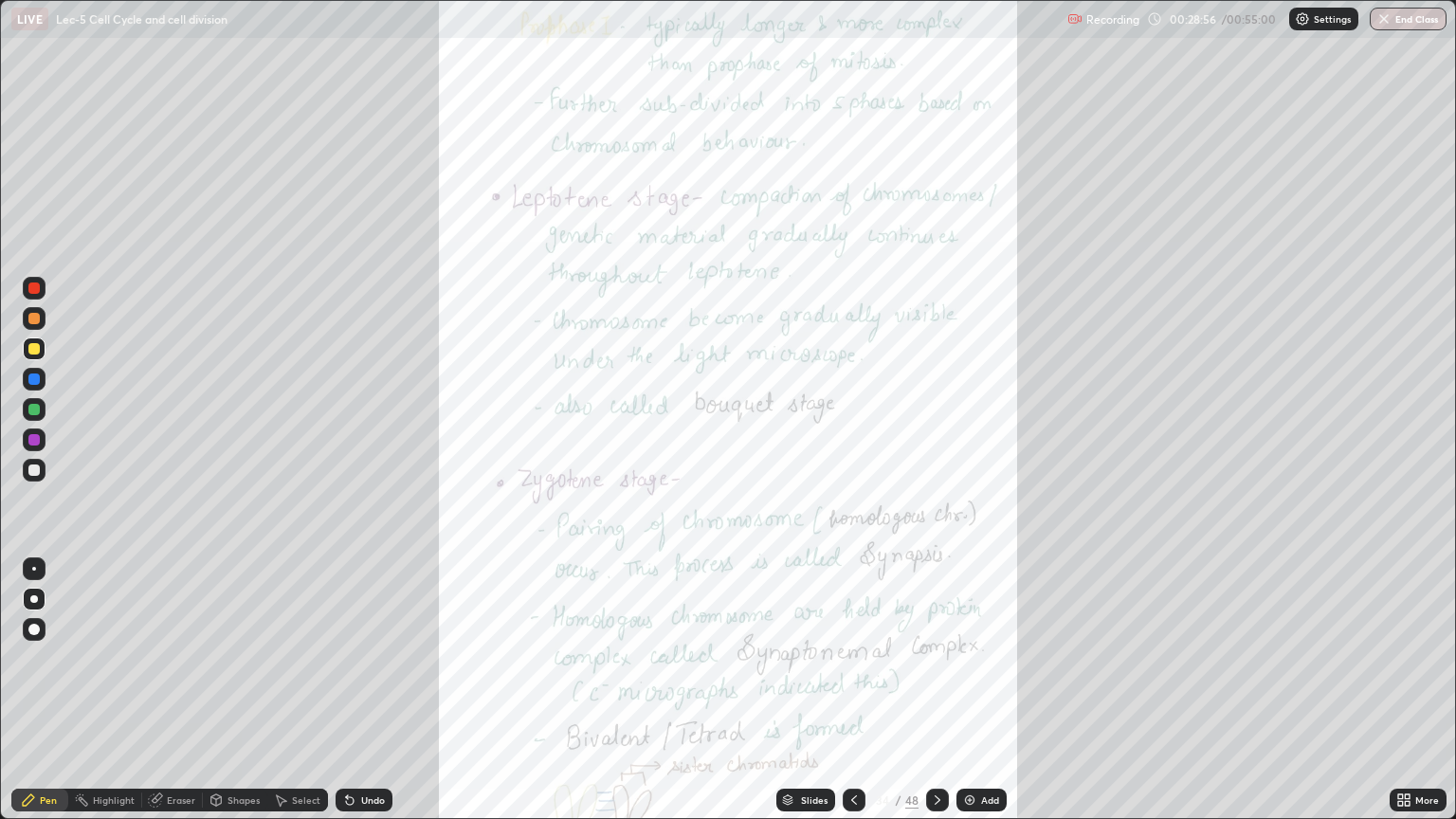 click at bounding box center [34, 470] 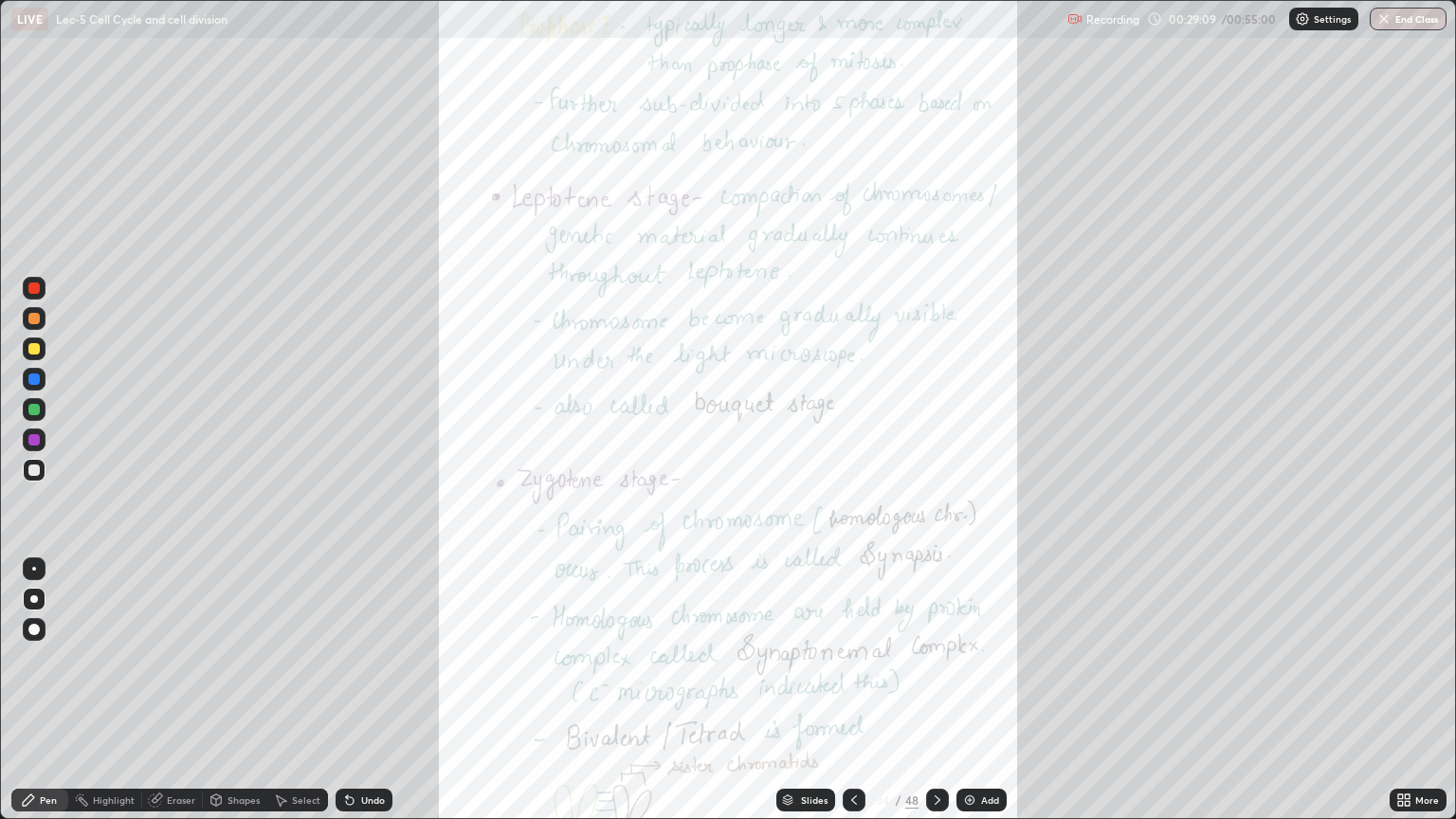click at bounding box center [34, 349] 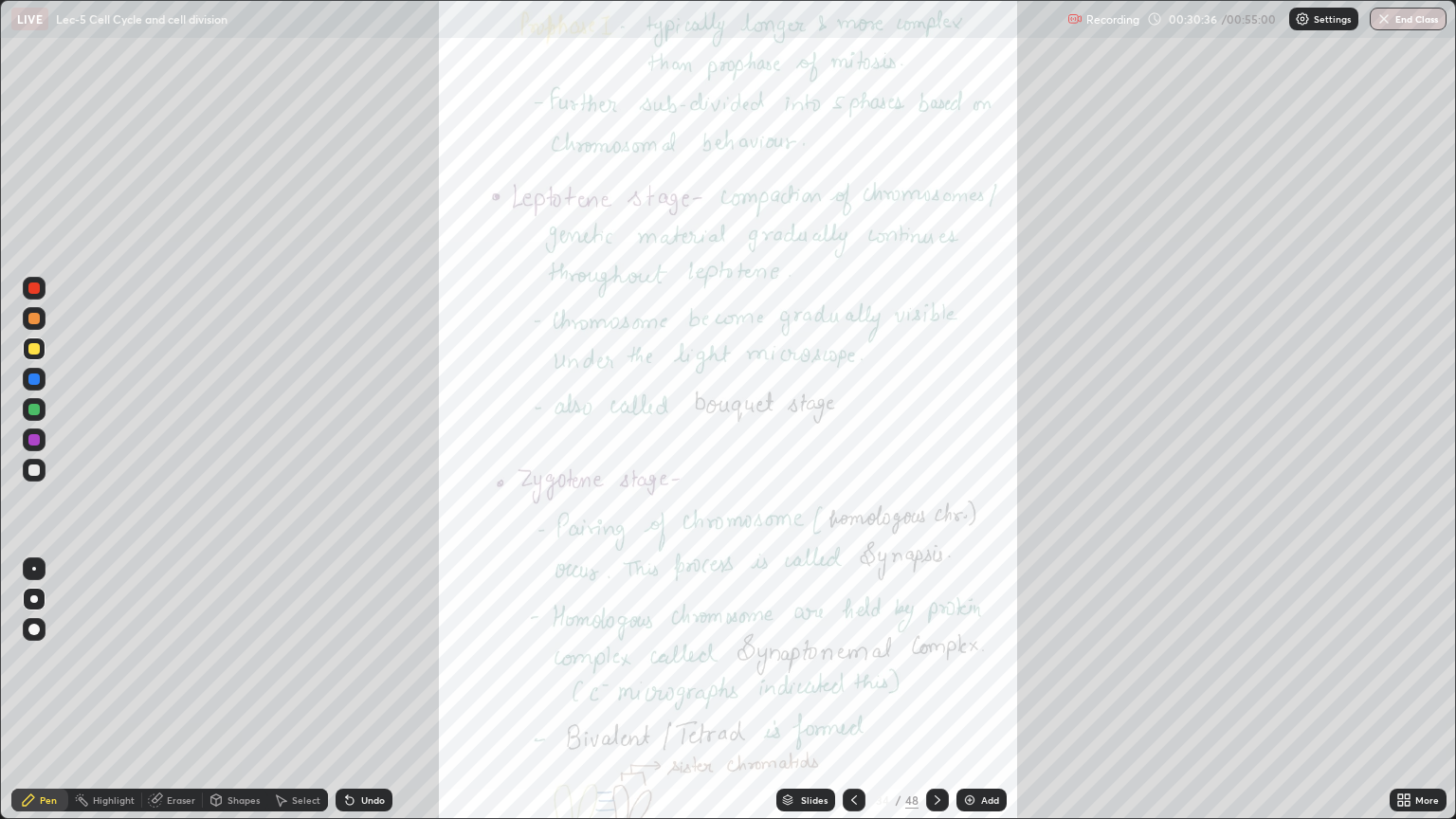 click at bounding box center (970, 800) 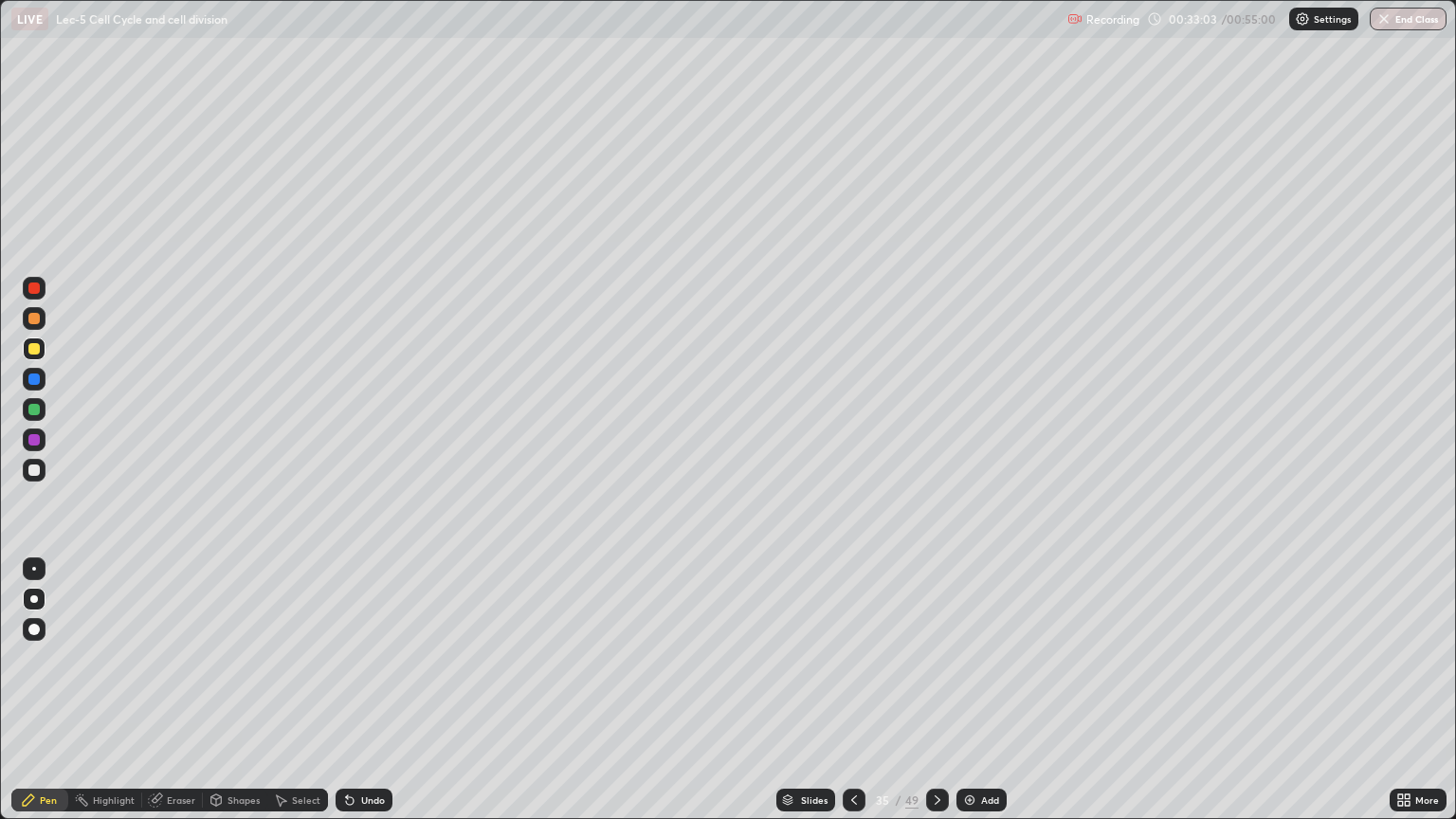 click 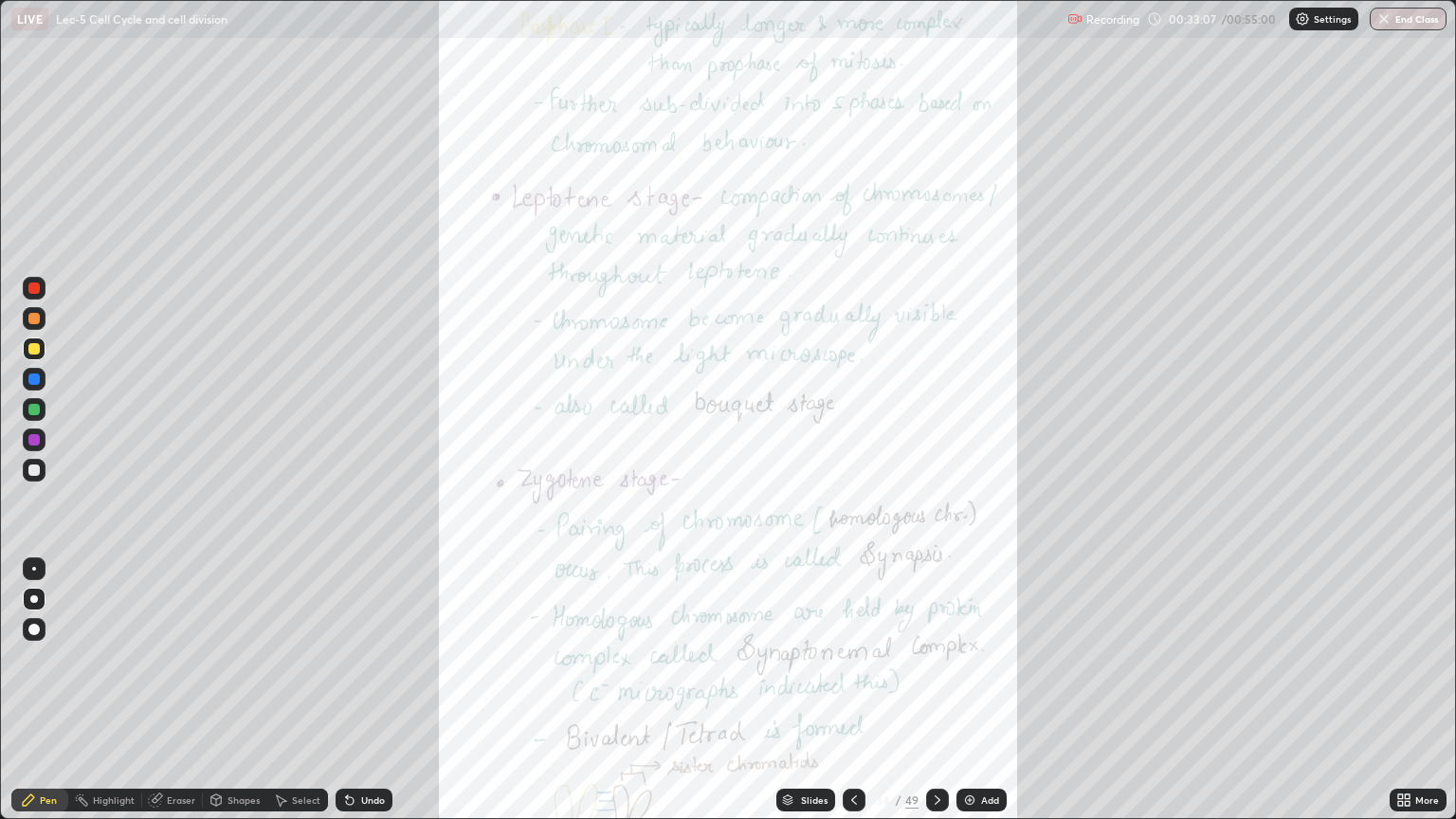 click at bounding box center (34, 349) 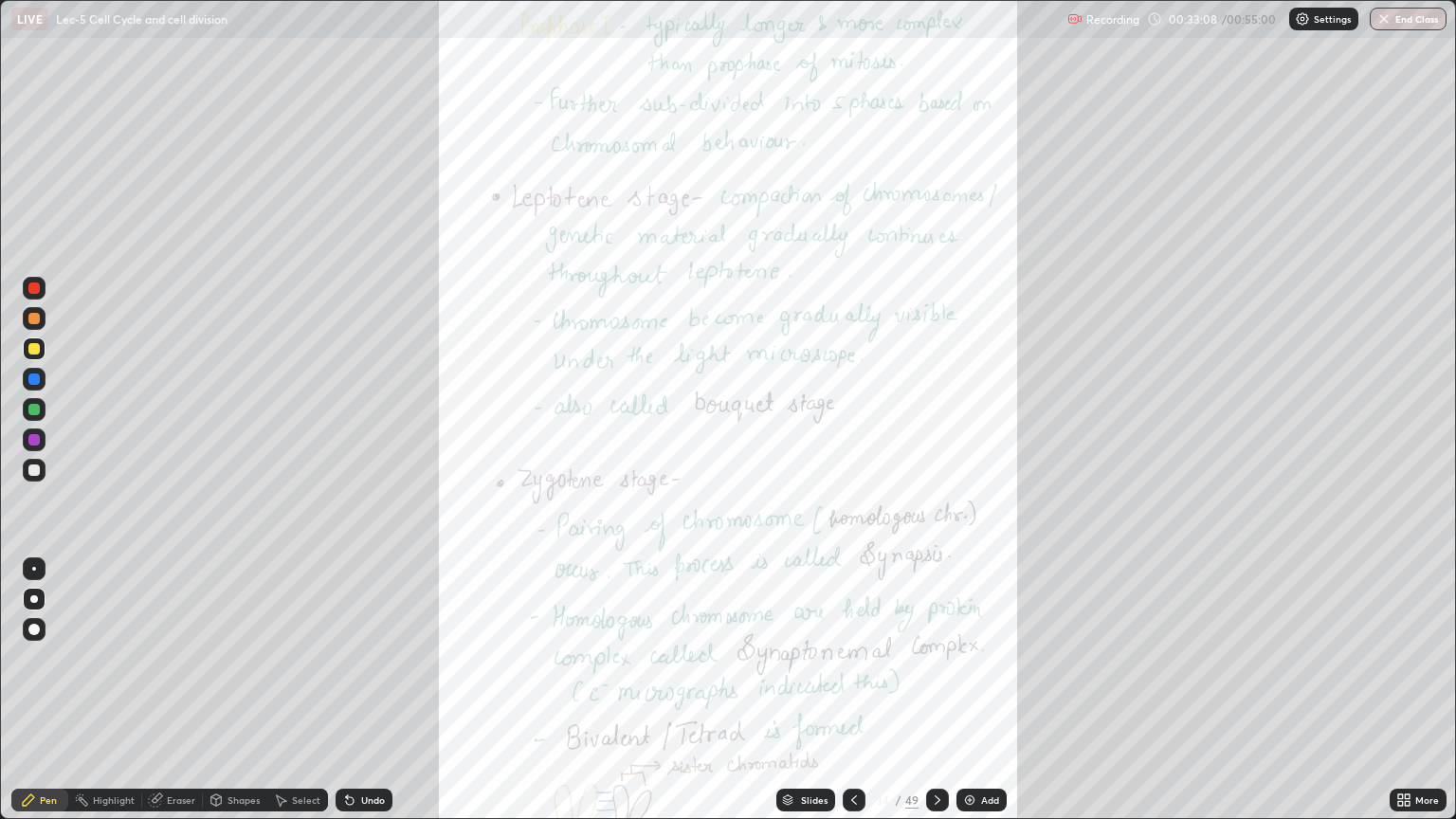 click 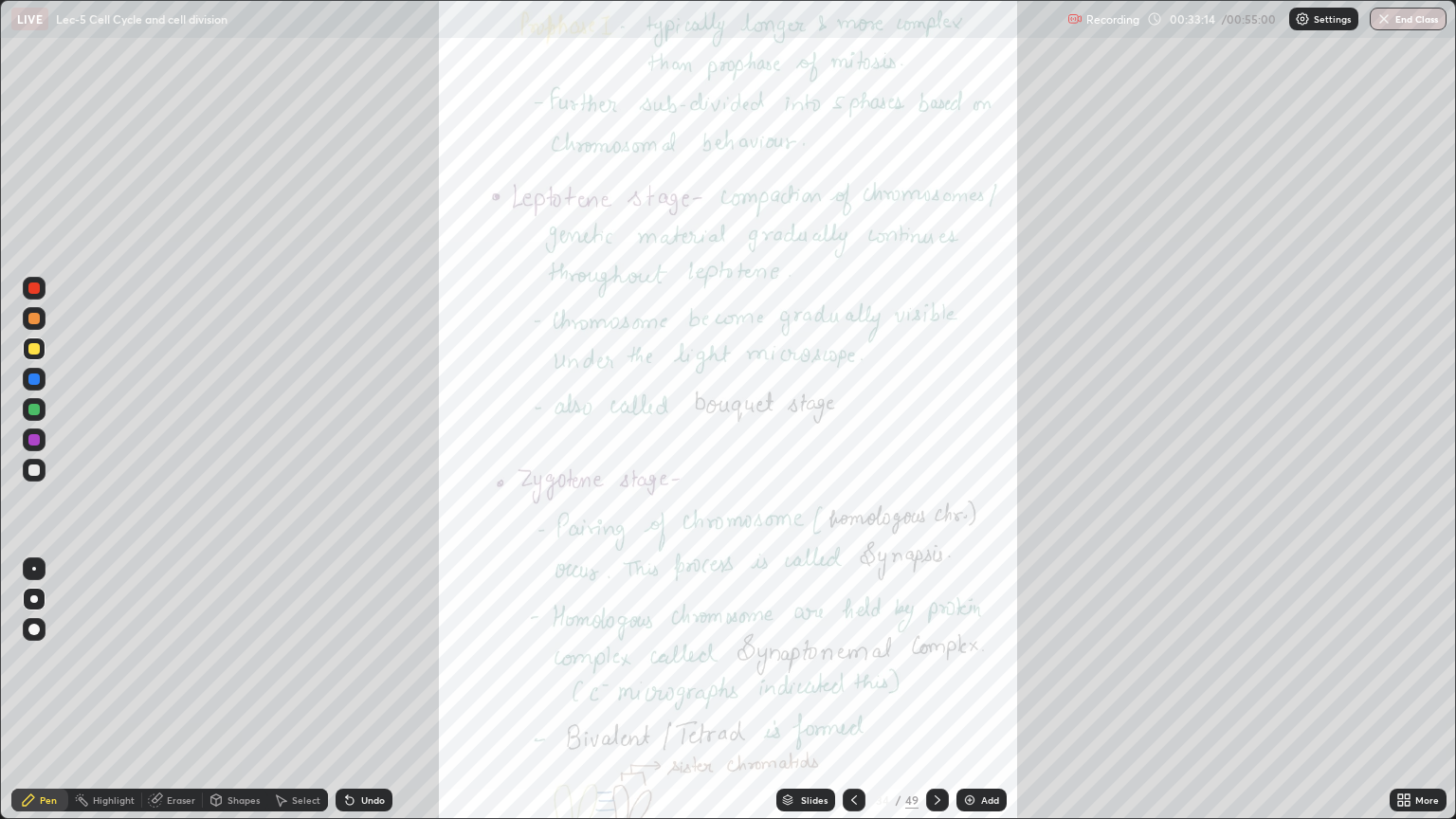 click 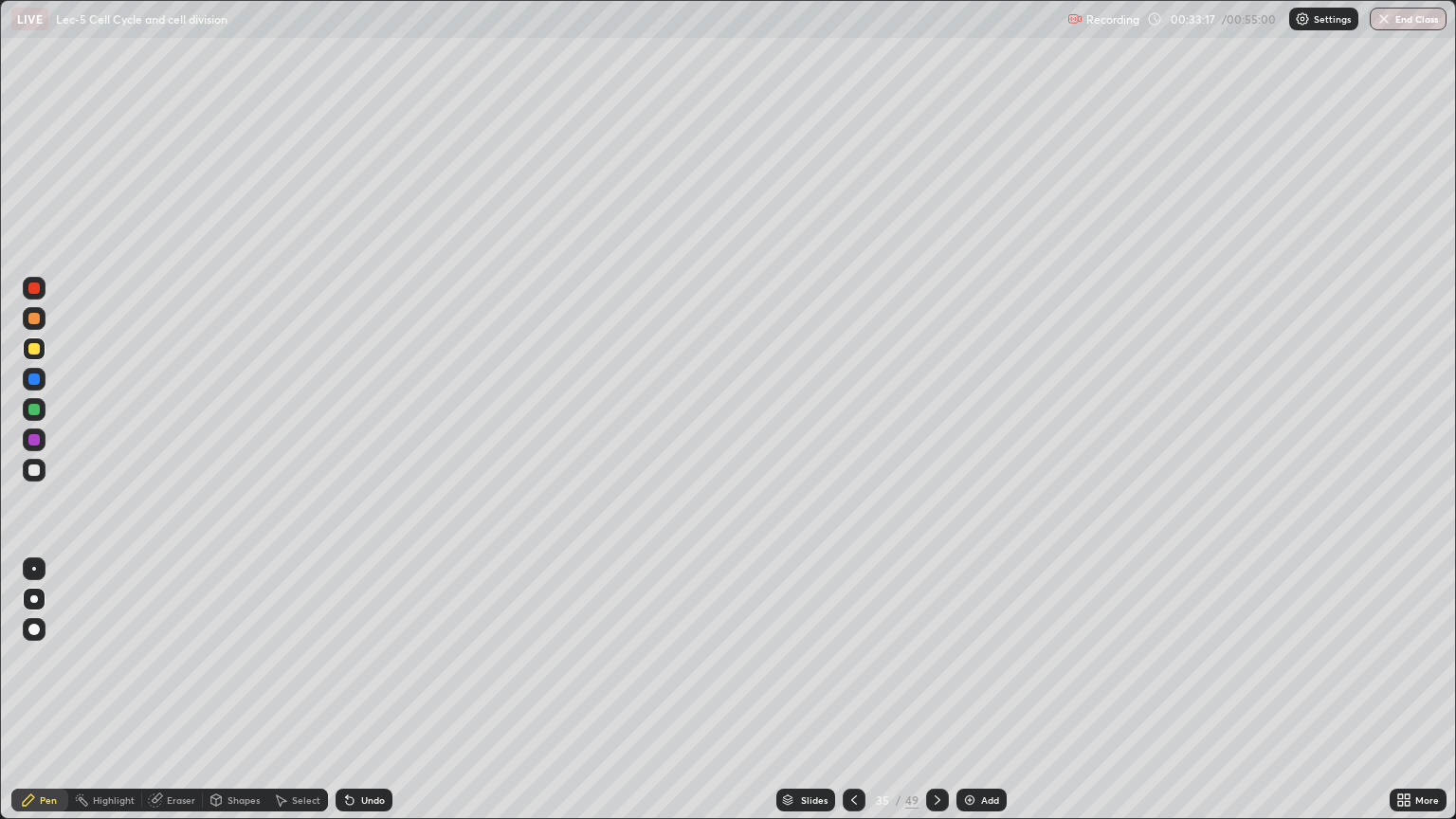 click on "Eraser" at bounding box center [181, 800] 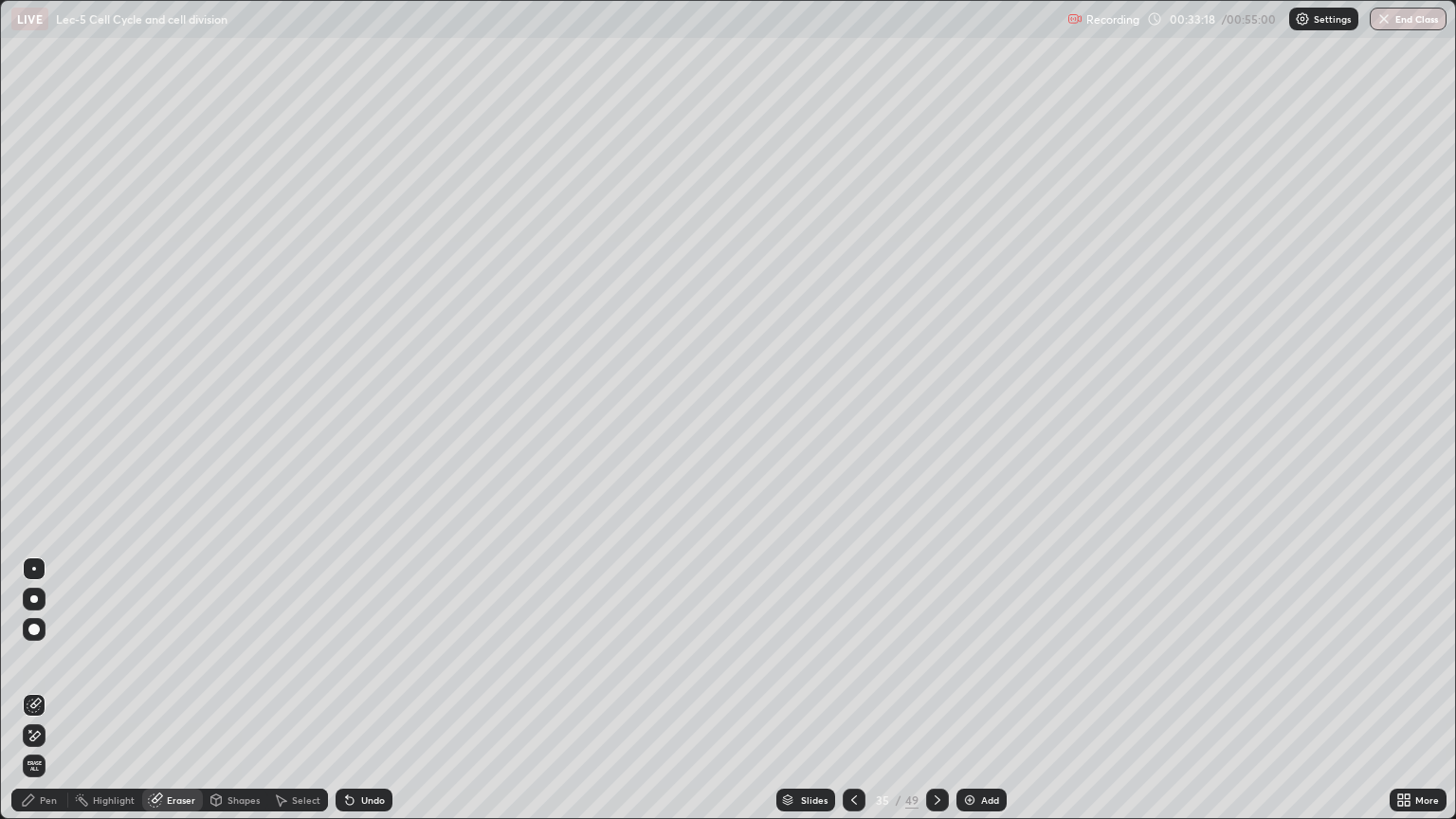 click on "Erase all" at bounding box center [34, 766] 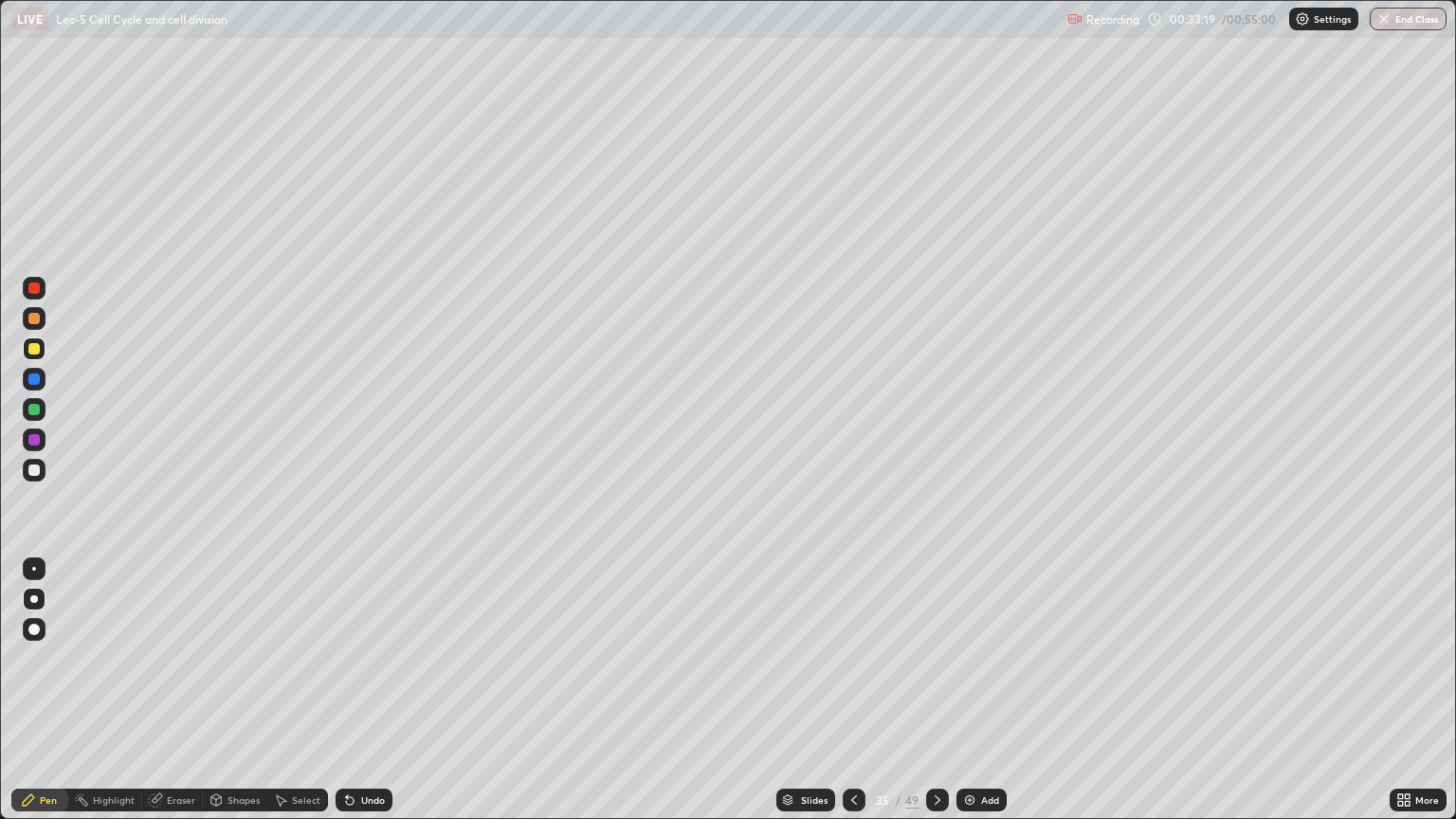 click at bounding box center (34, 470) 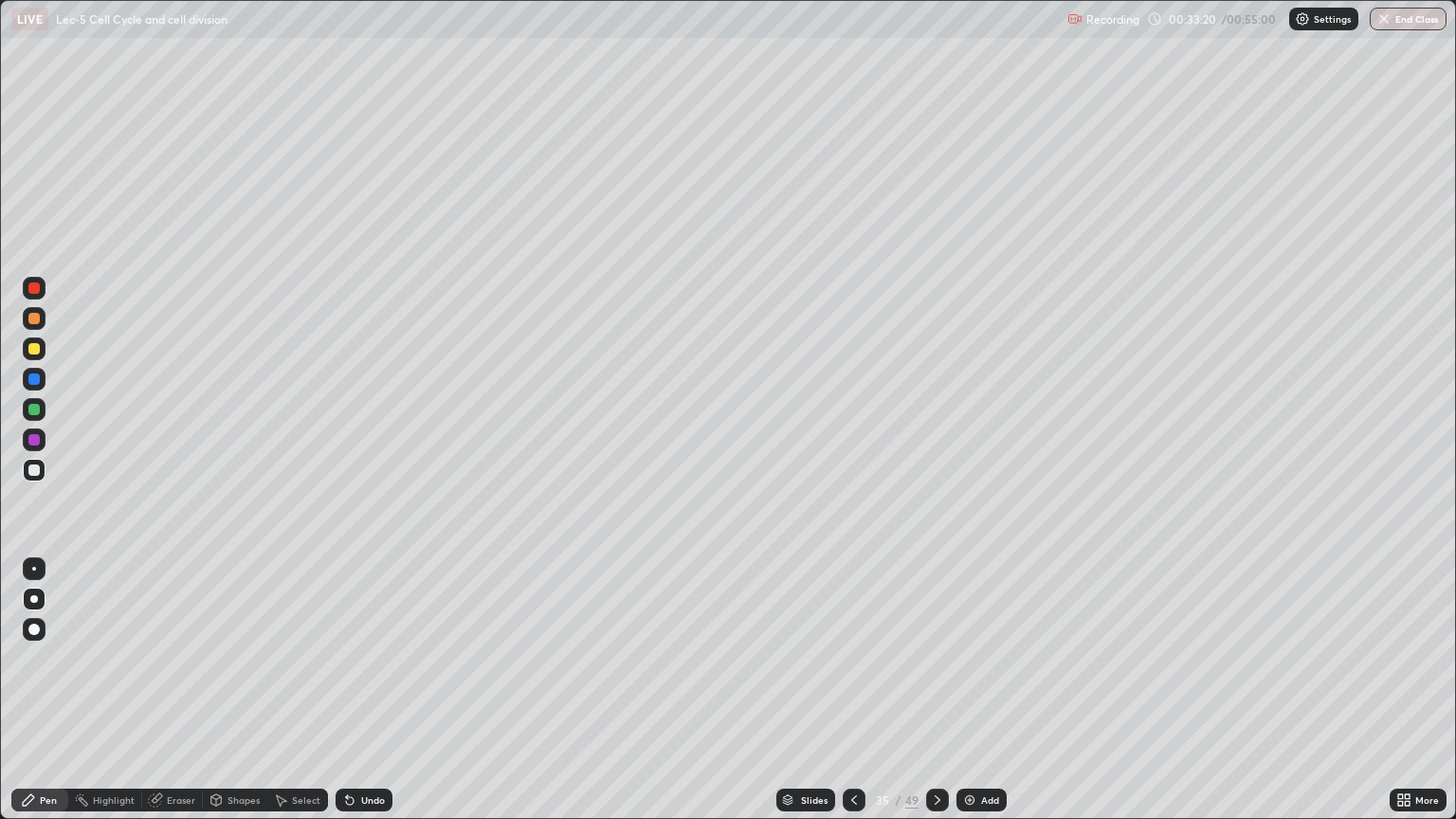 click at bounding box center (34, 470) 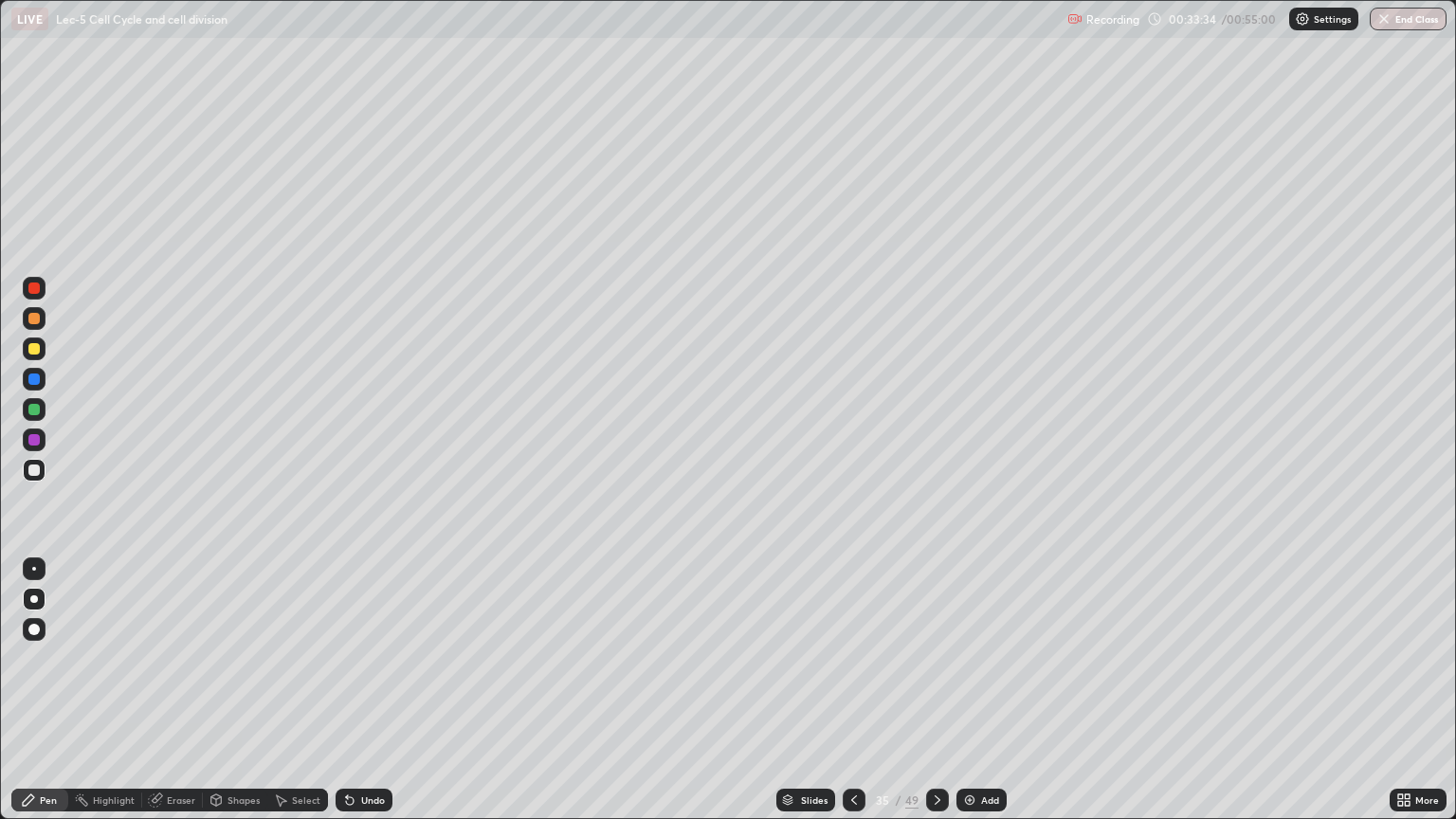 click 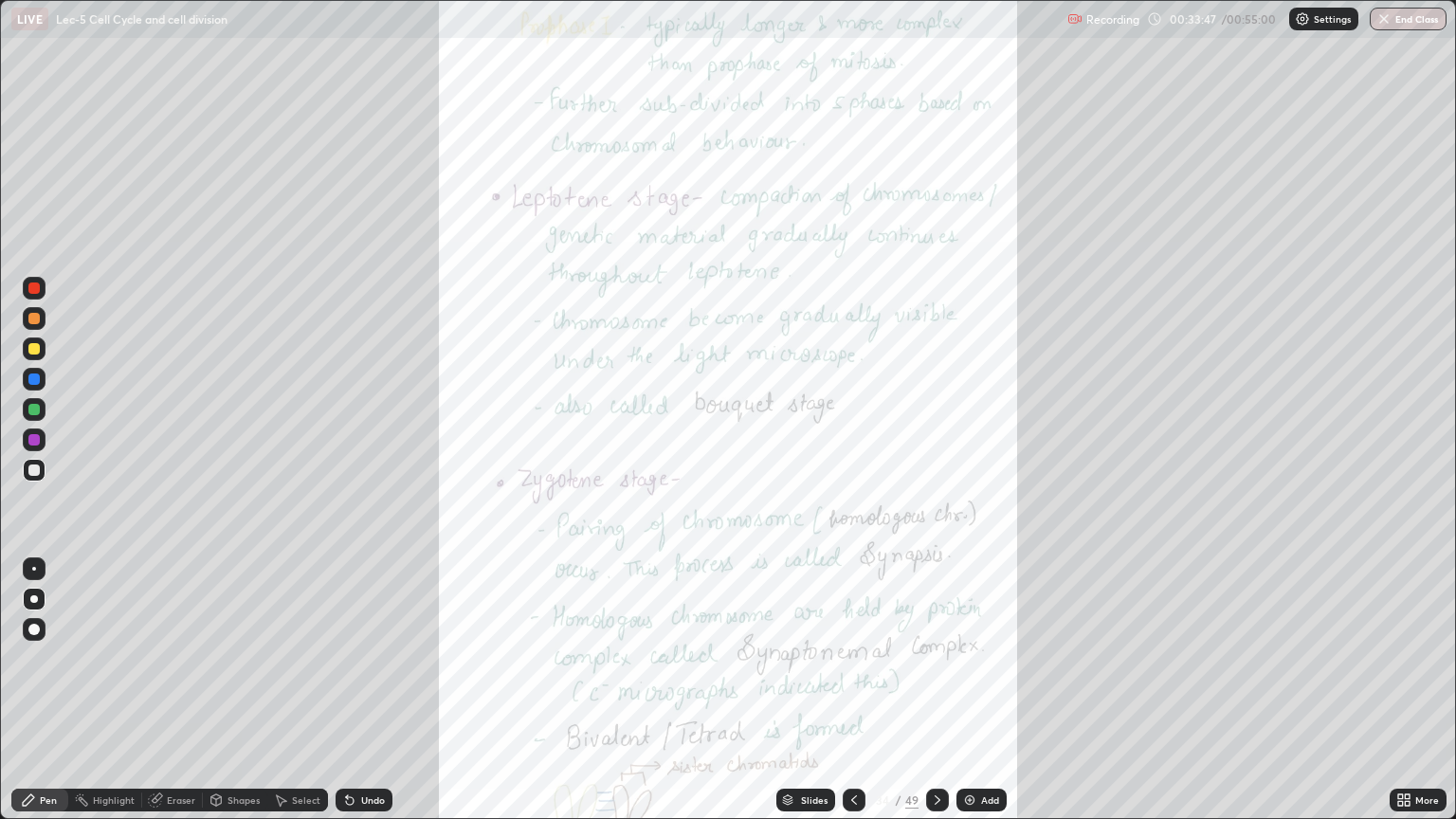click on "Highlight" at bounding box center [114, 800] 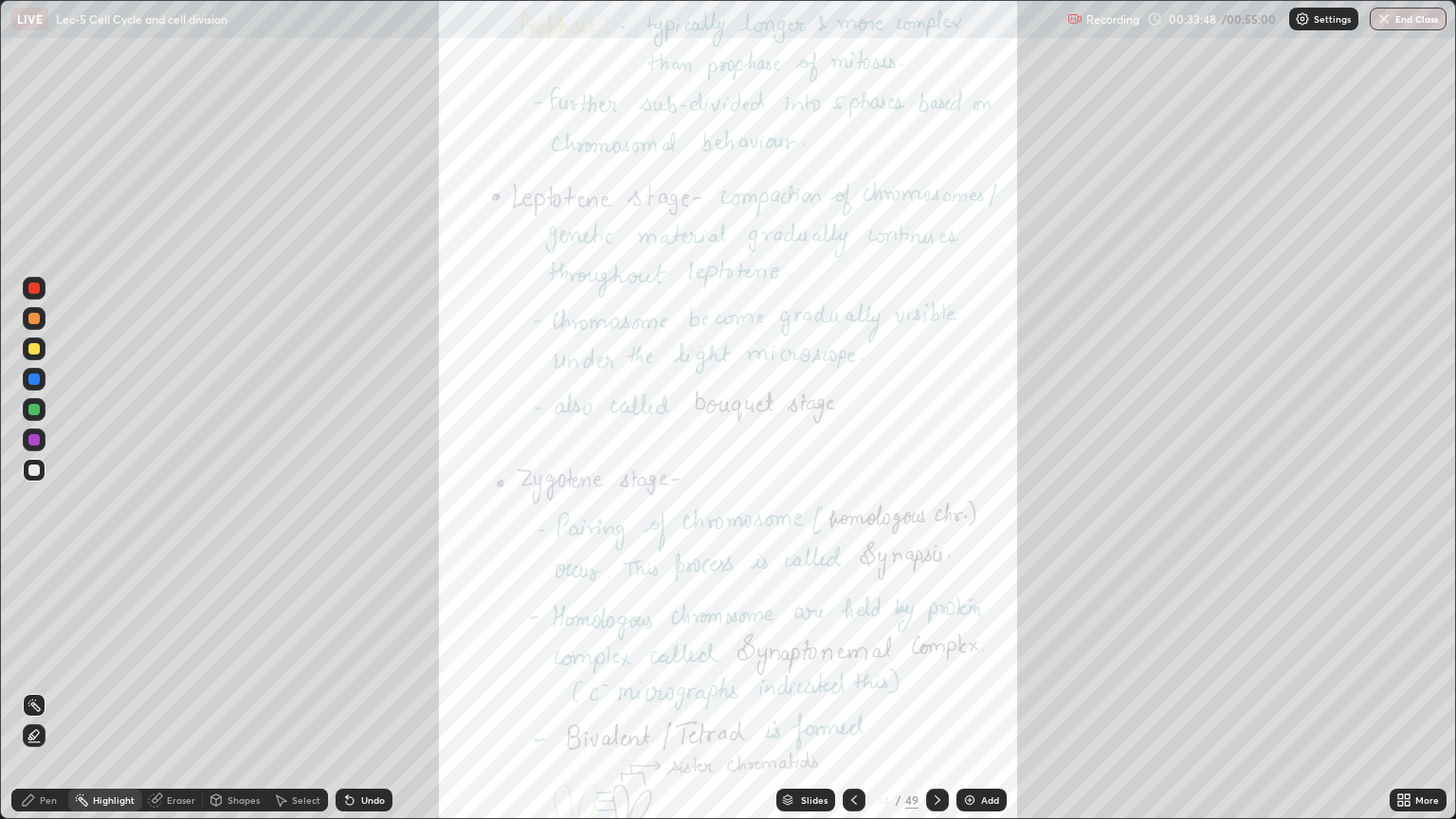 click at bounding box center (34, 349) 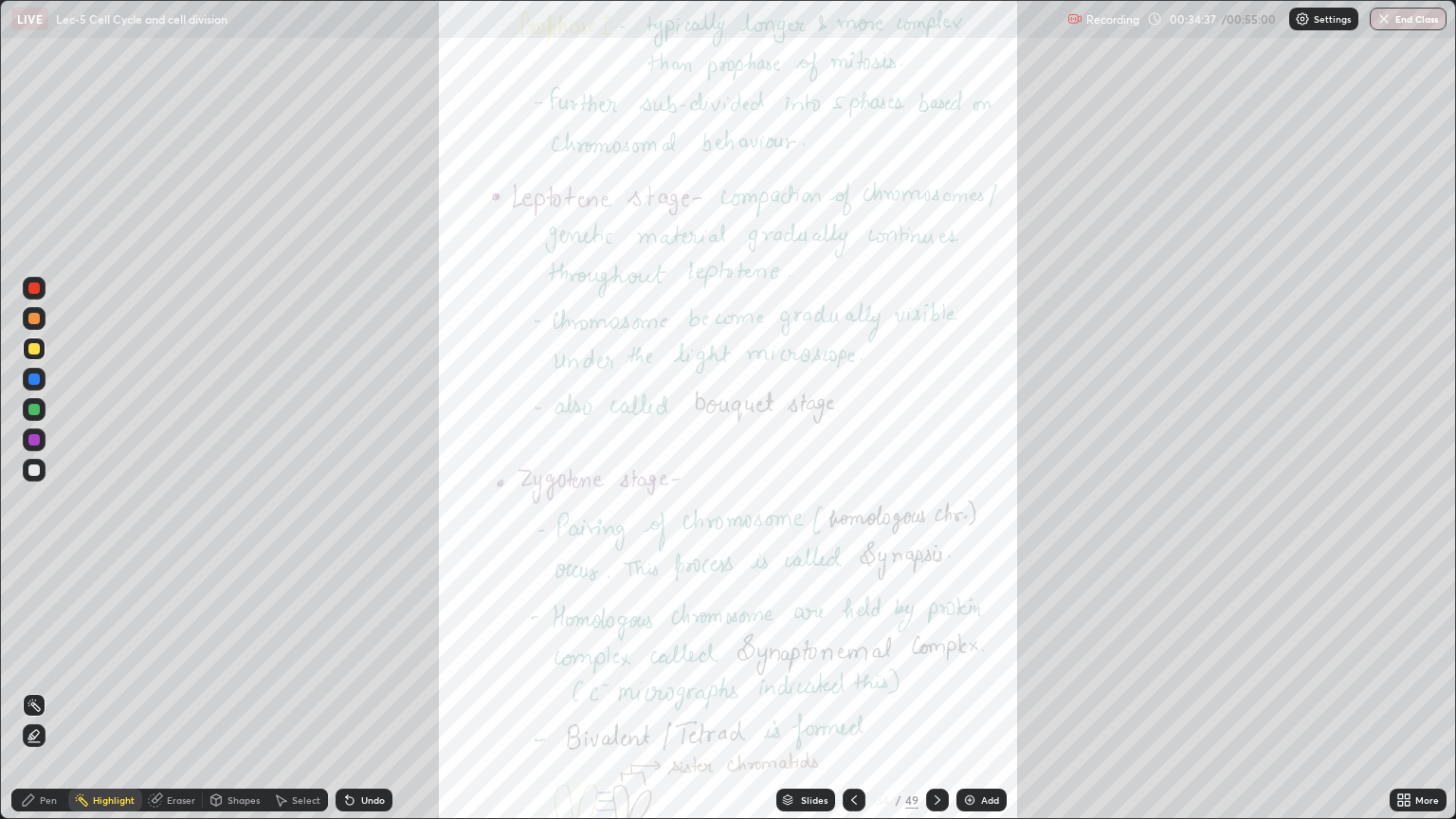 click 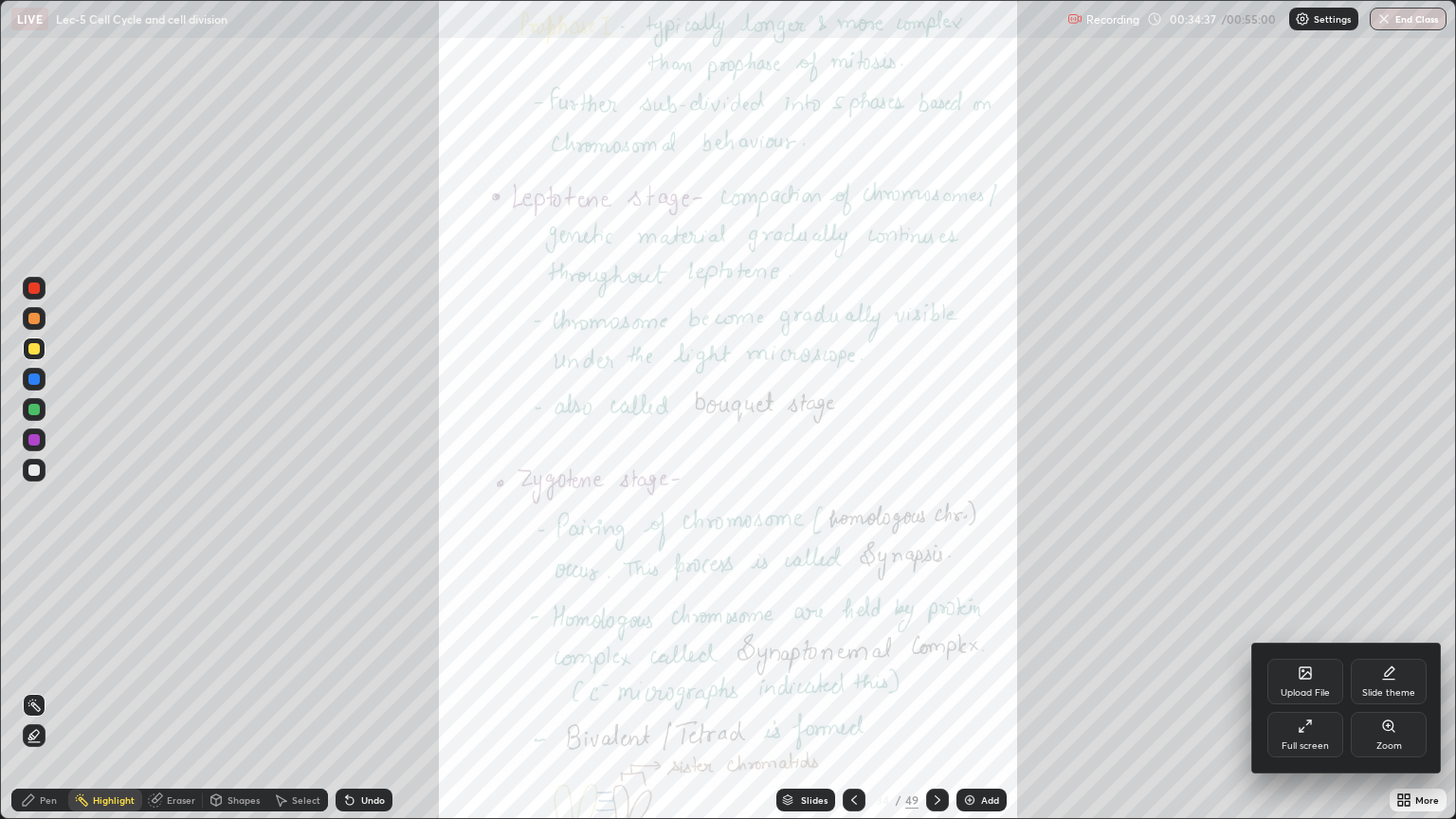 click on "Zoom" at bounding box center [1389, 746] 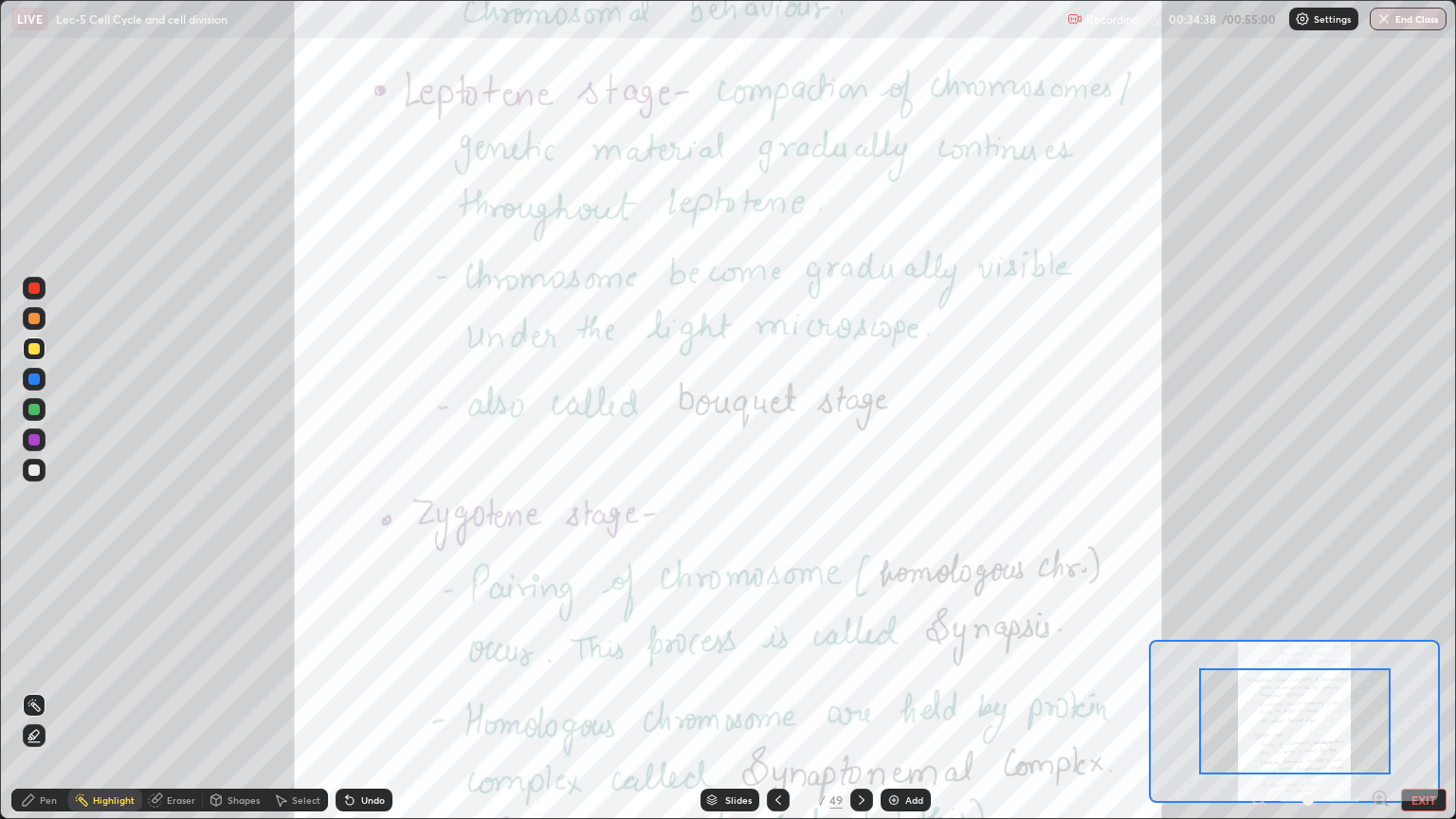 click 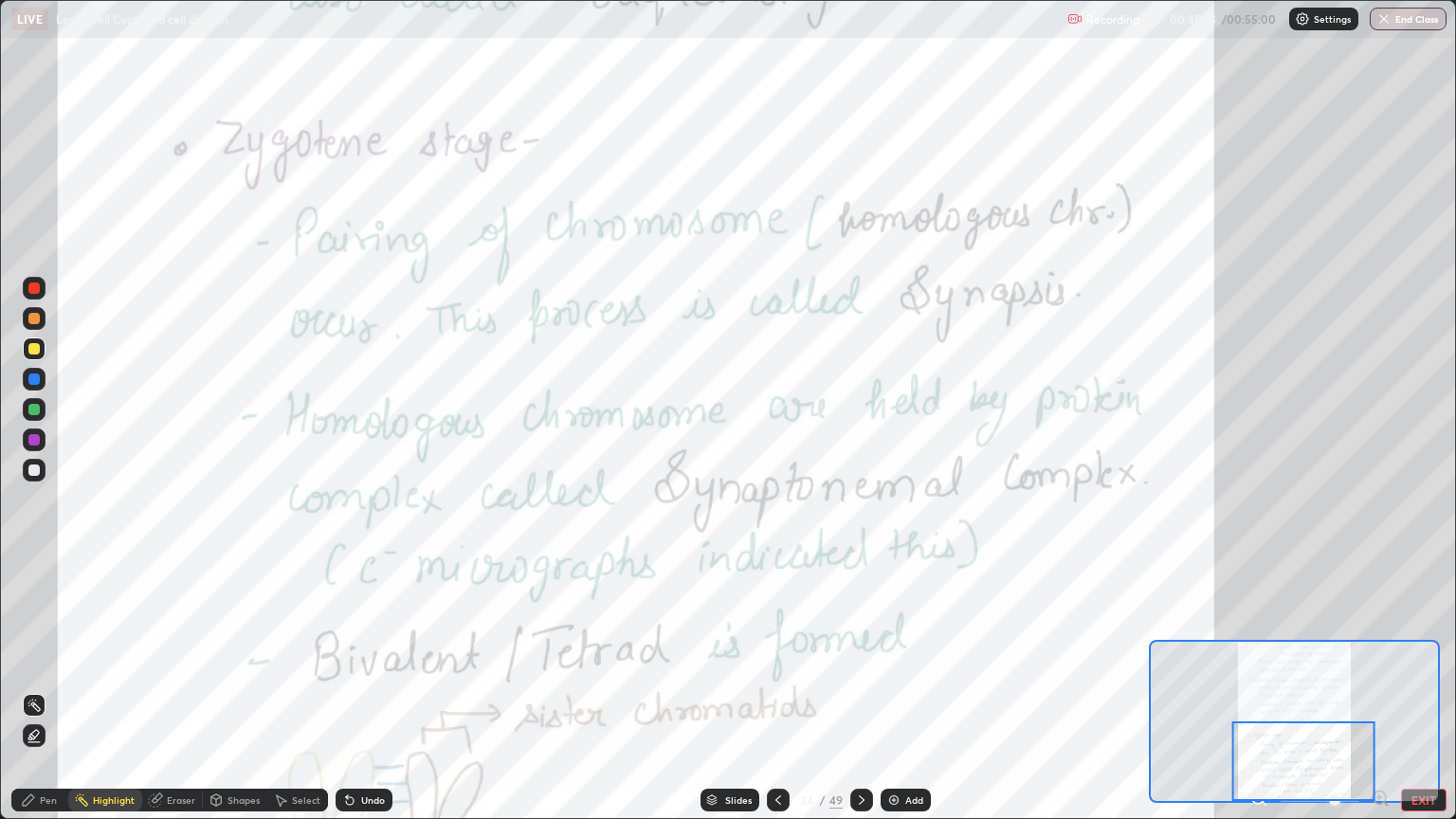 click on "Pen" at bounding box center [48, 800] 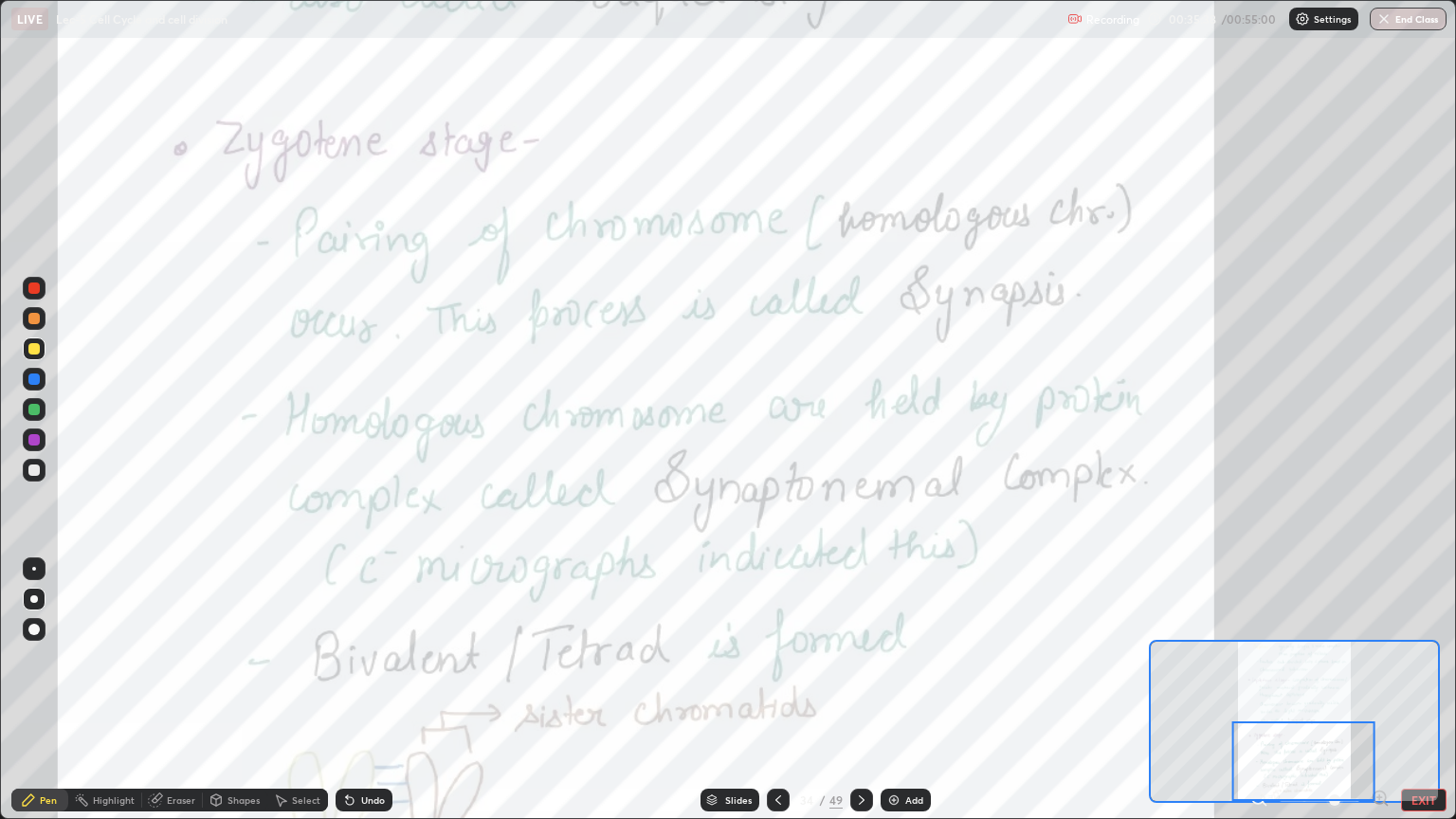 click 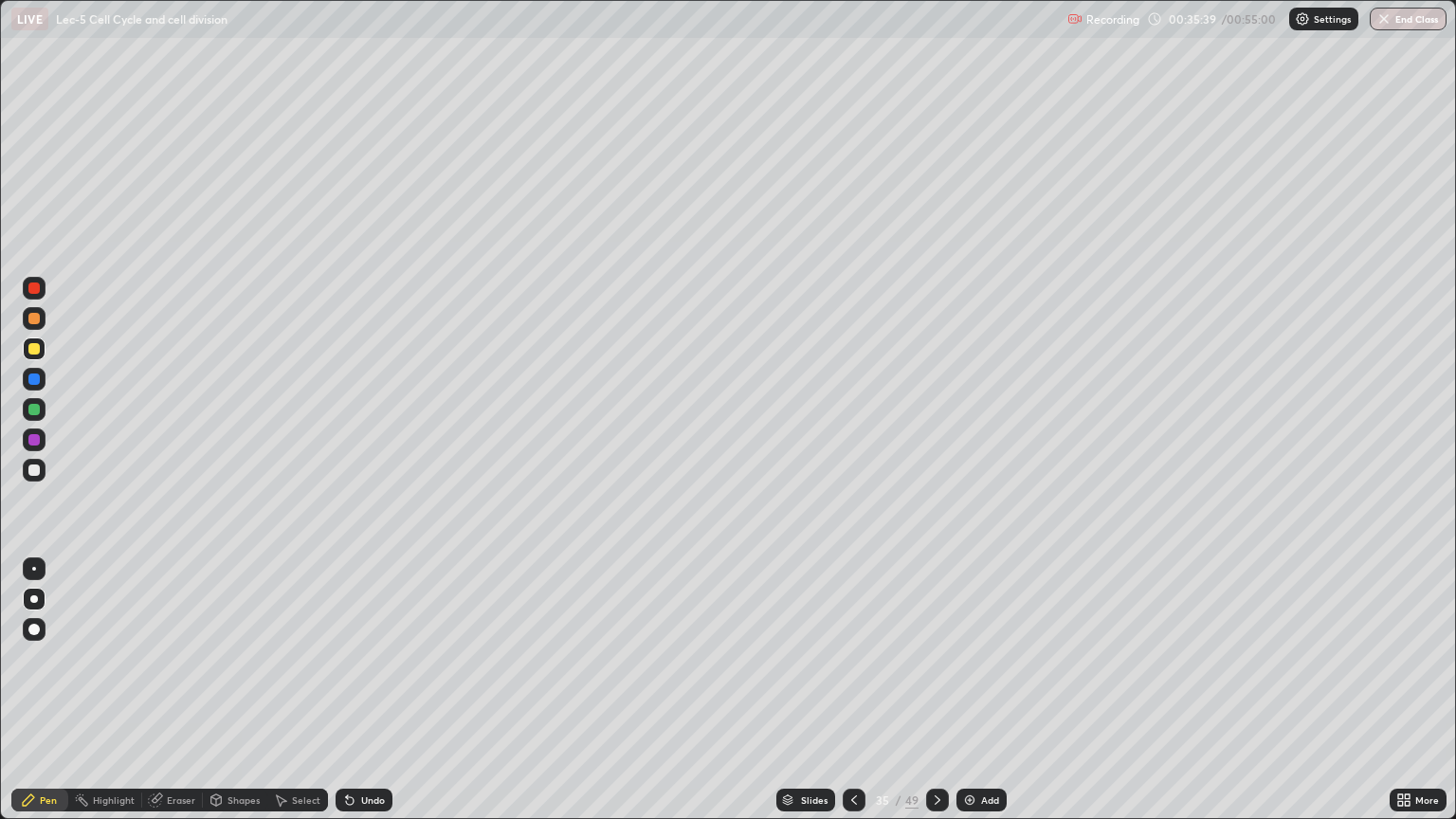 click 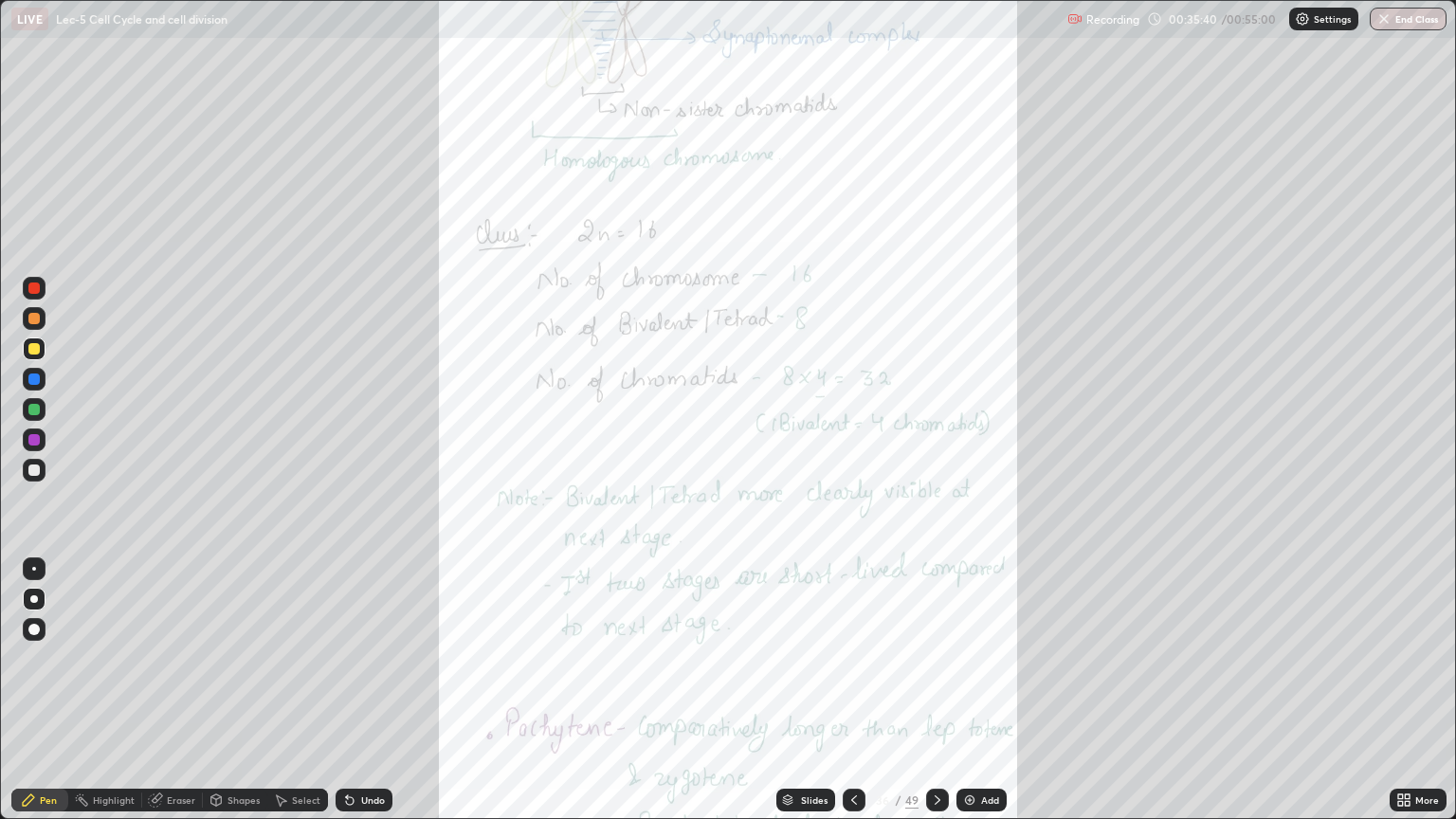 click on "More" at bounding box center (1427, 800) 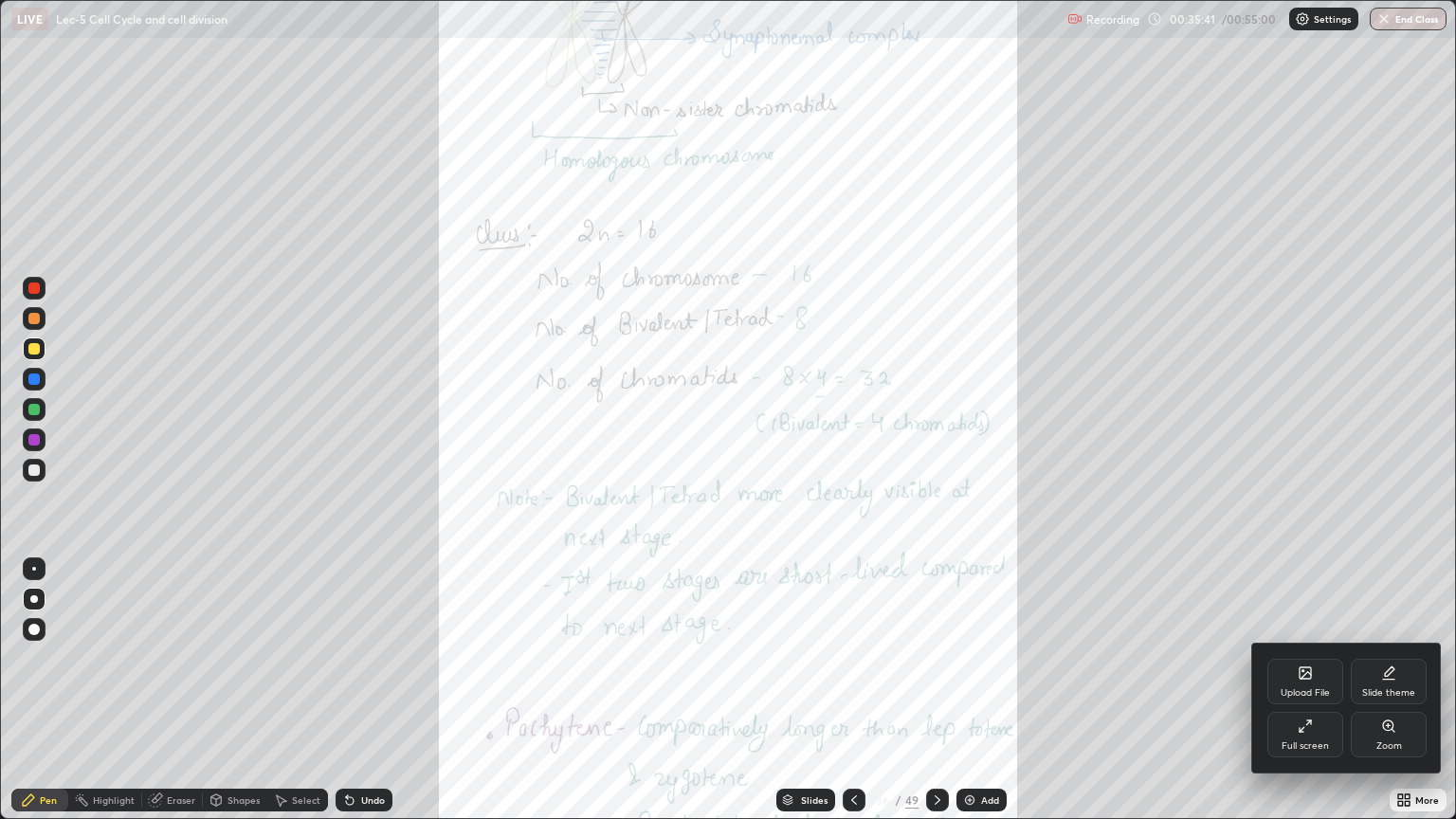 click 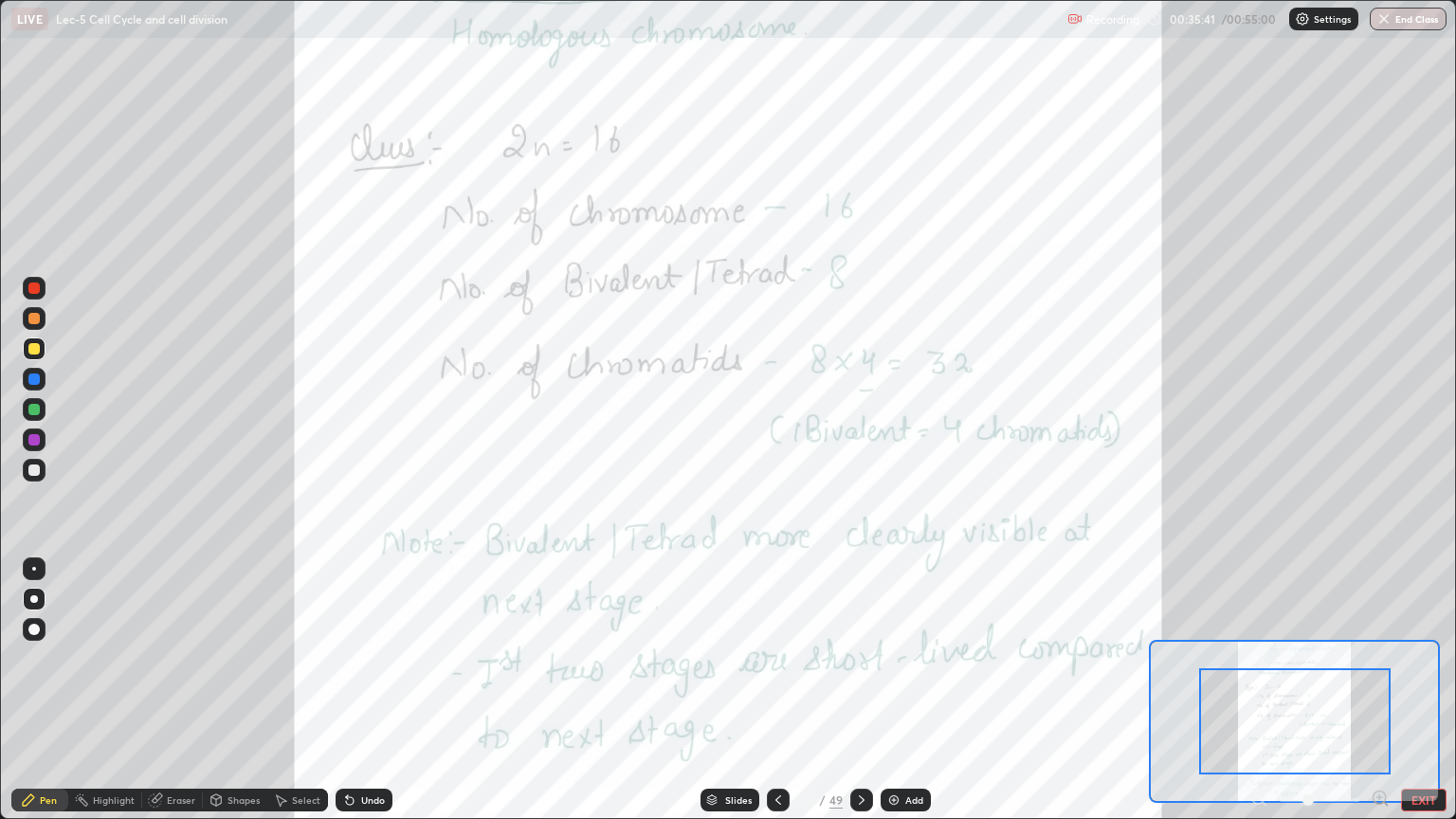 click 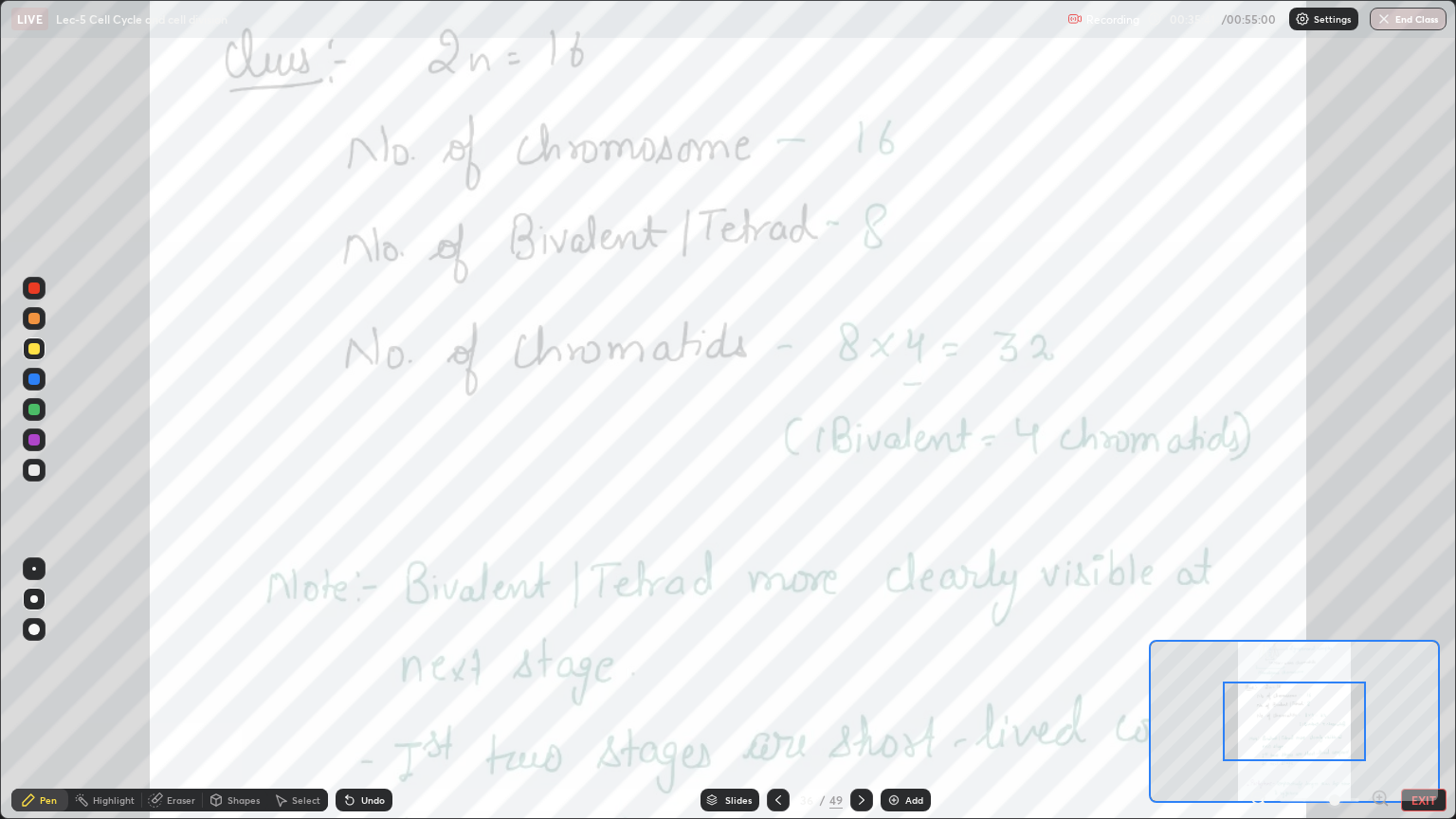 click 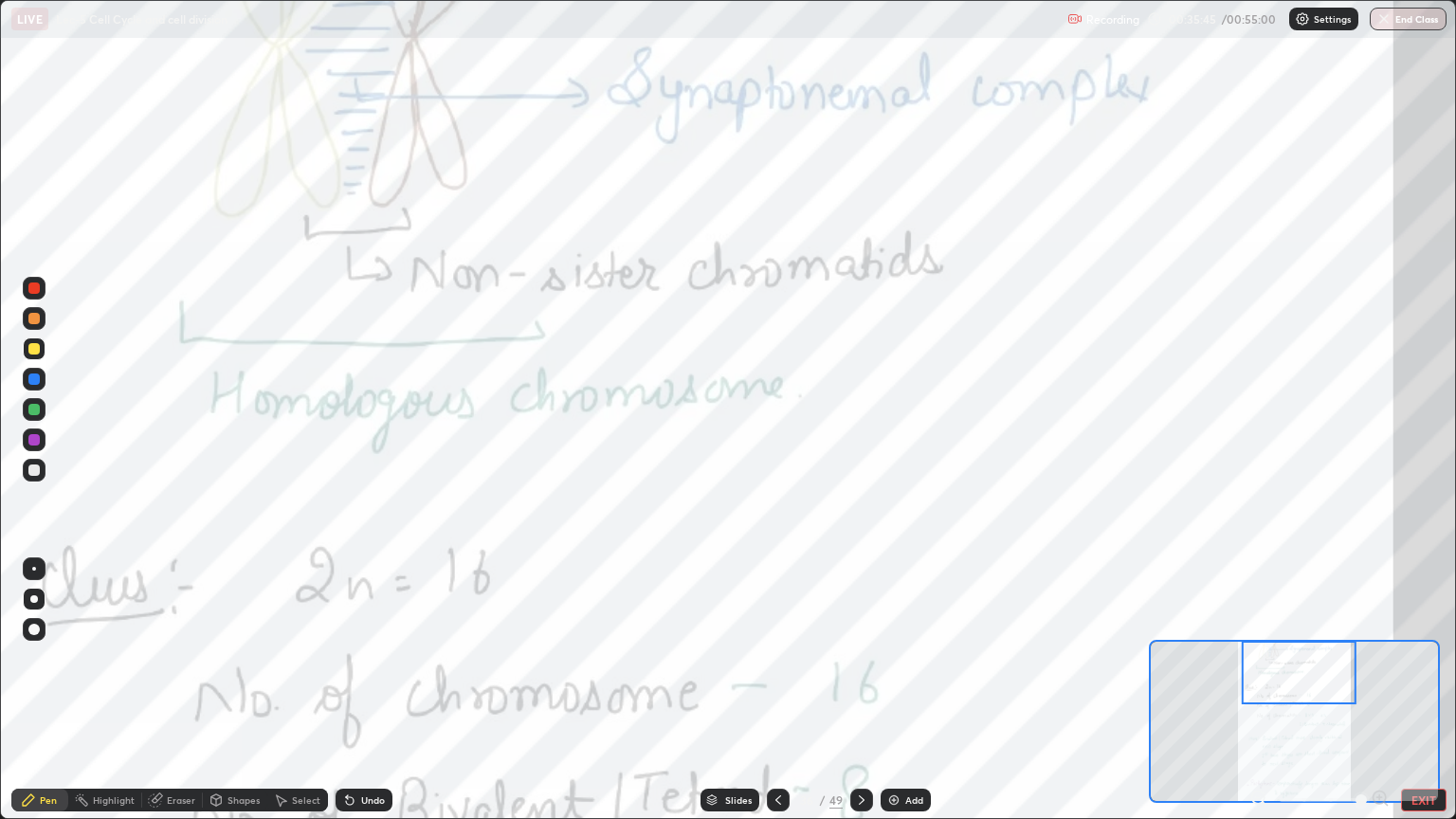 click on "Highlight" at bounding box center (114, 800) 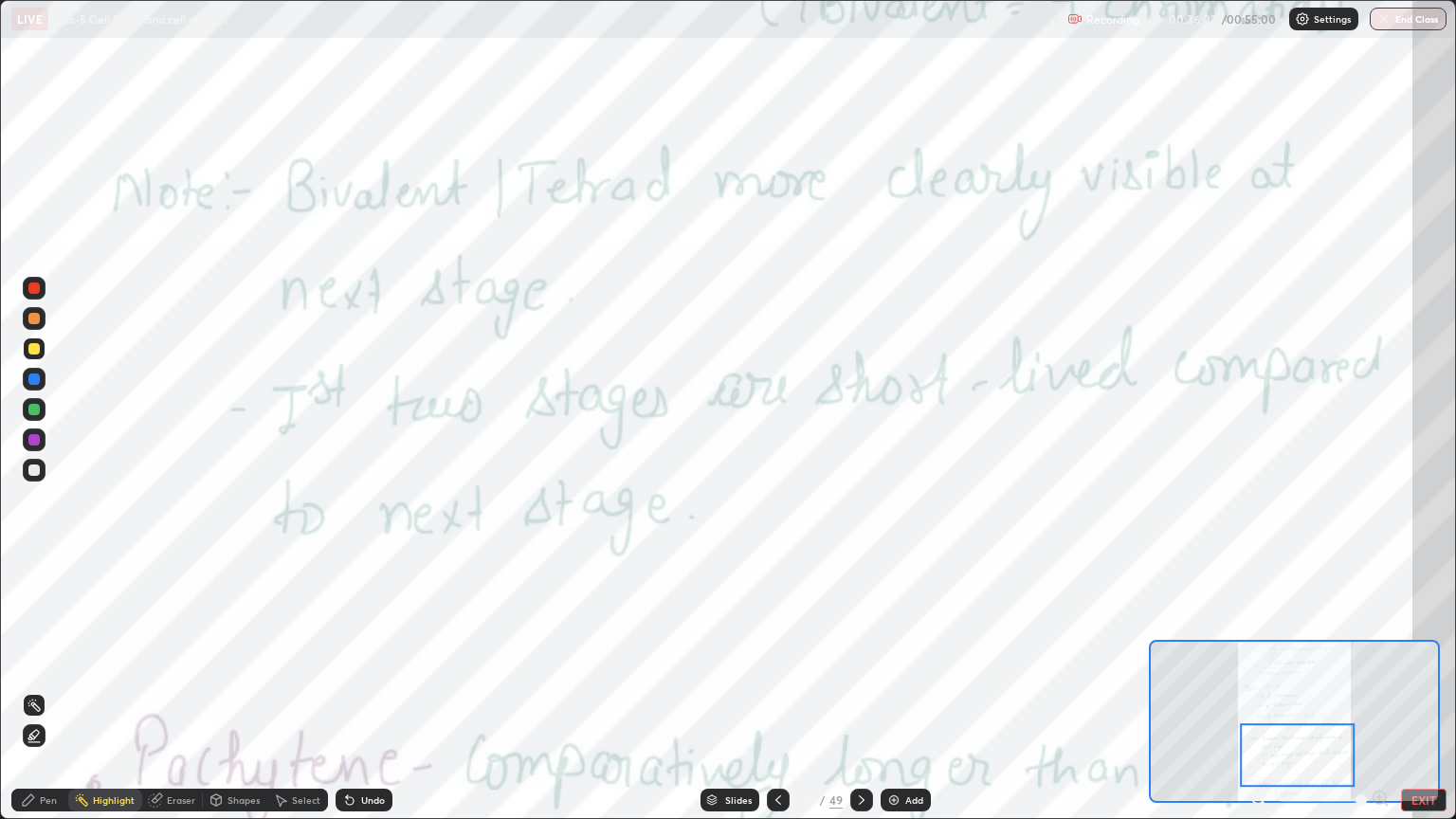 click 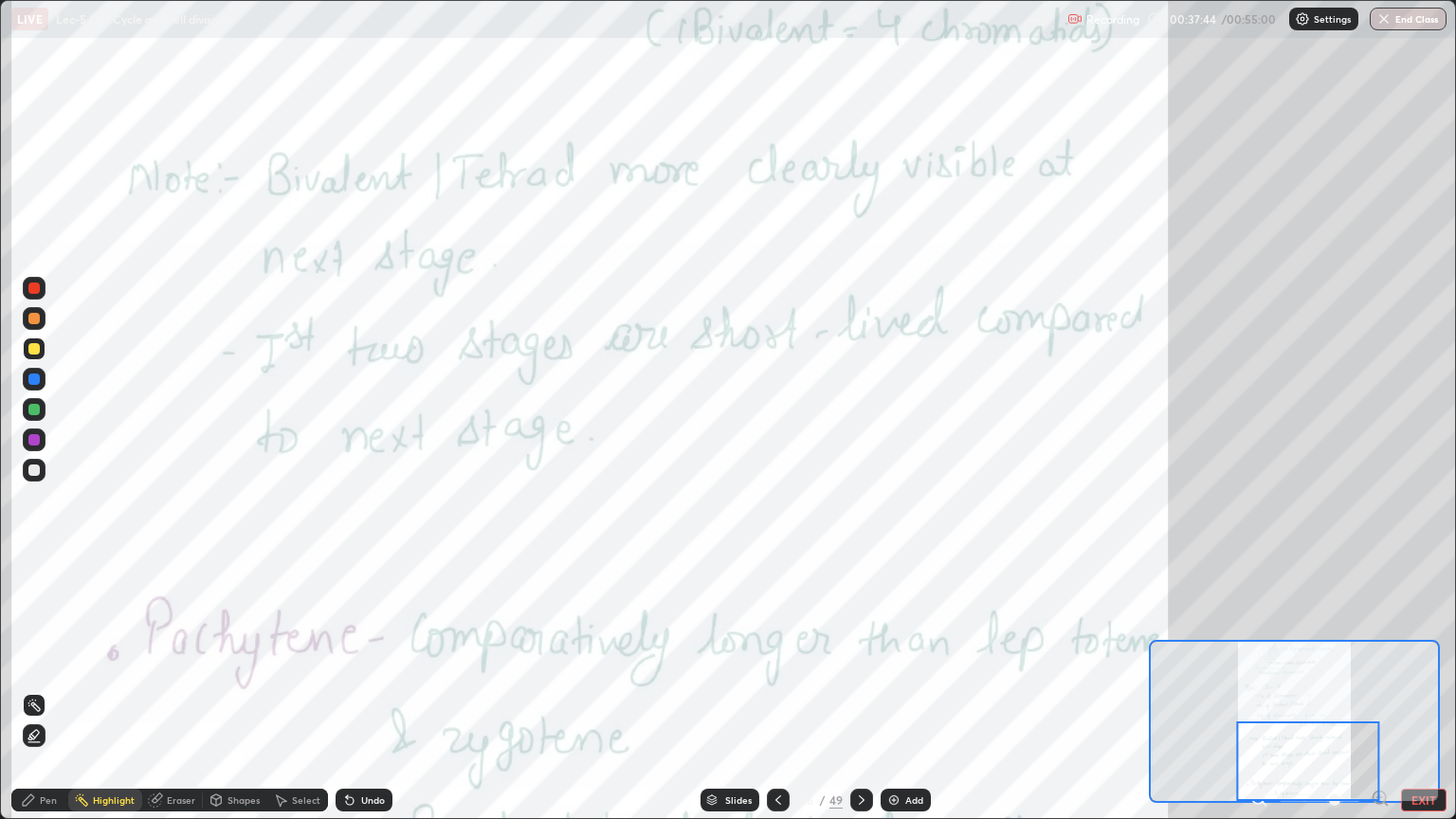 click 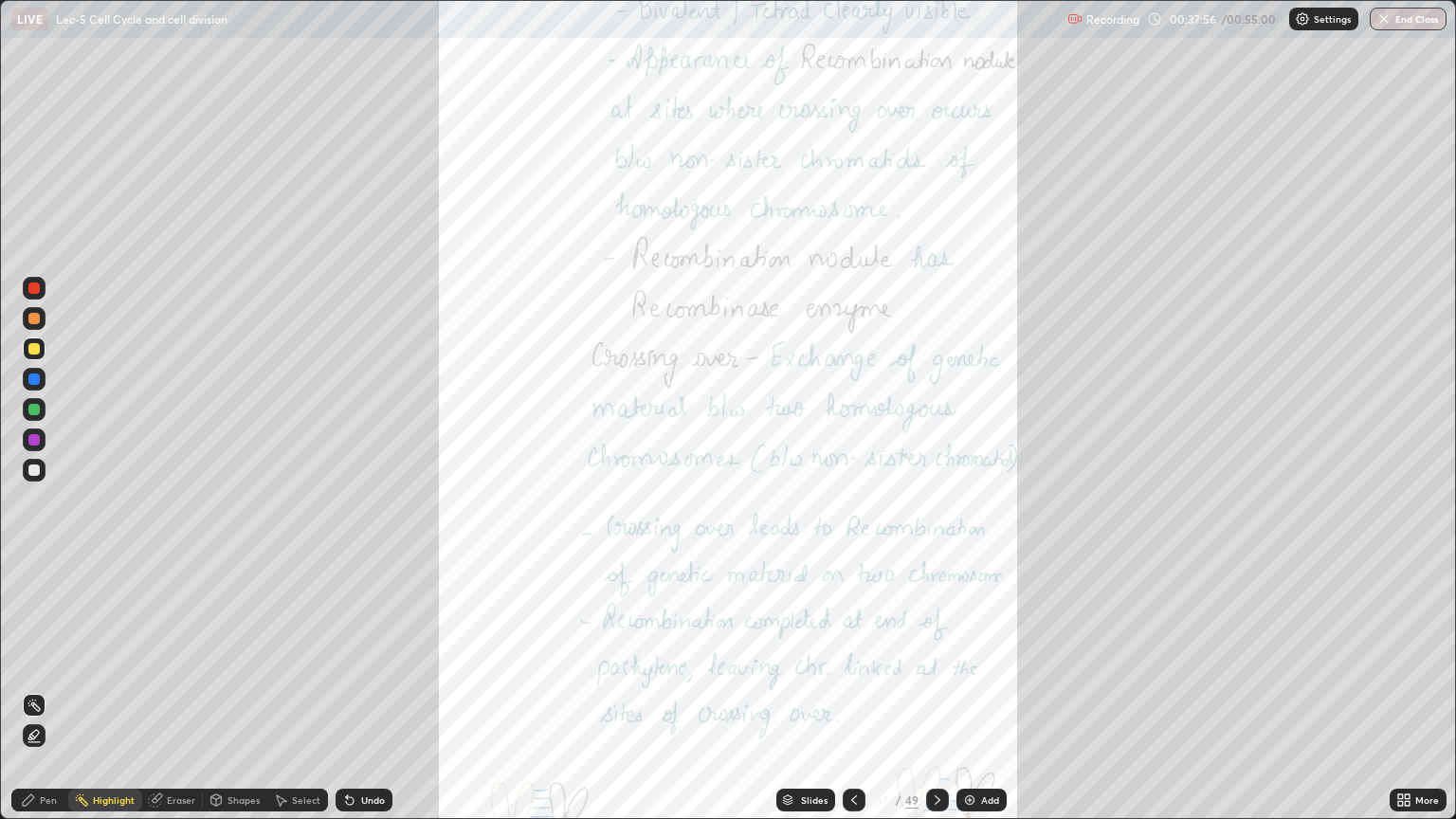 click on "More" at bounding box center (1418, 800) 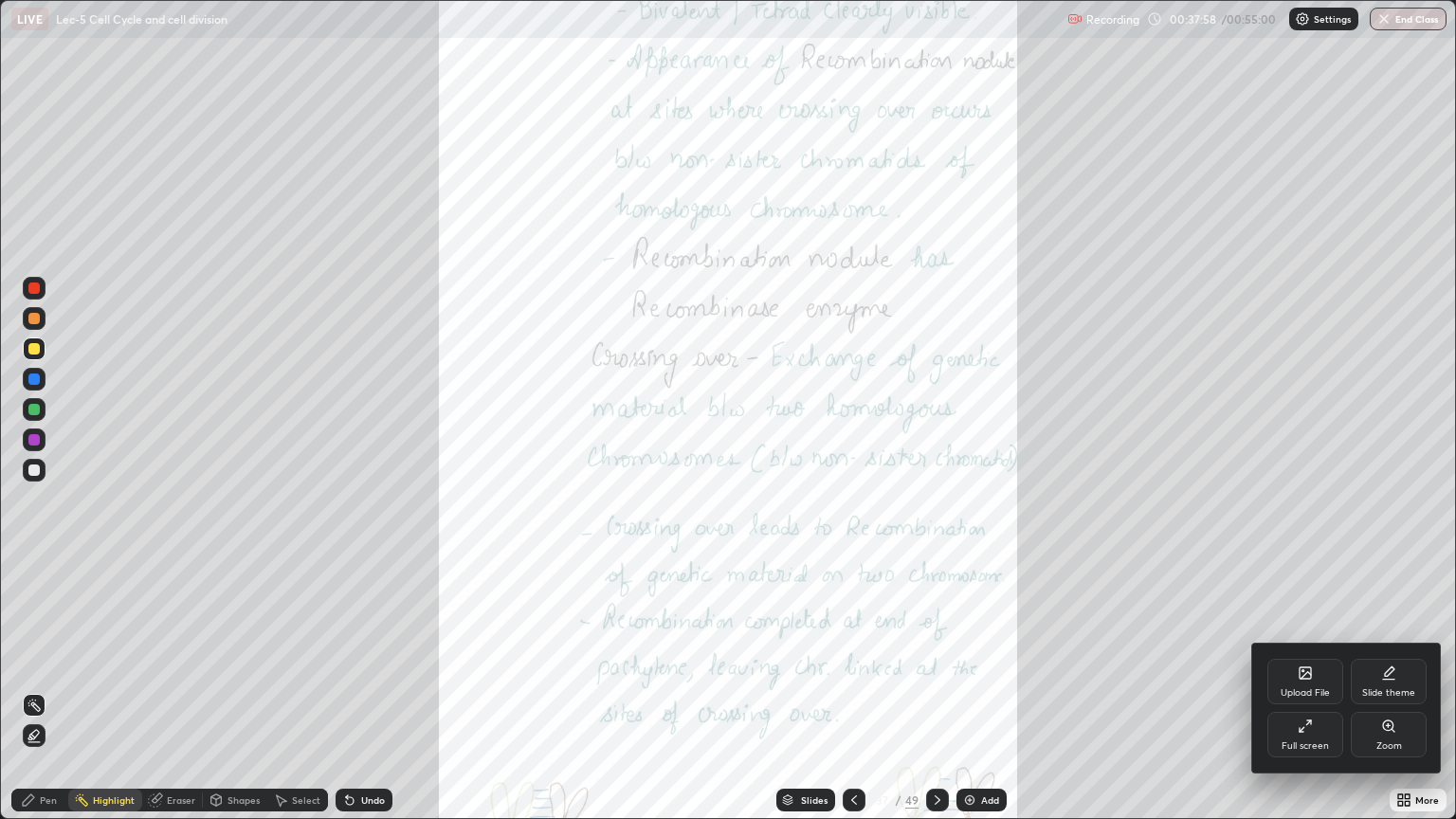 click at bounding box center [728, 410] 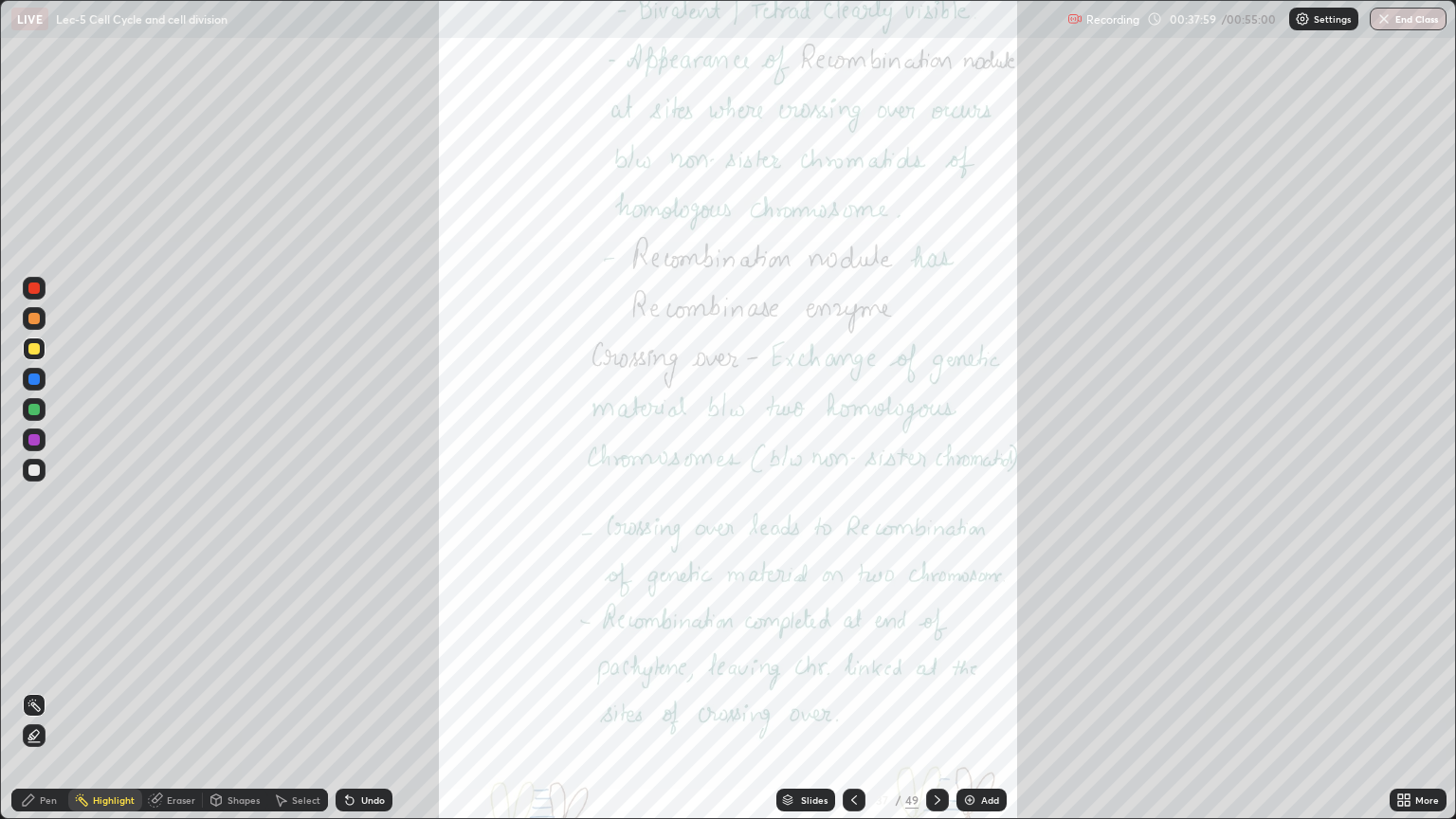 click at bounding box center [34, 470] 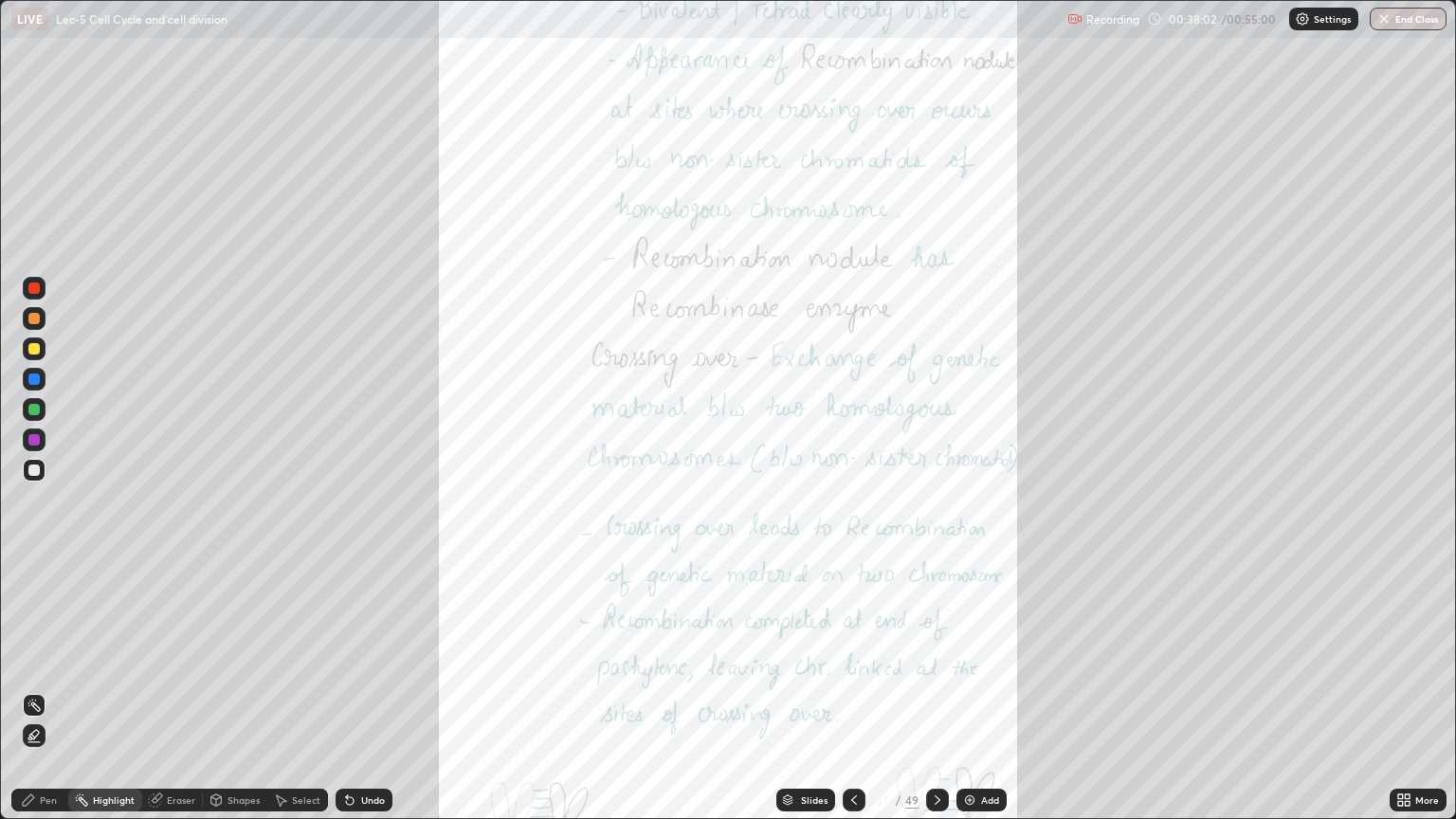 click on "Pen" at bounding box center (40, 800) 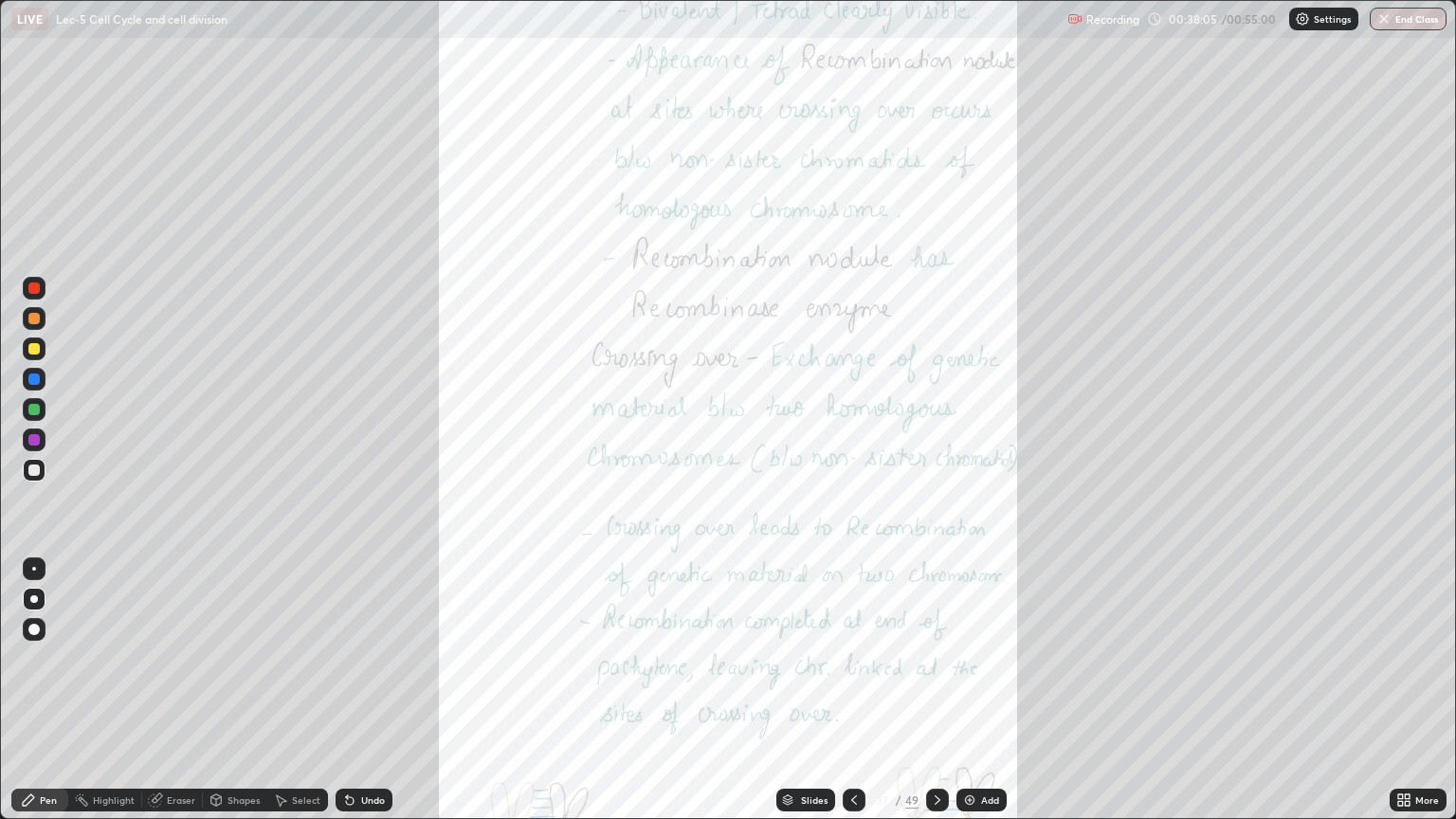 click at bounding box center [34, 410] 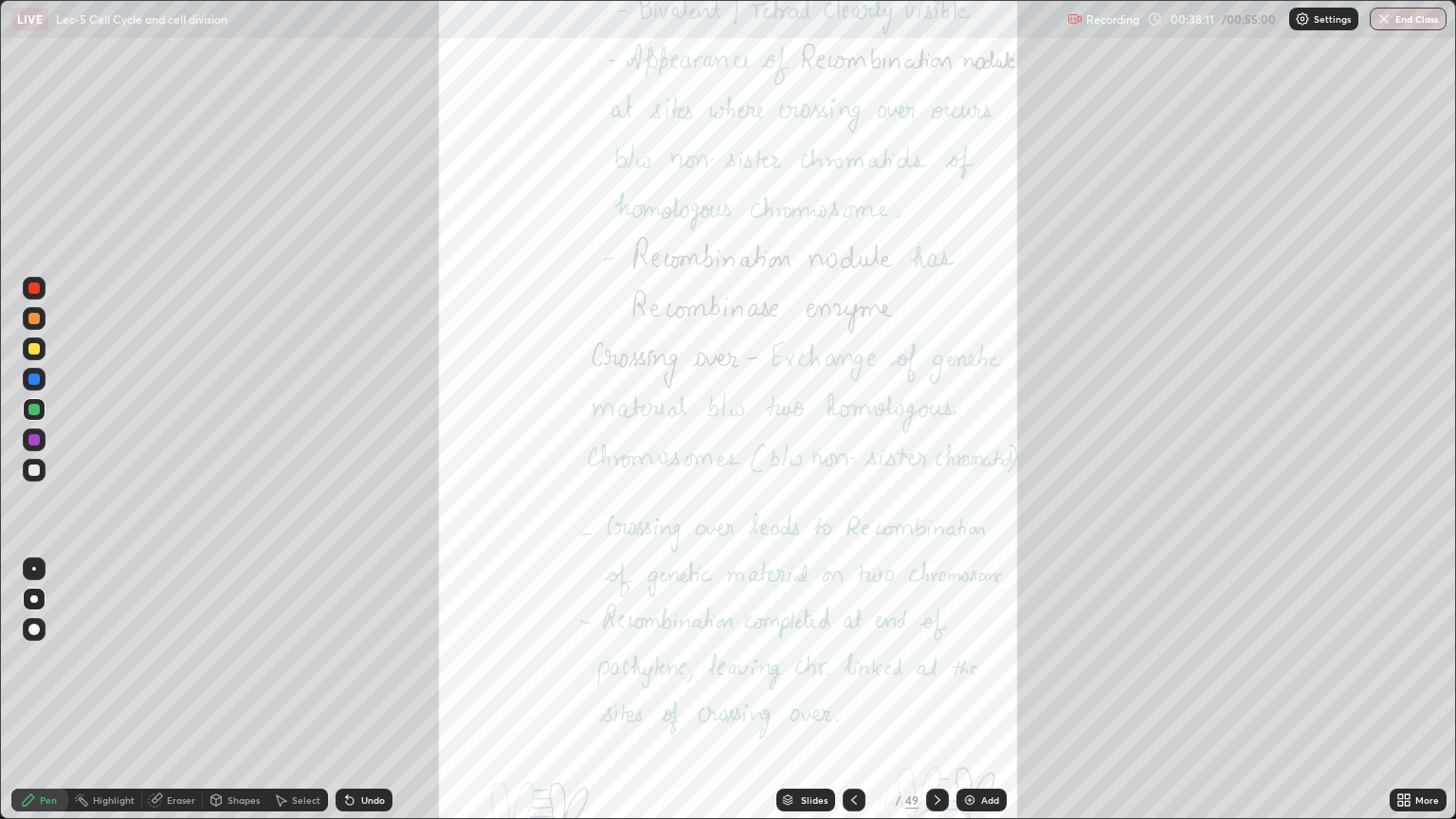 click at bounding box center (34, 470) 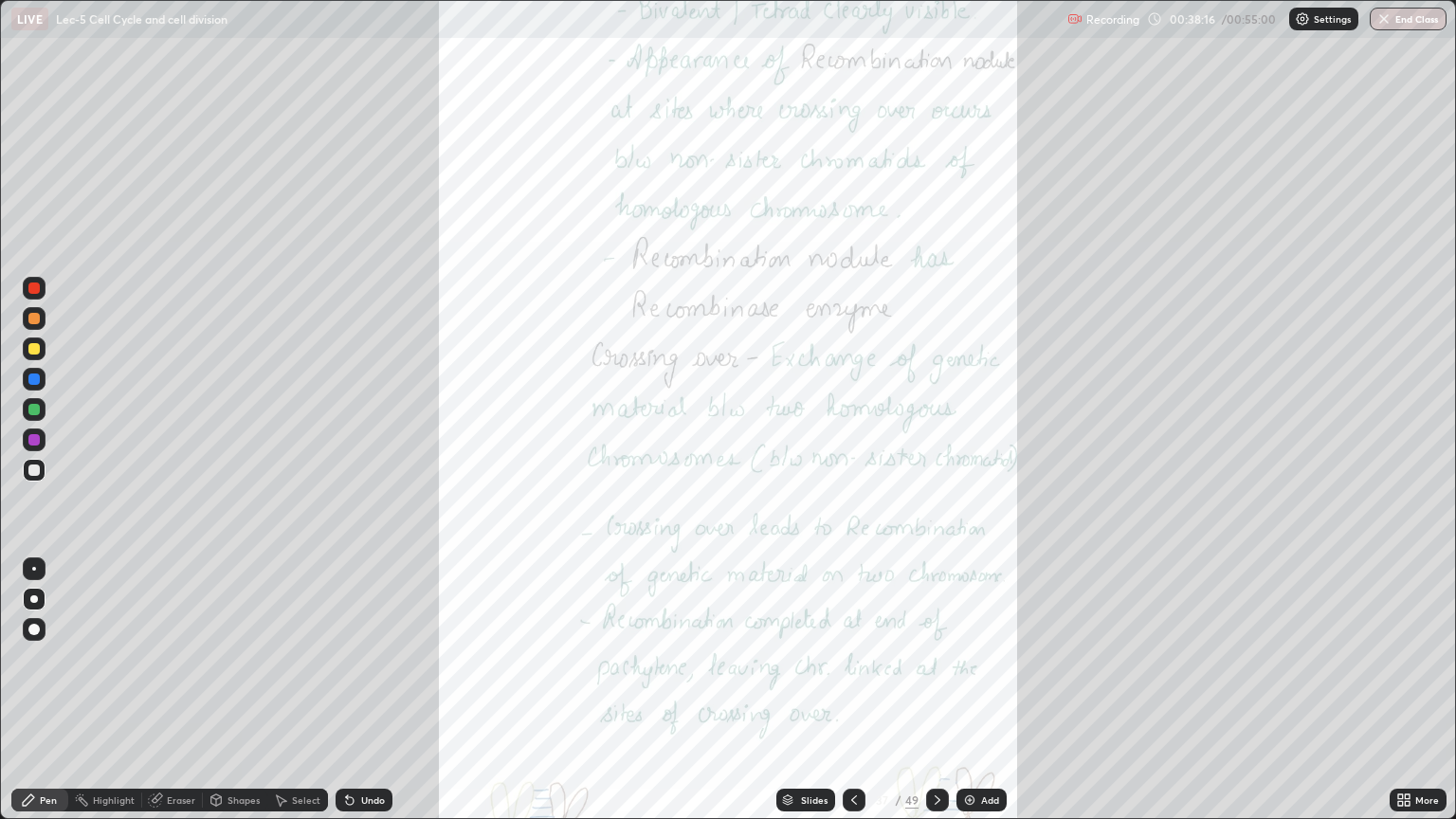 click on "Highlight" at bounding box center (114, 800) 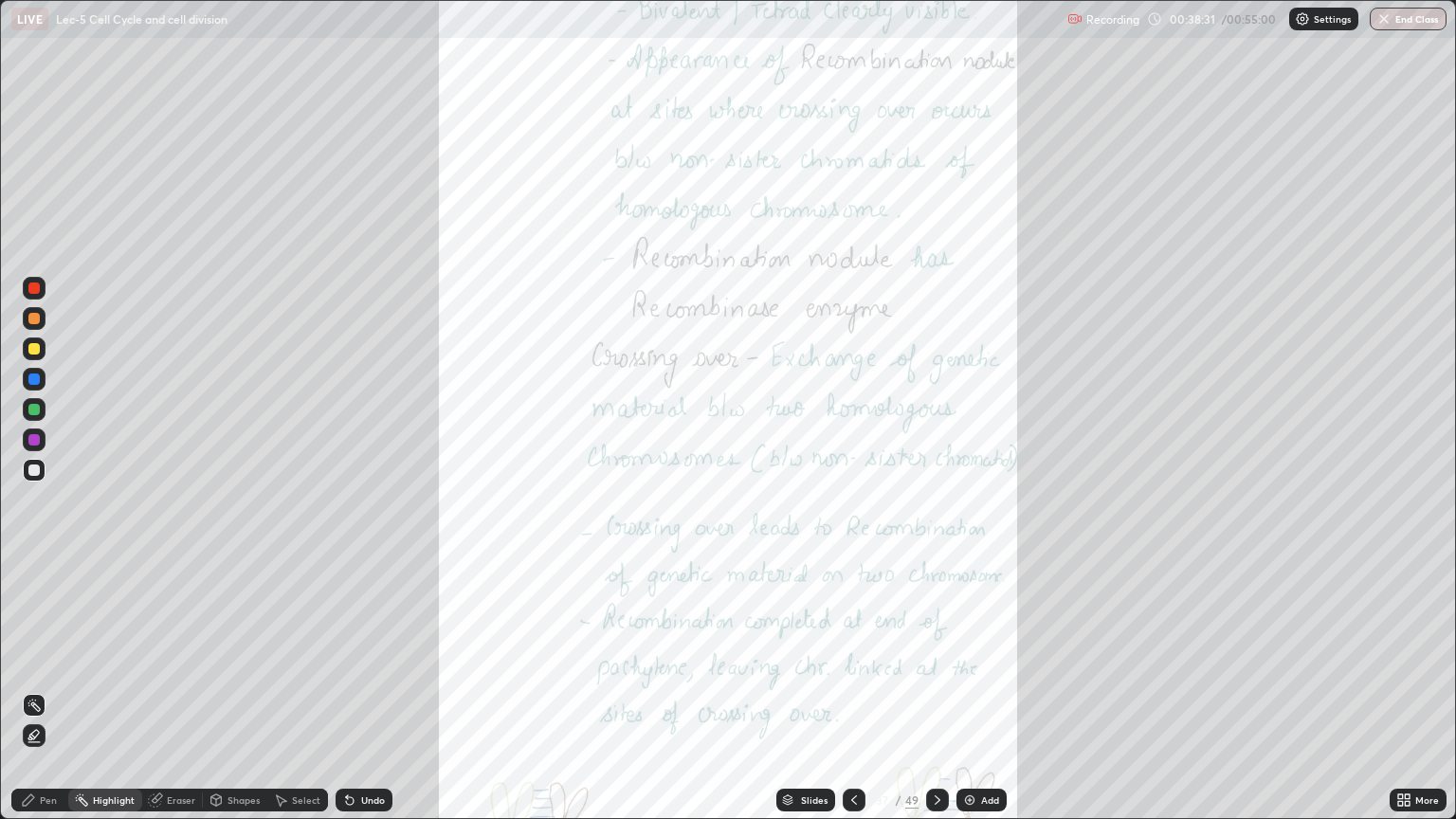 click at bounding box center (34, 379) 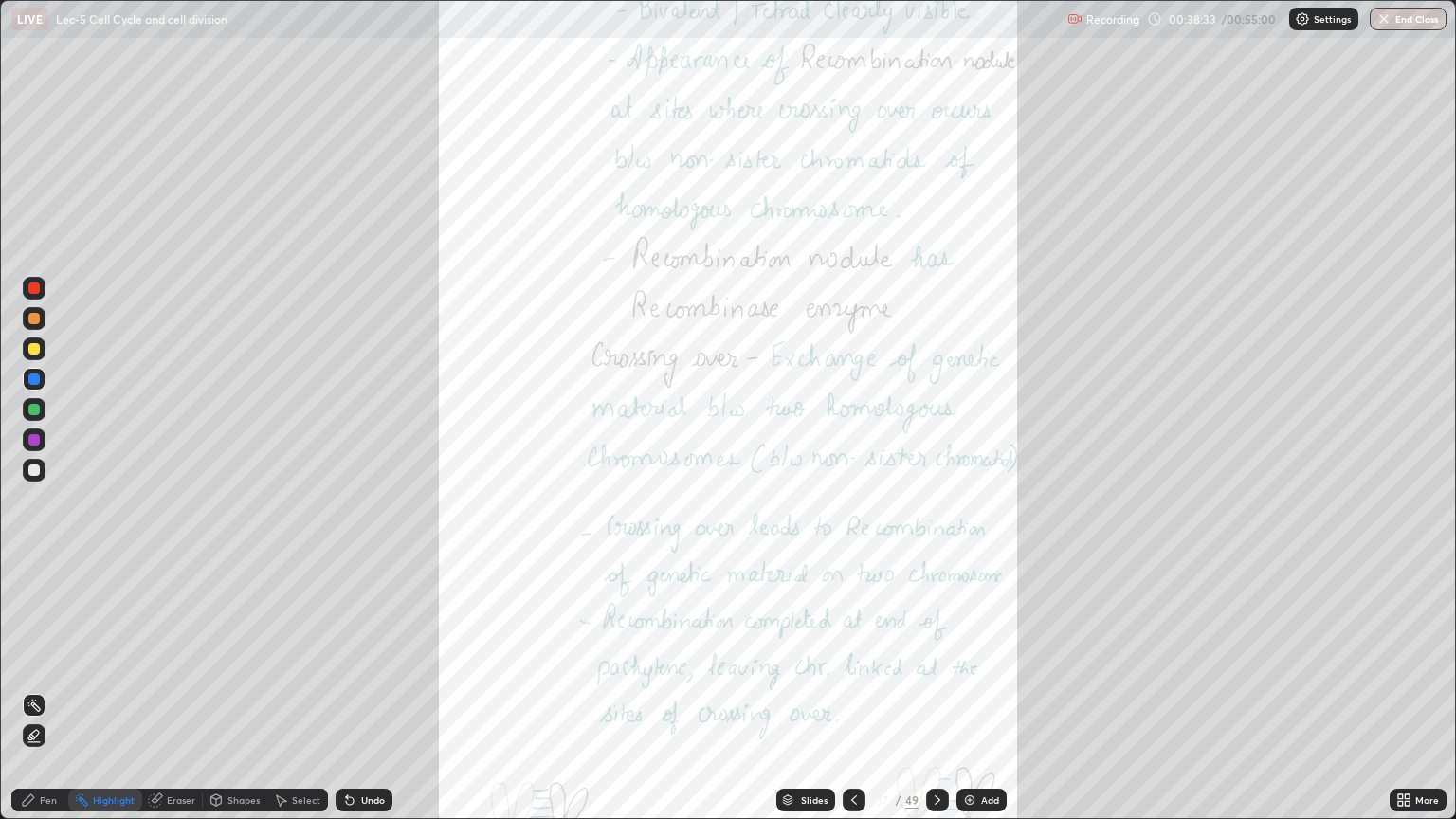 click on "Pen" at bounding box center (40, 800) 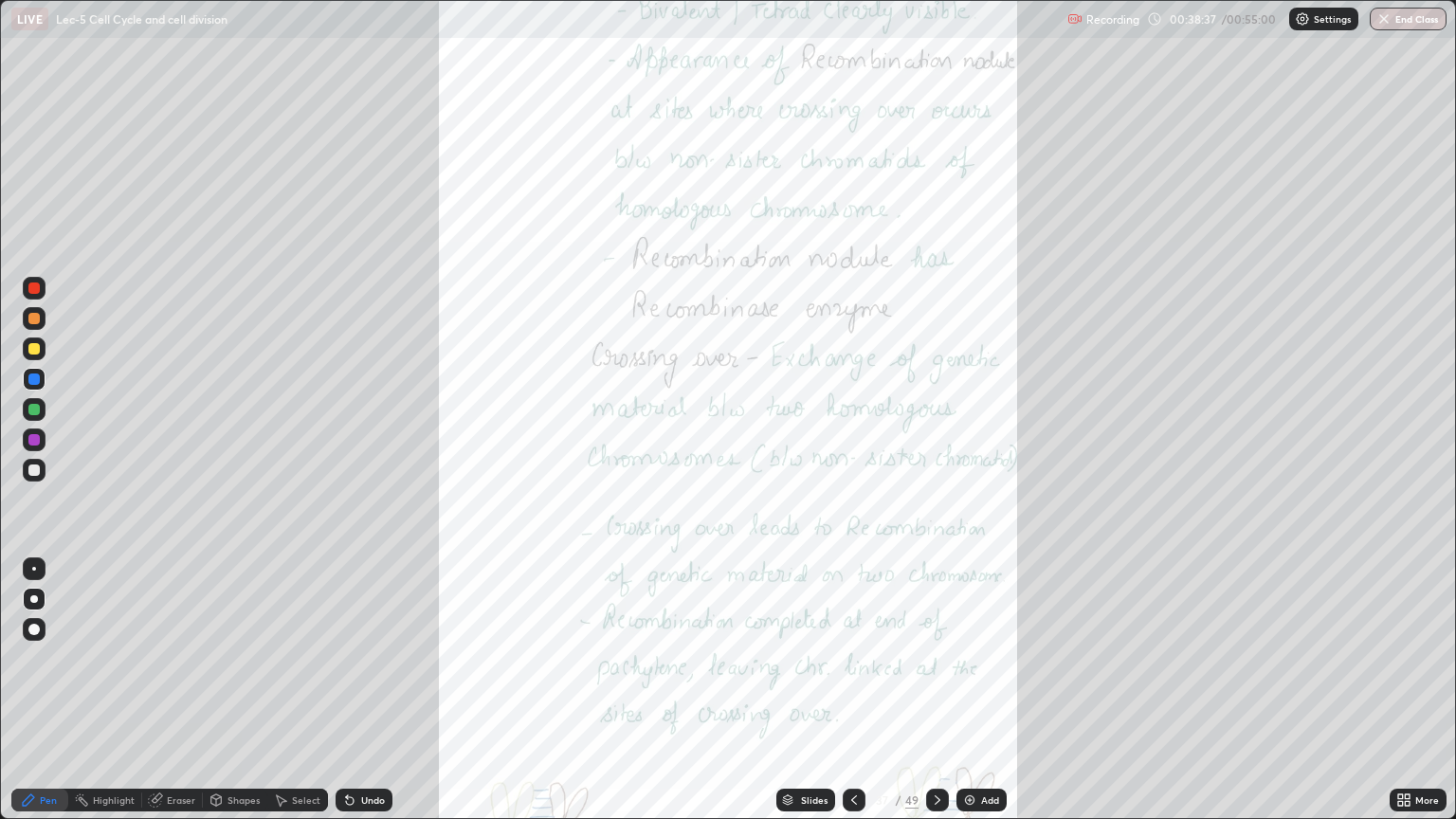 click at bounding box center (34, 349) 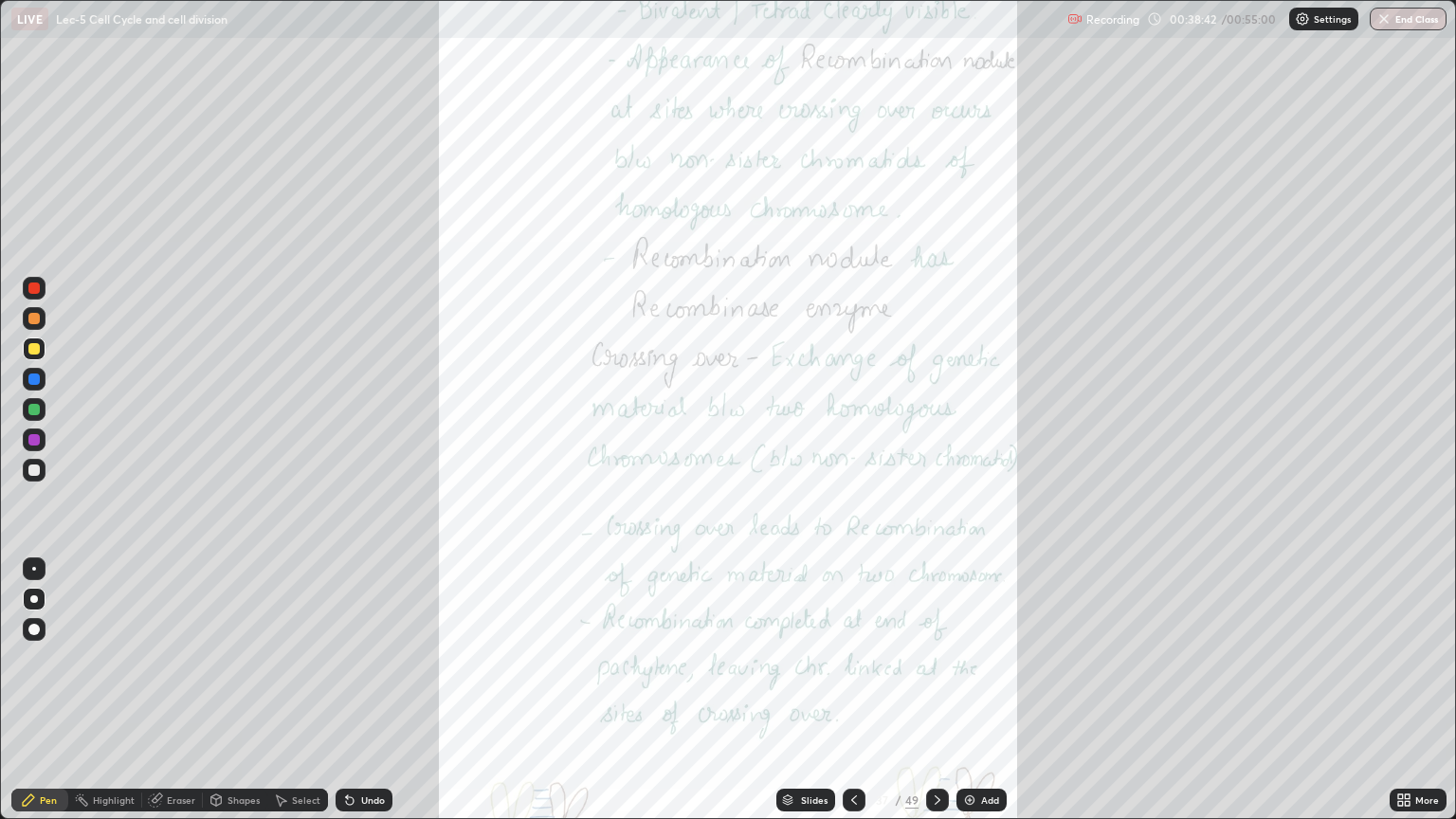 click on "Undo" at bounding box center (373, 800) 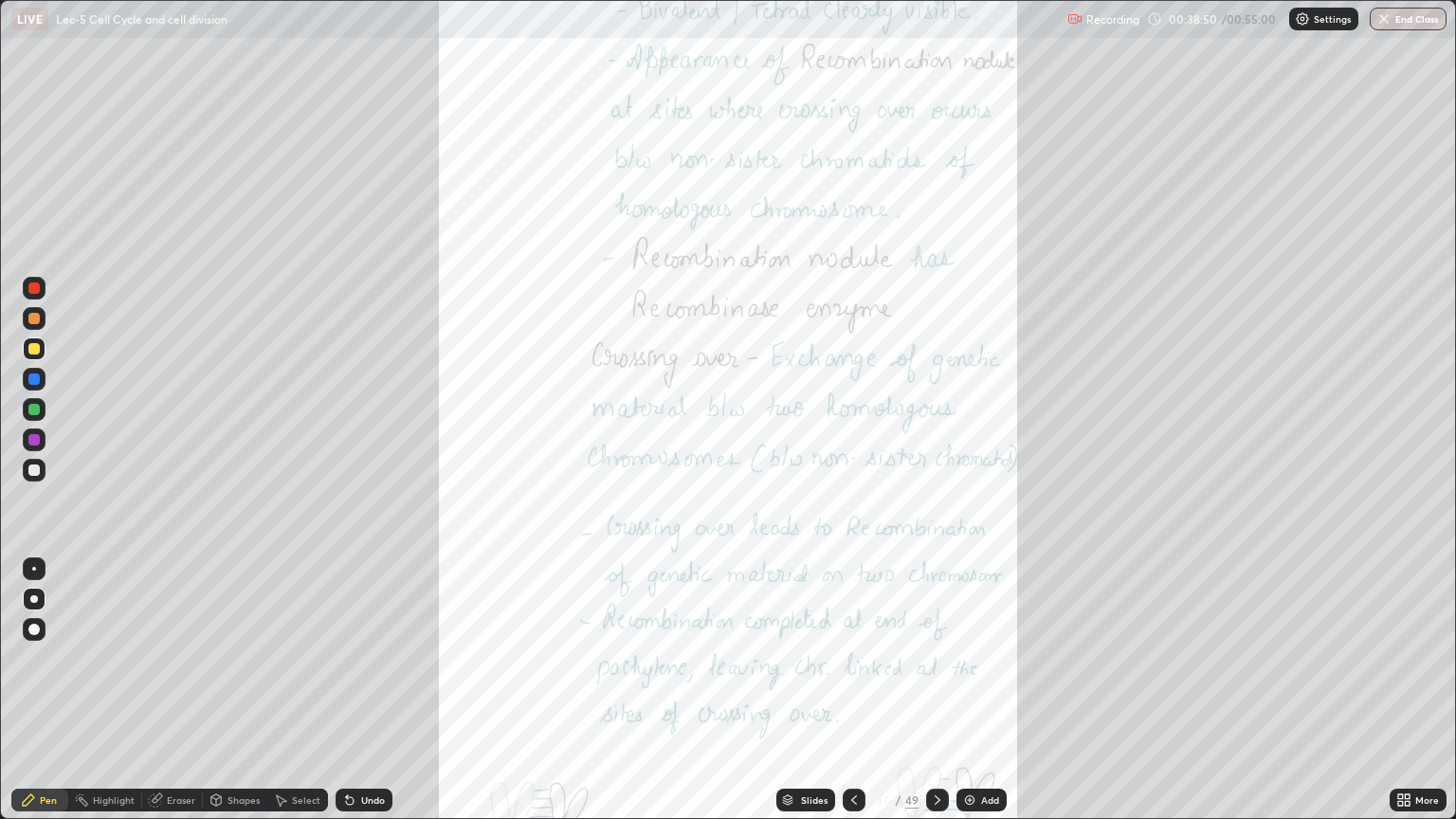 click on "Undo" at bounding box center (373, 800) 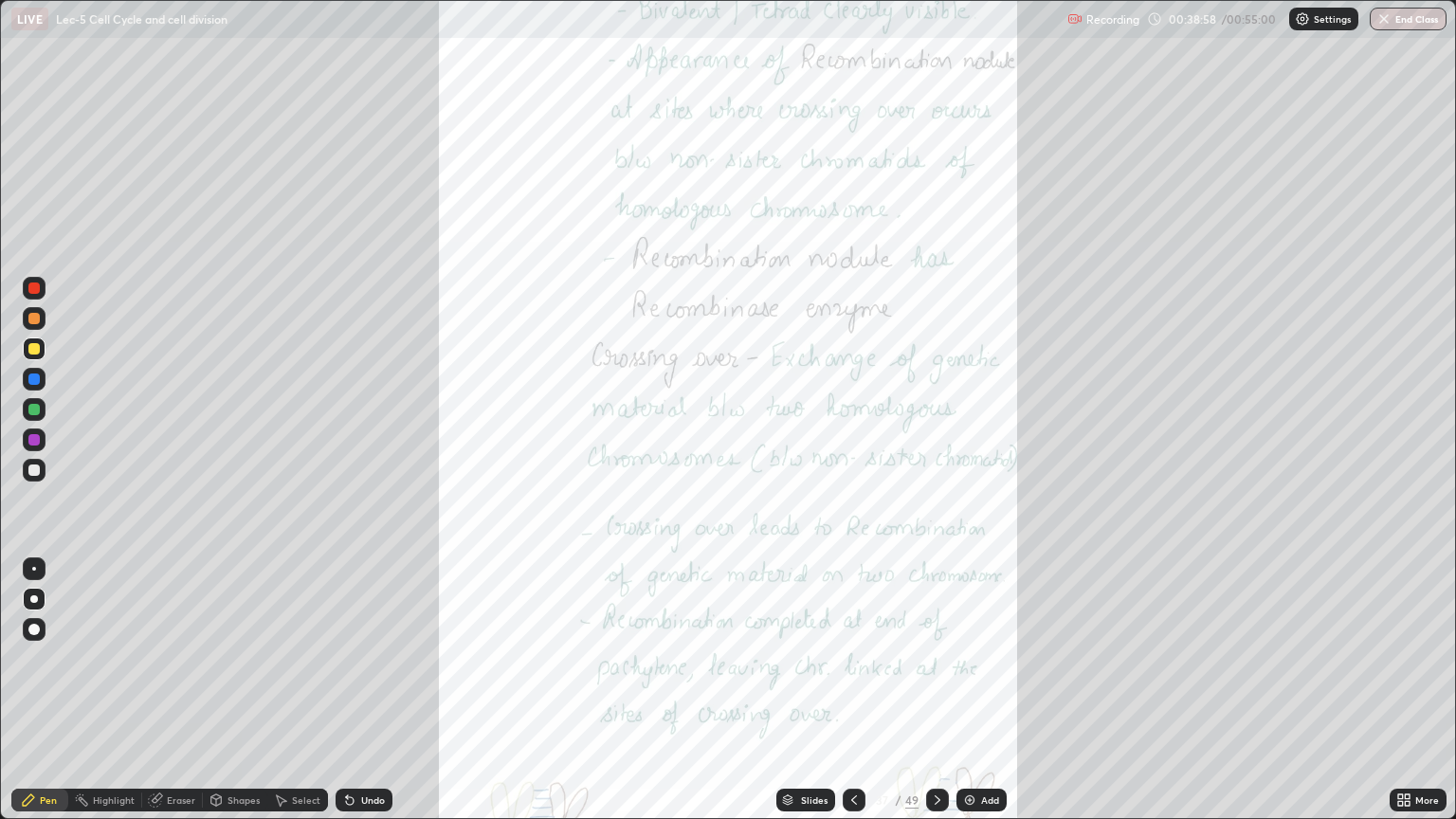 click on "Highlight" at bounding box center (114, 800) 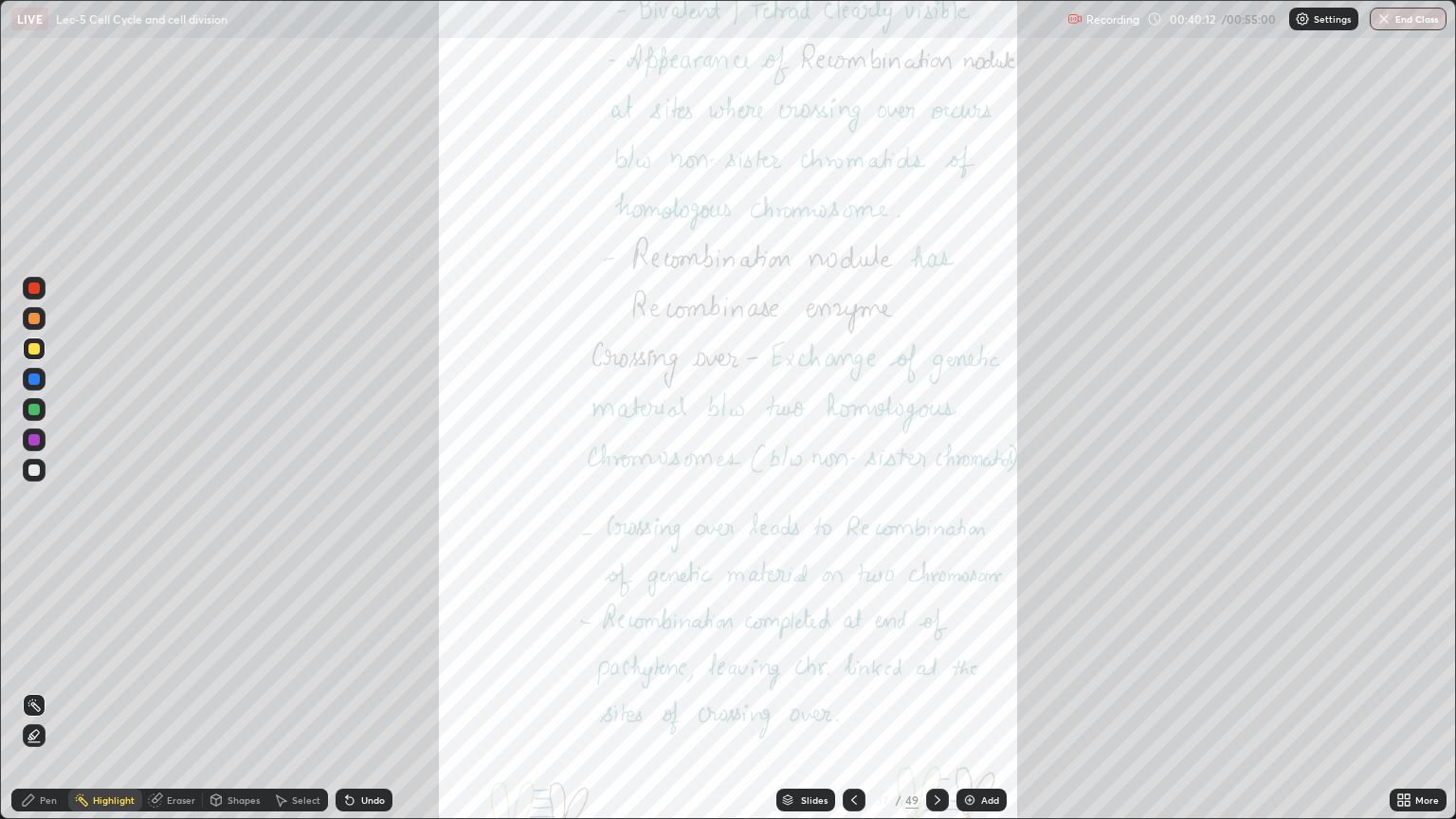click at bounding box center (937, 800) 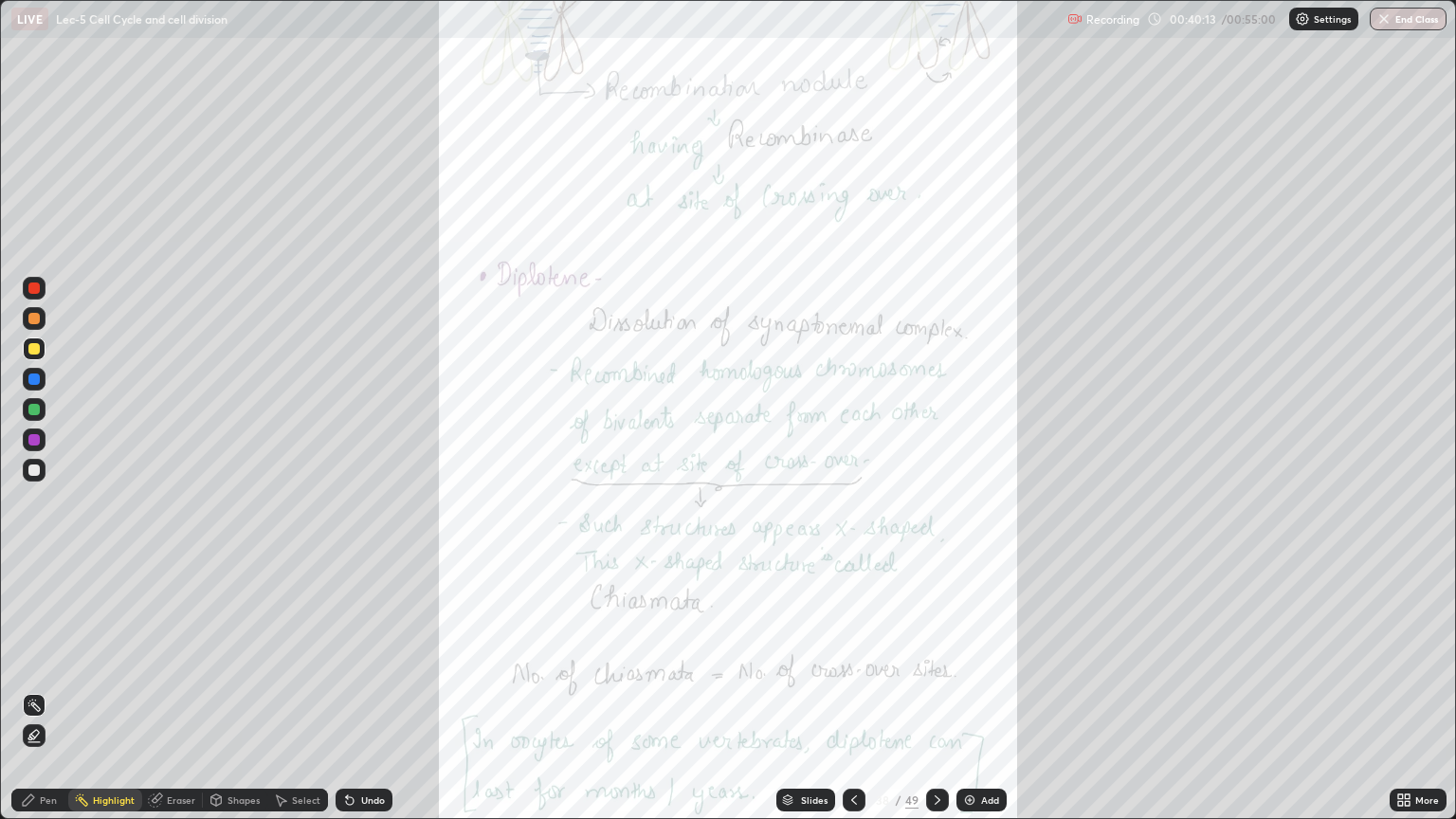 click on "More" at bounding box center [1427, 800] 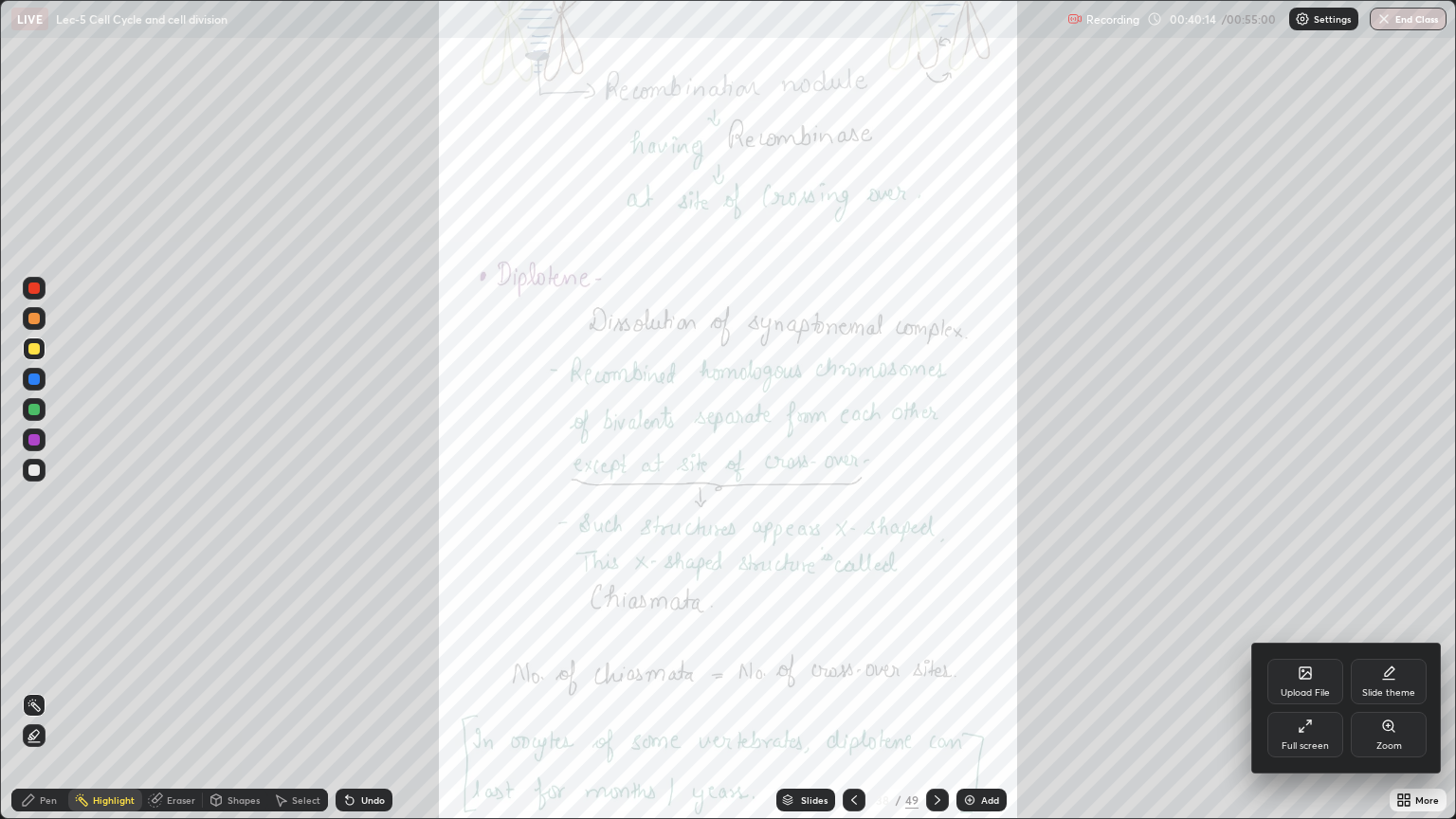 click 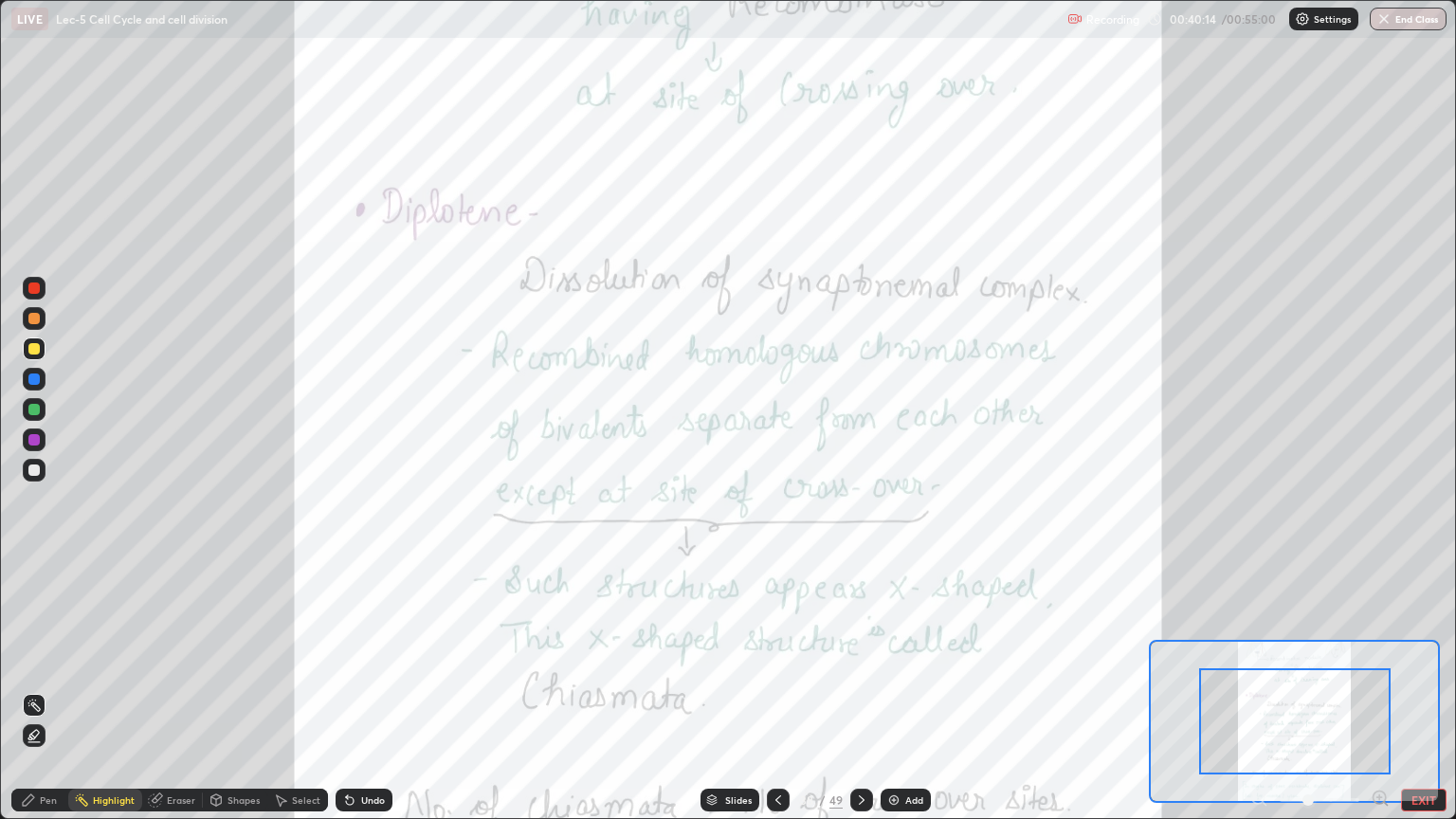 click 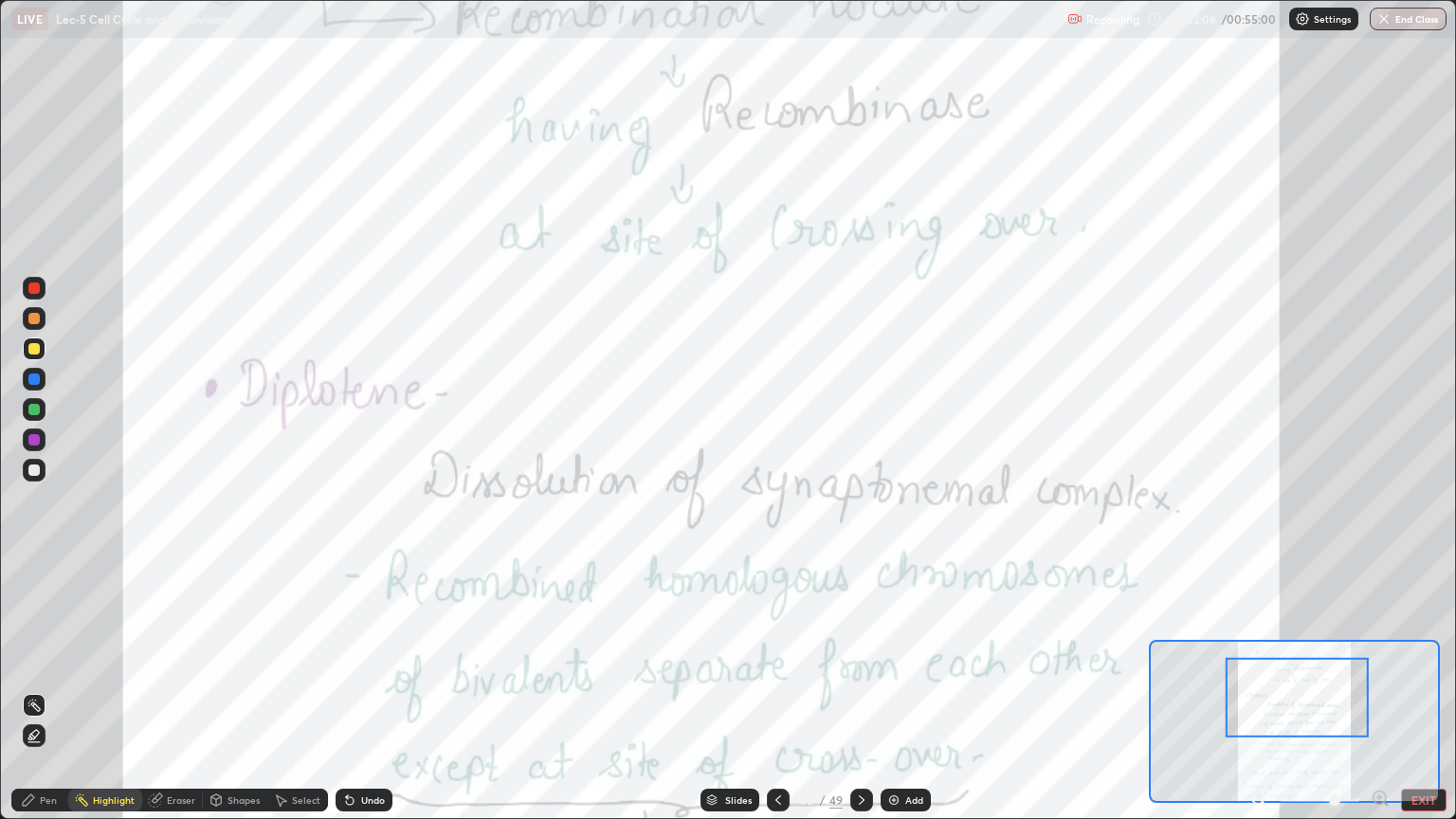 click 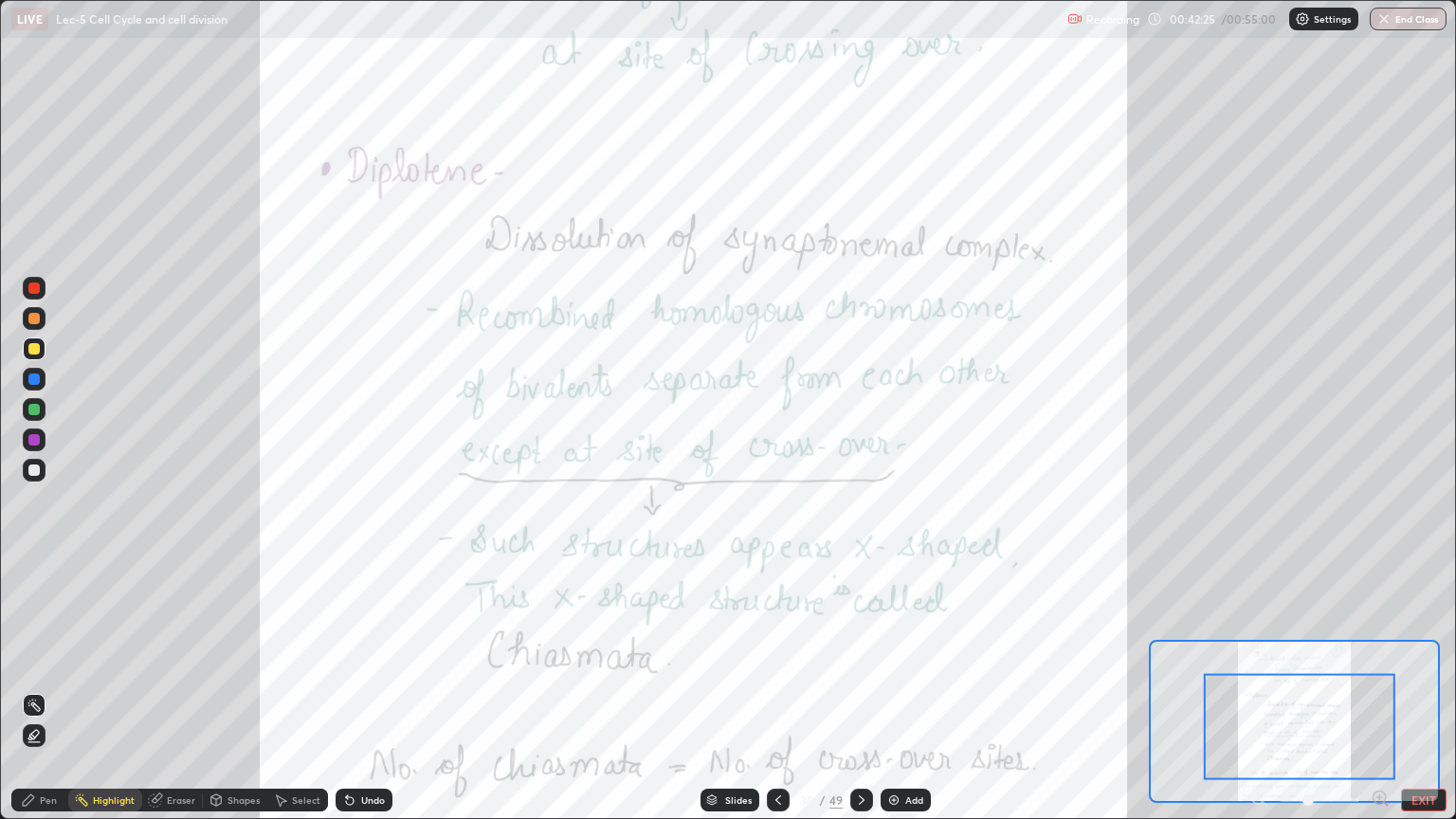 click at bounding box center (862, 800) 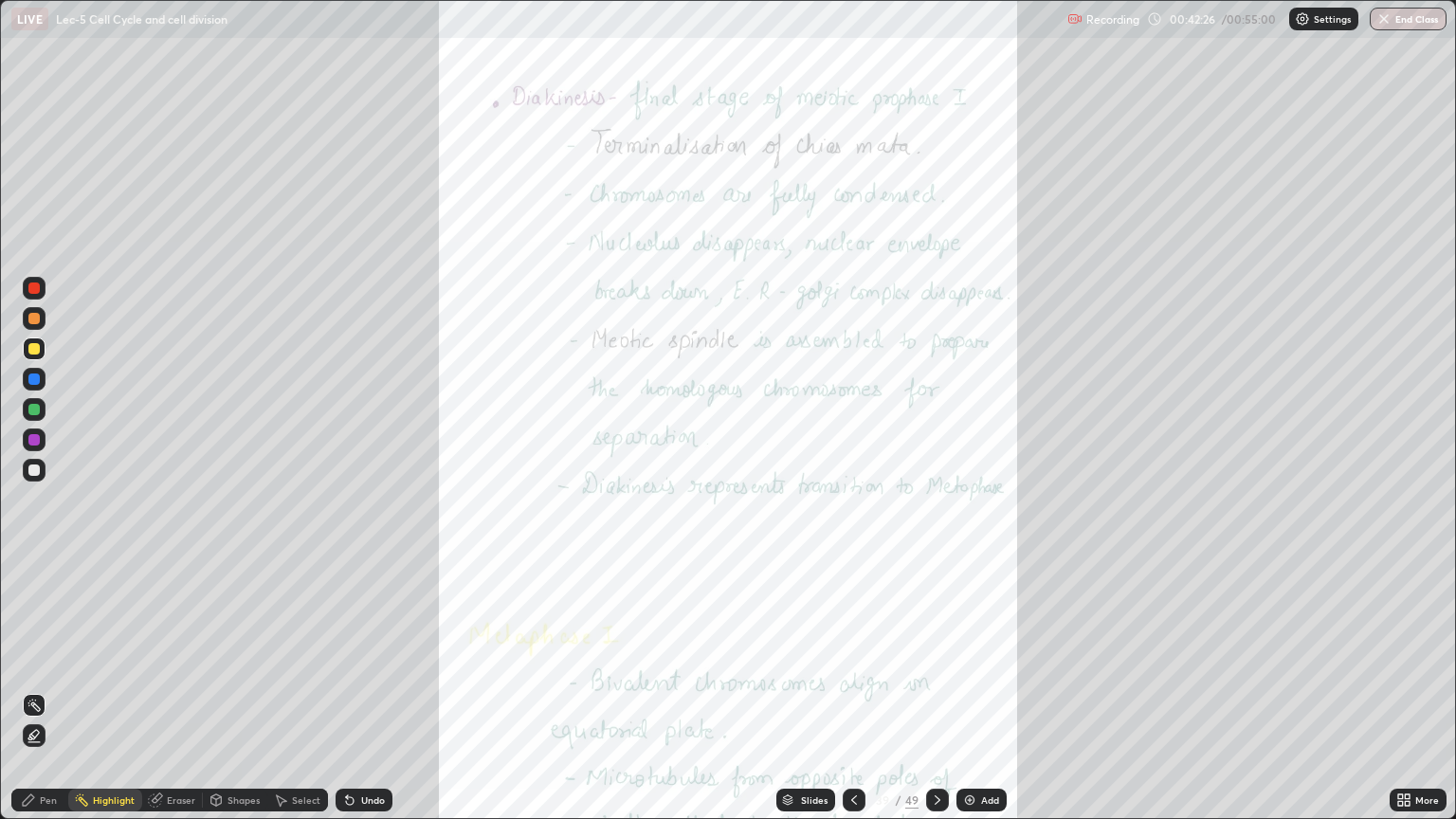 click 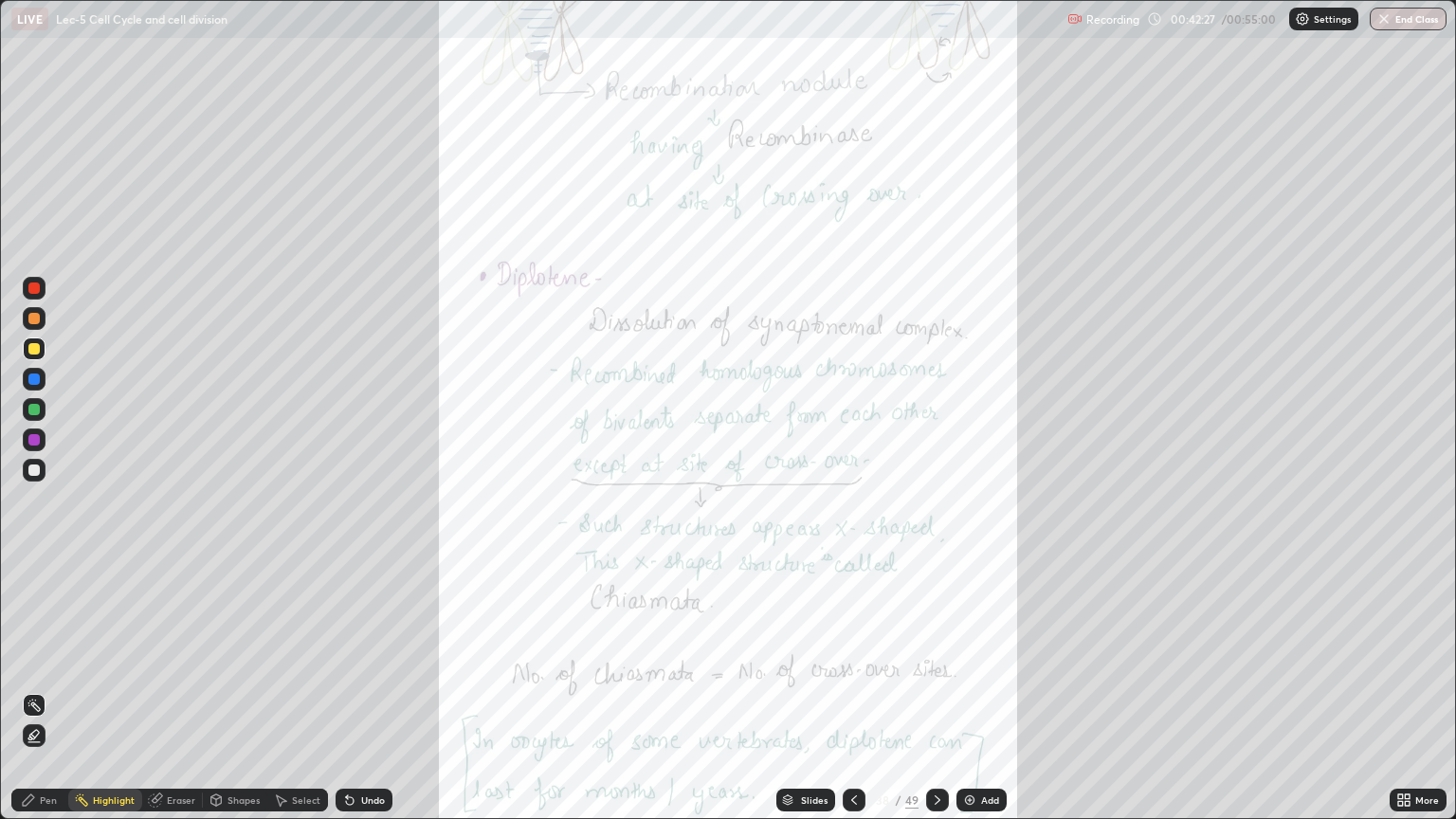 click 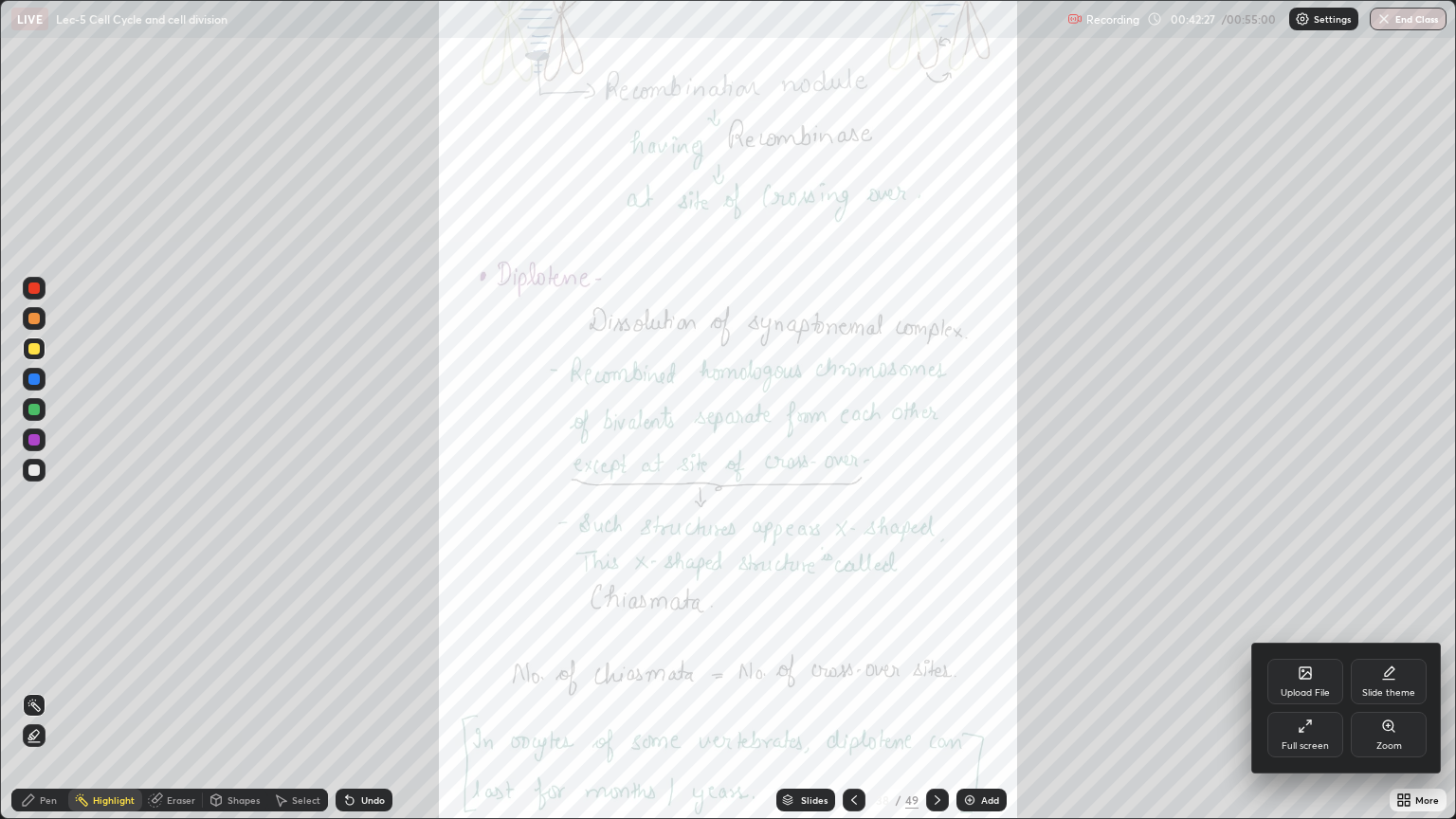 click on "Zoom" at bounding box center (1389, 746) 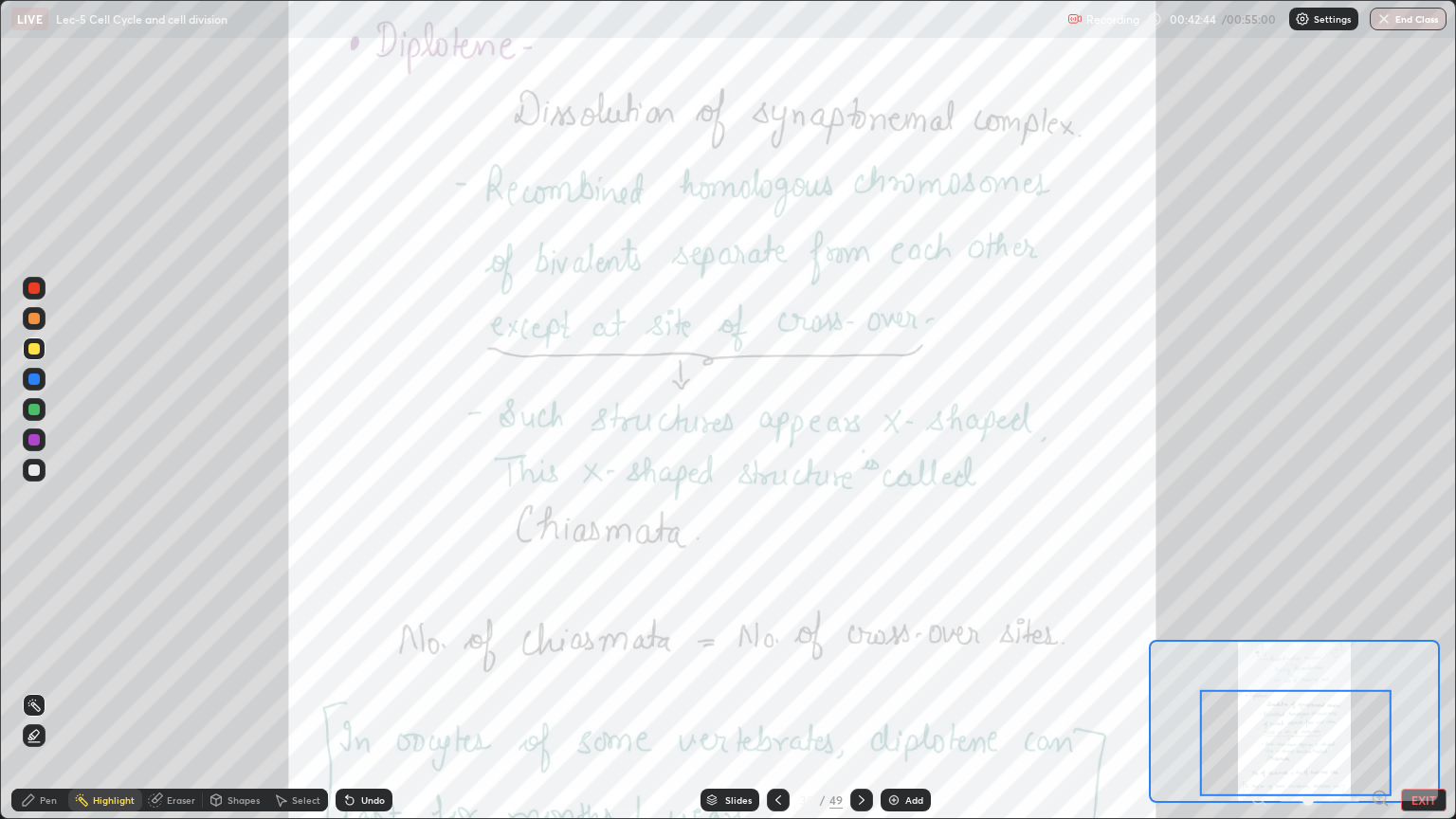 click on "Pen" at bounding box center [48, 800] 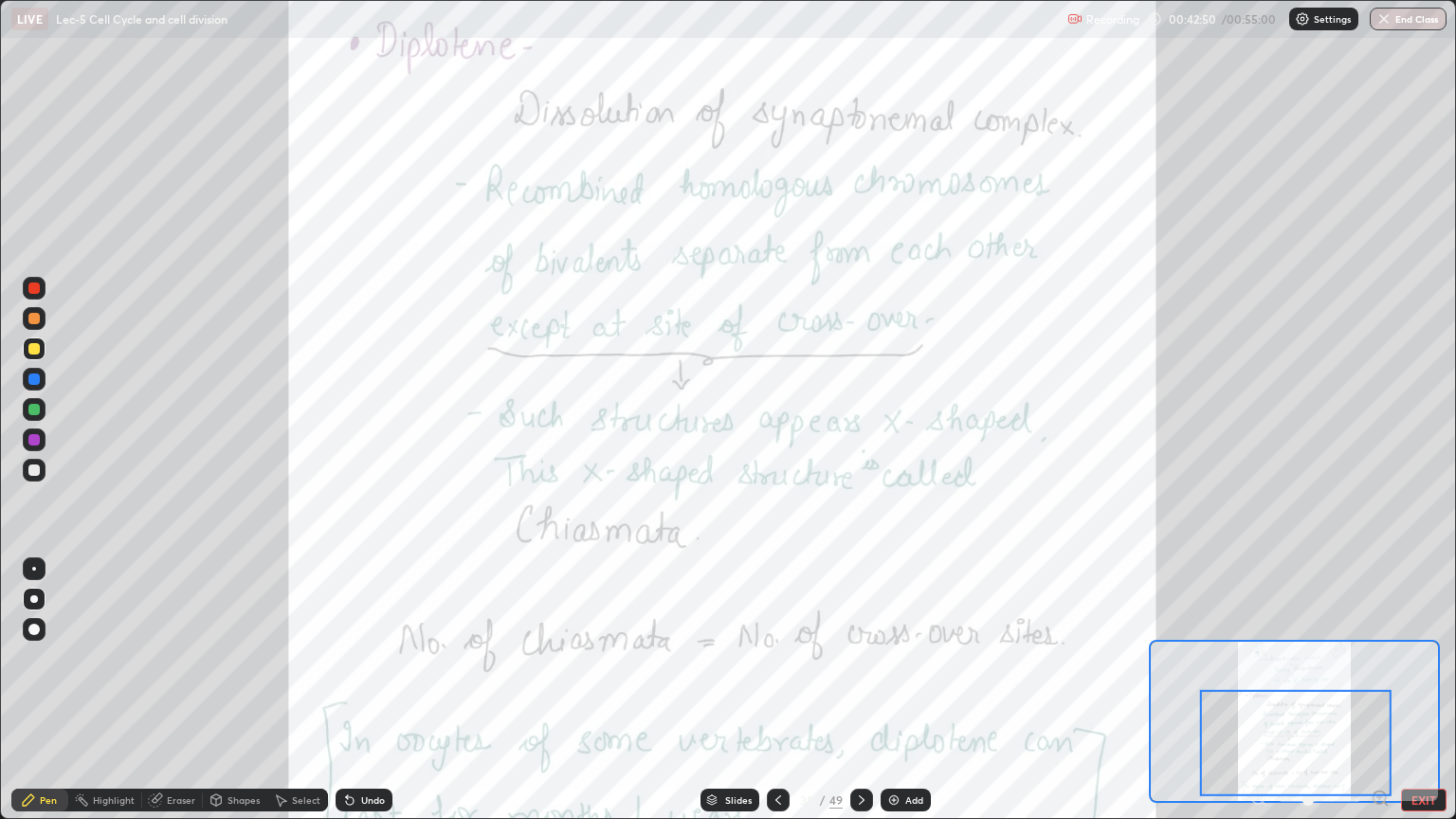 click at bounding box center (34, 410) 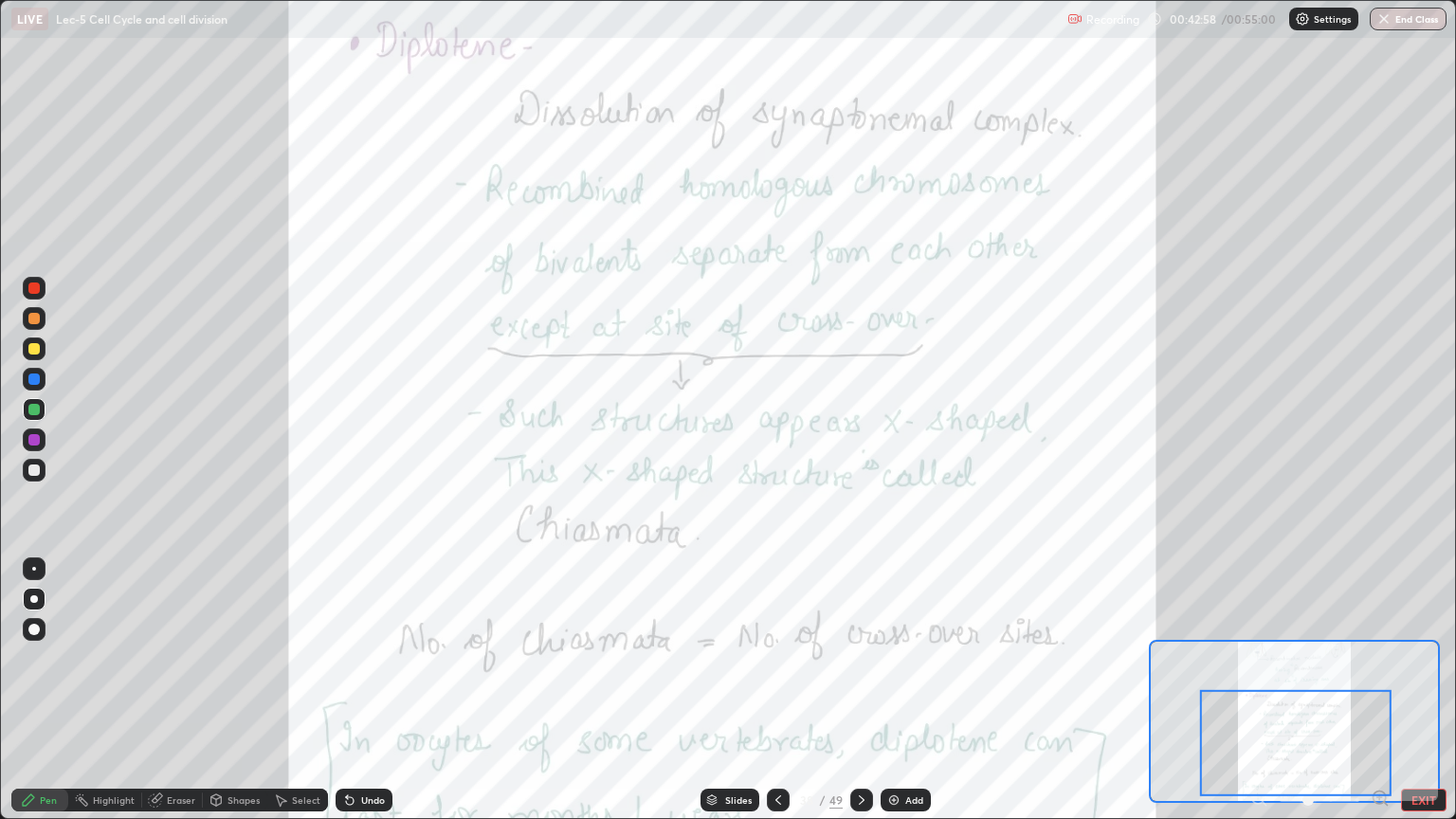 click at bounding box center [34, 349] 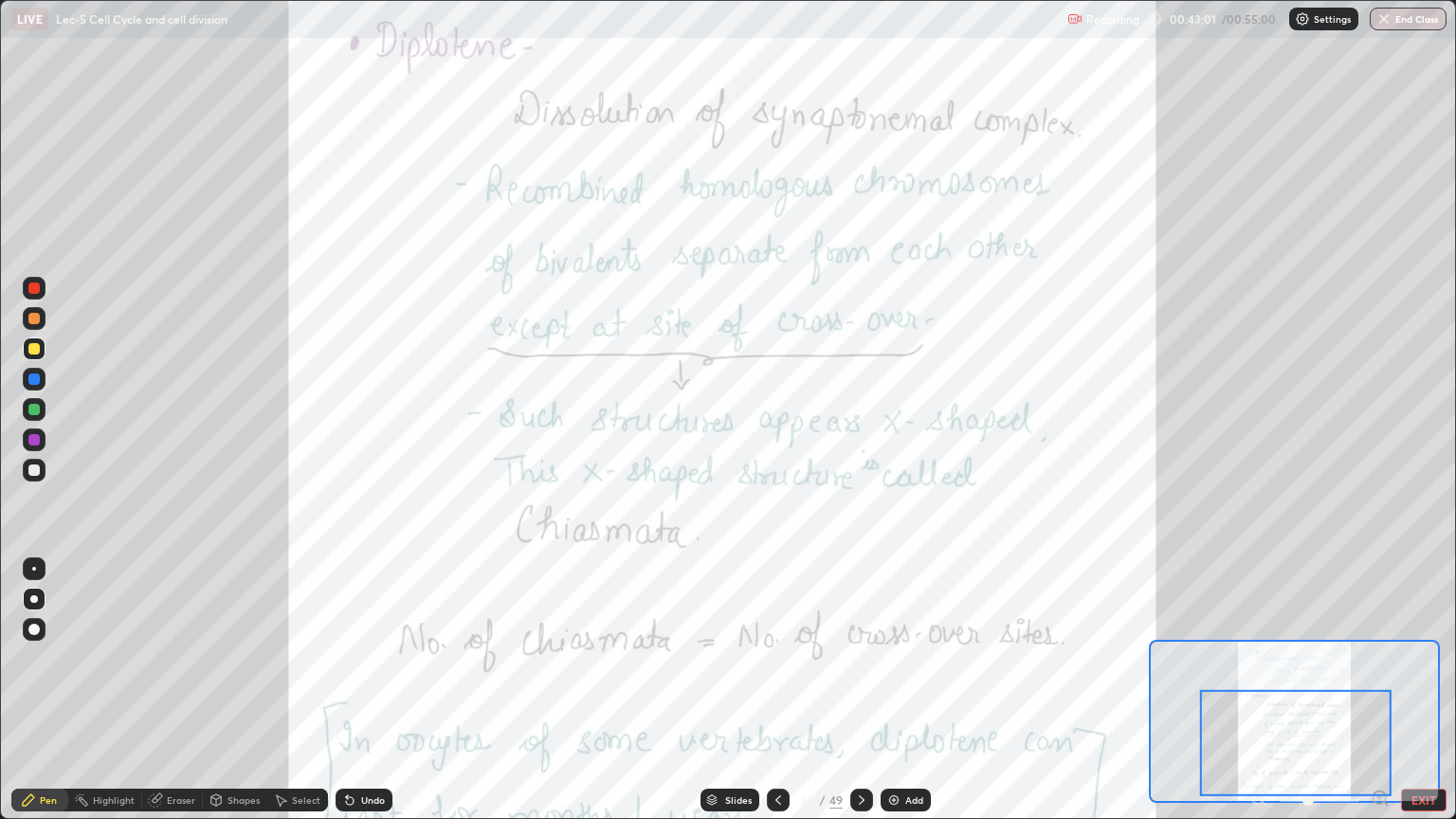 click on "Highlight" at bounding box center (105, 800) 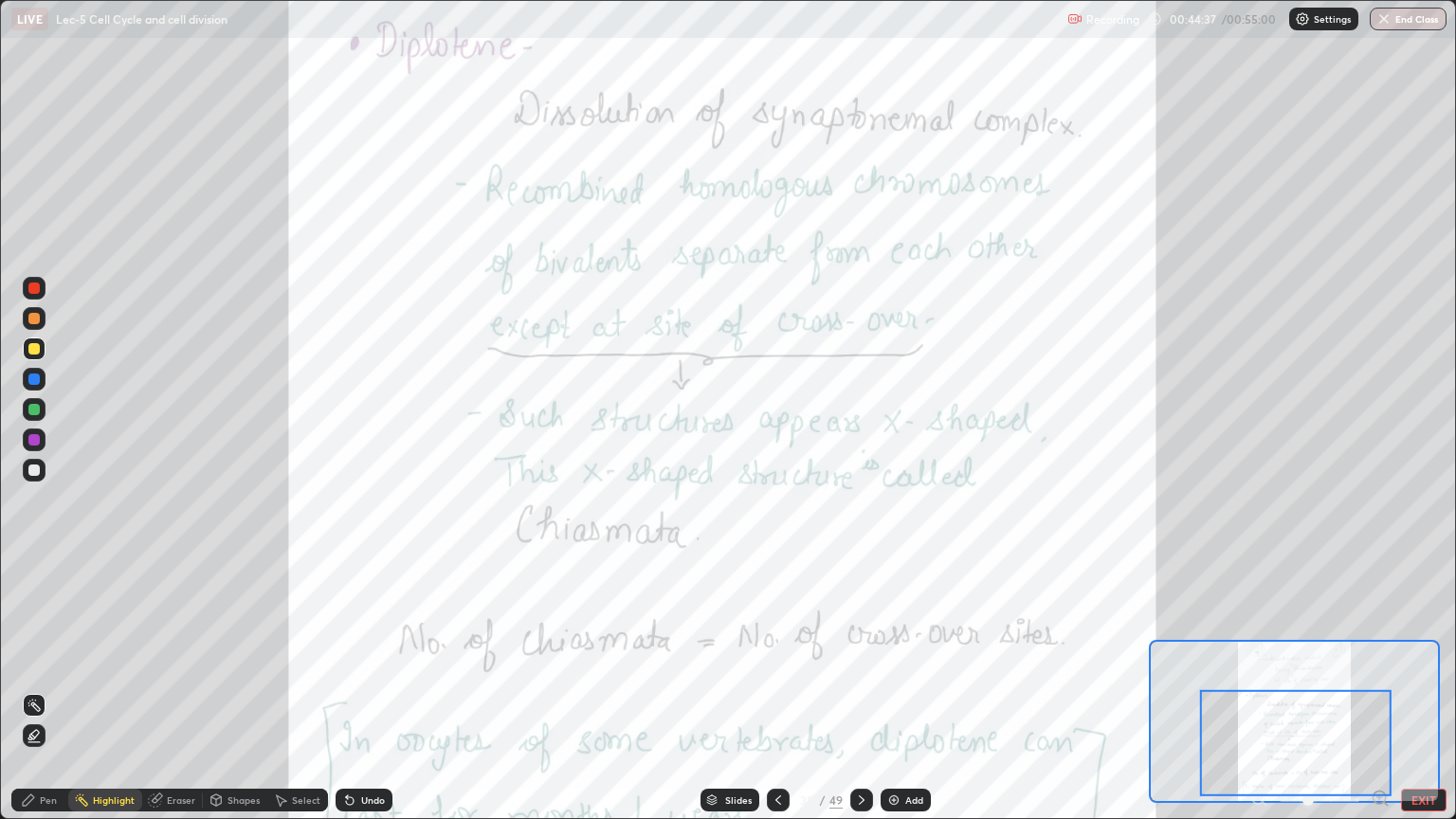 click at bounding box center [862, 800] 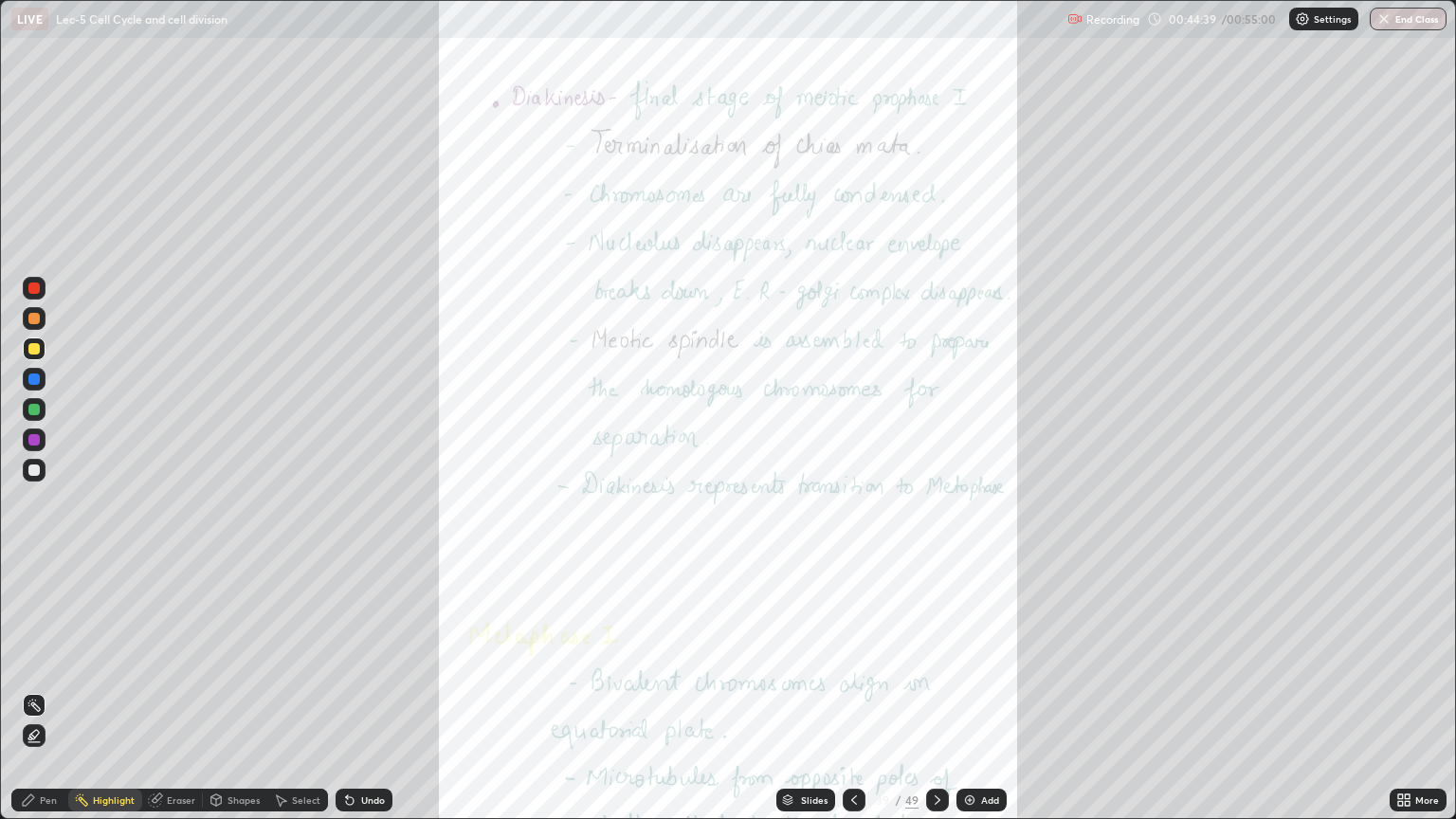 click on "More" at bounding box center [1418, 800] 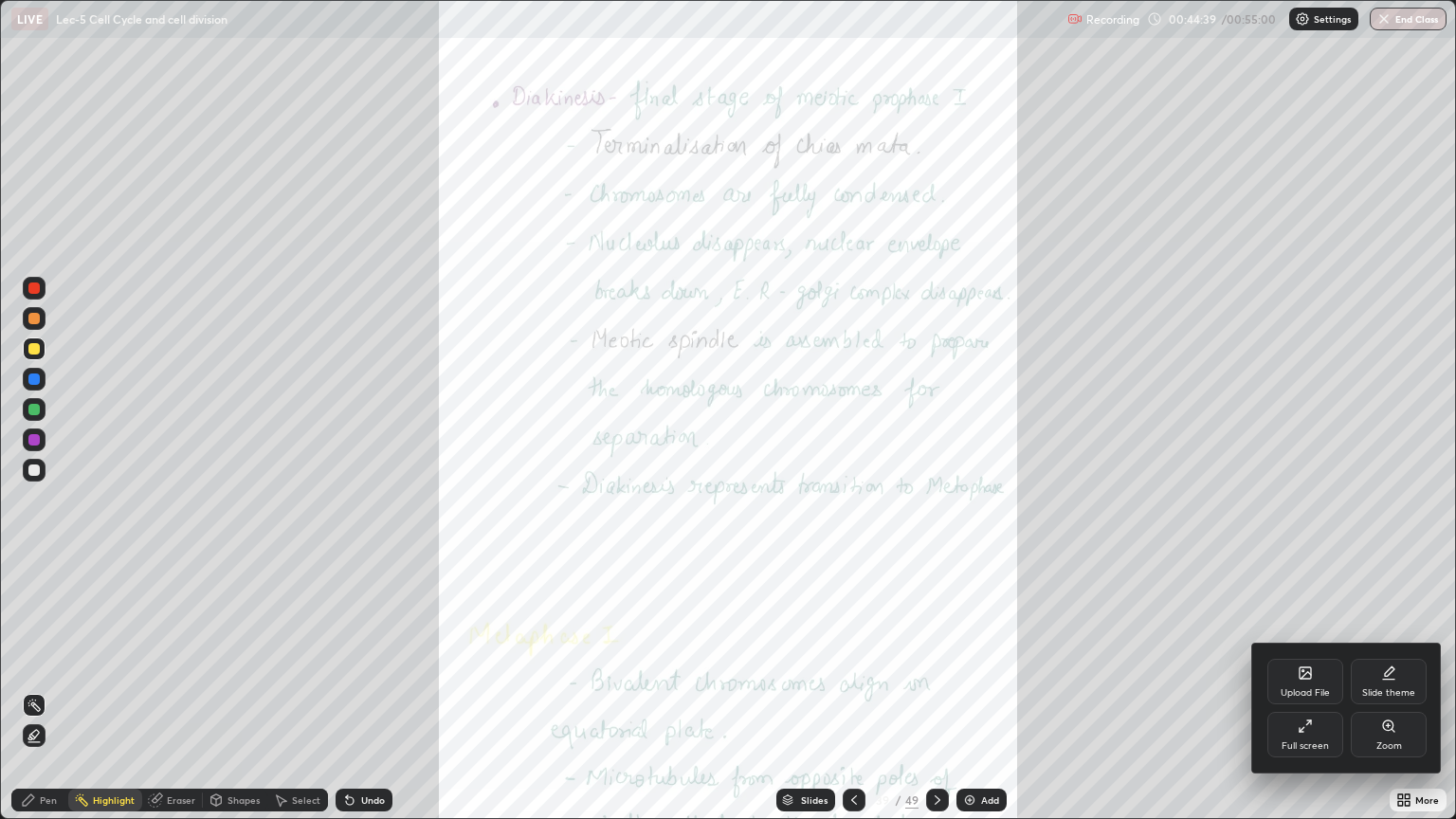click on "Zoom" at bounding box center [1389, 746] 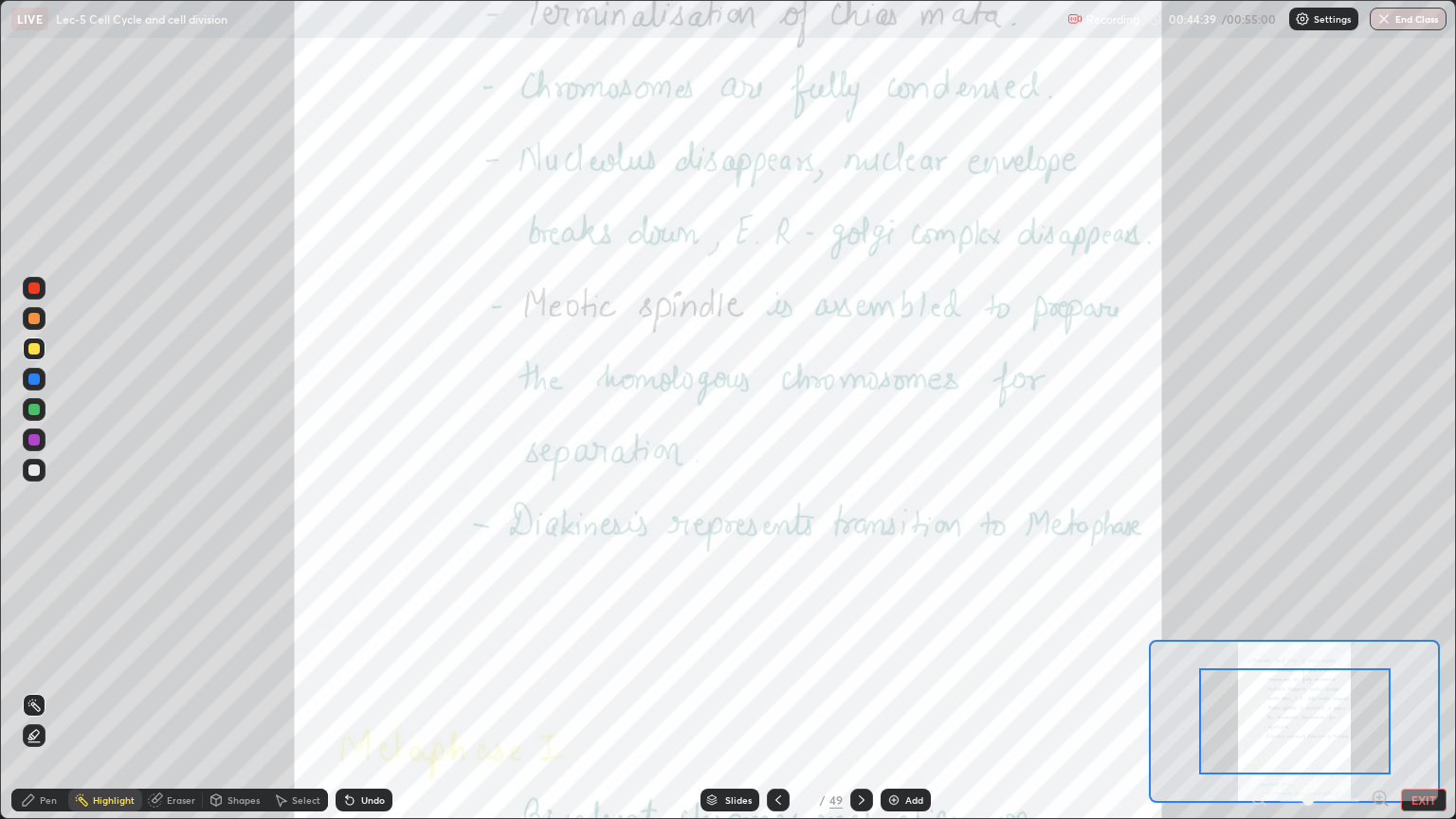 click 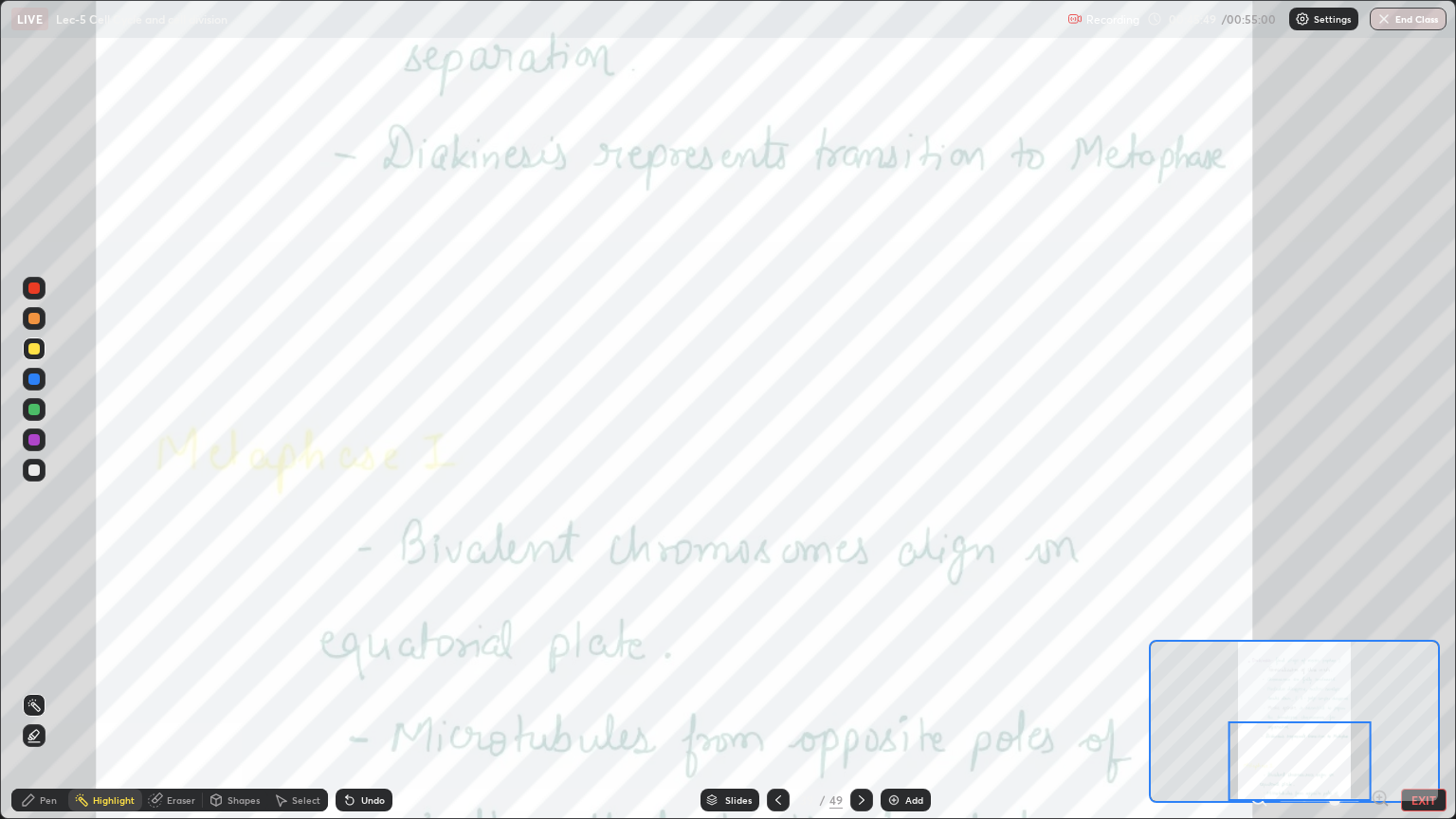 click at bounding box center [778, 800] 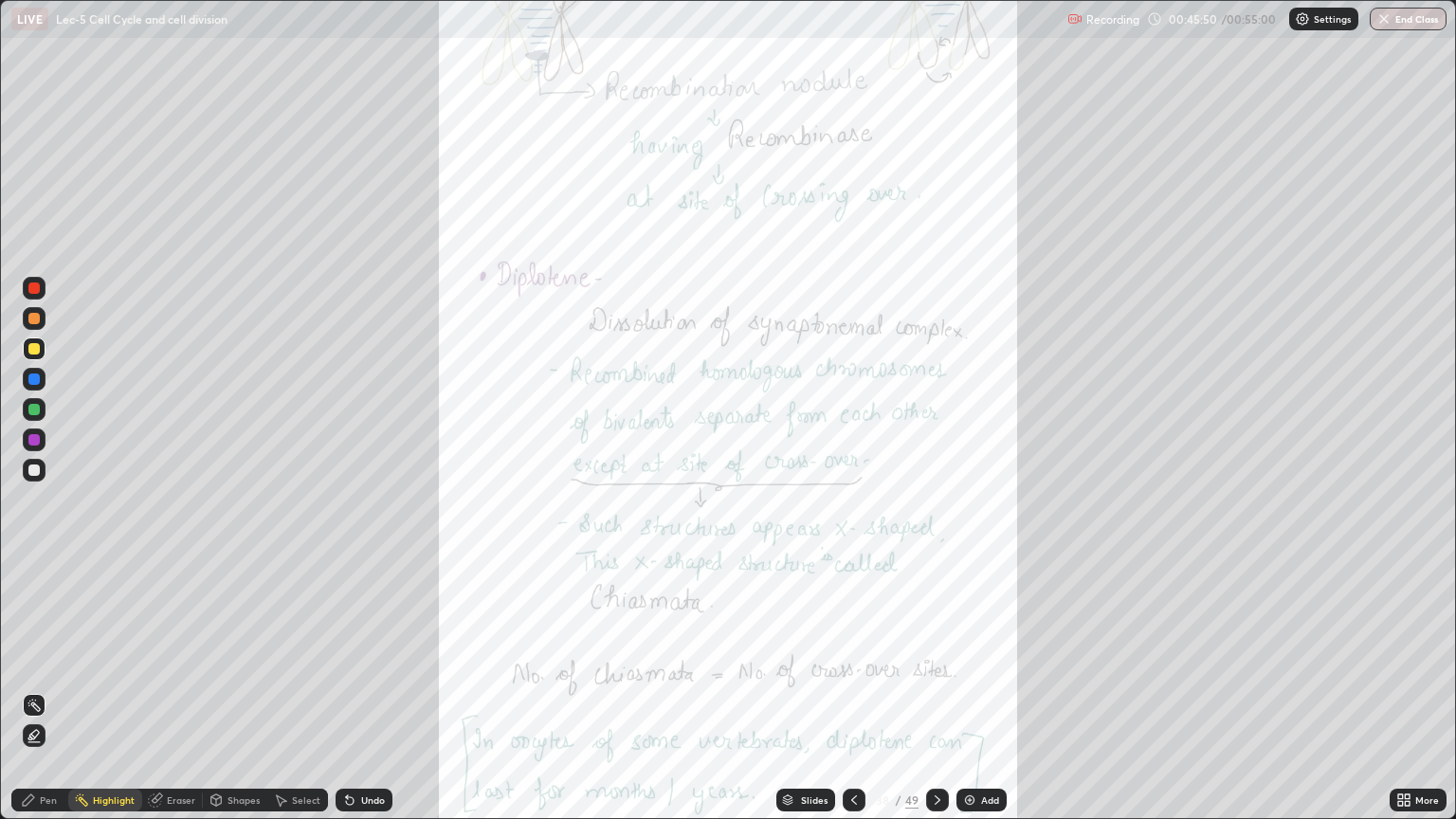 click 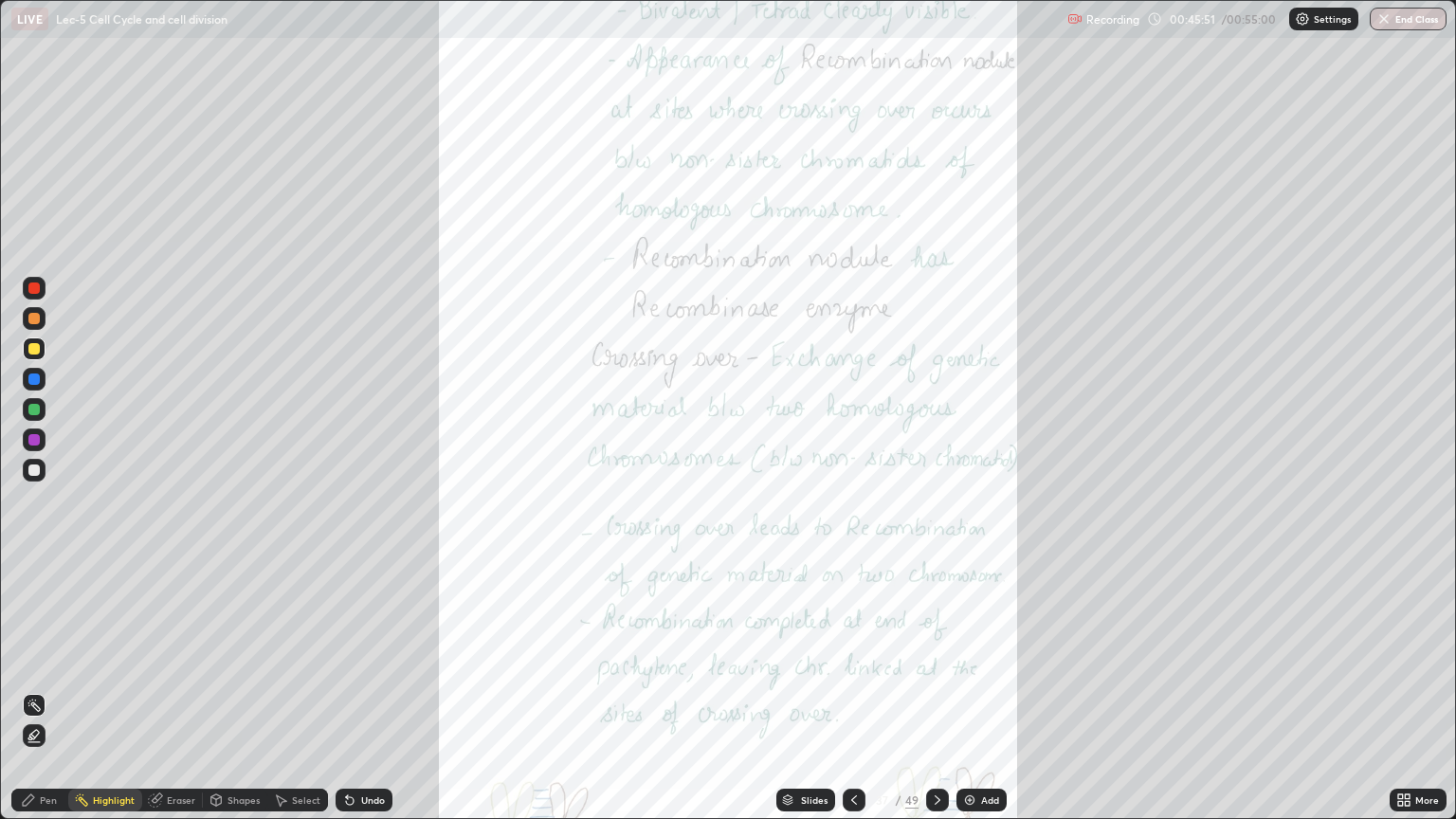click 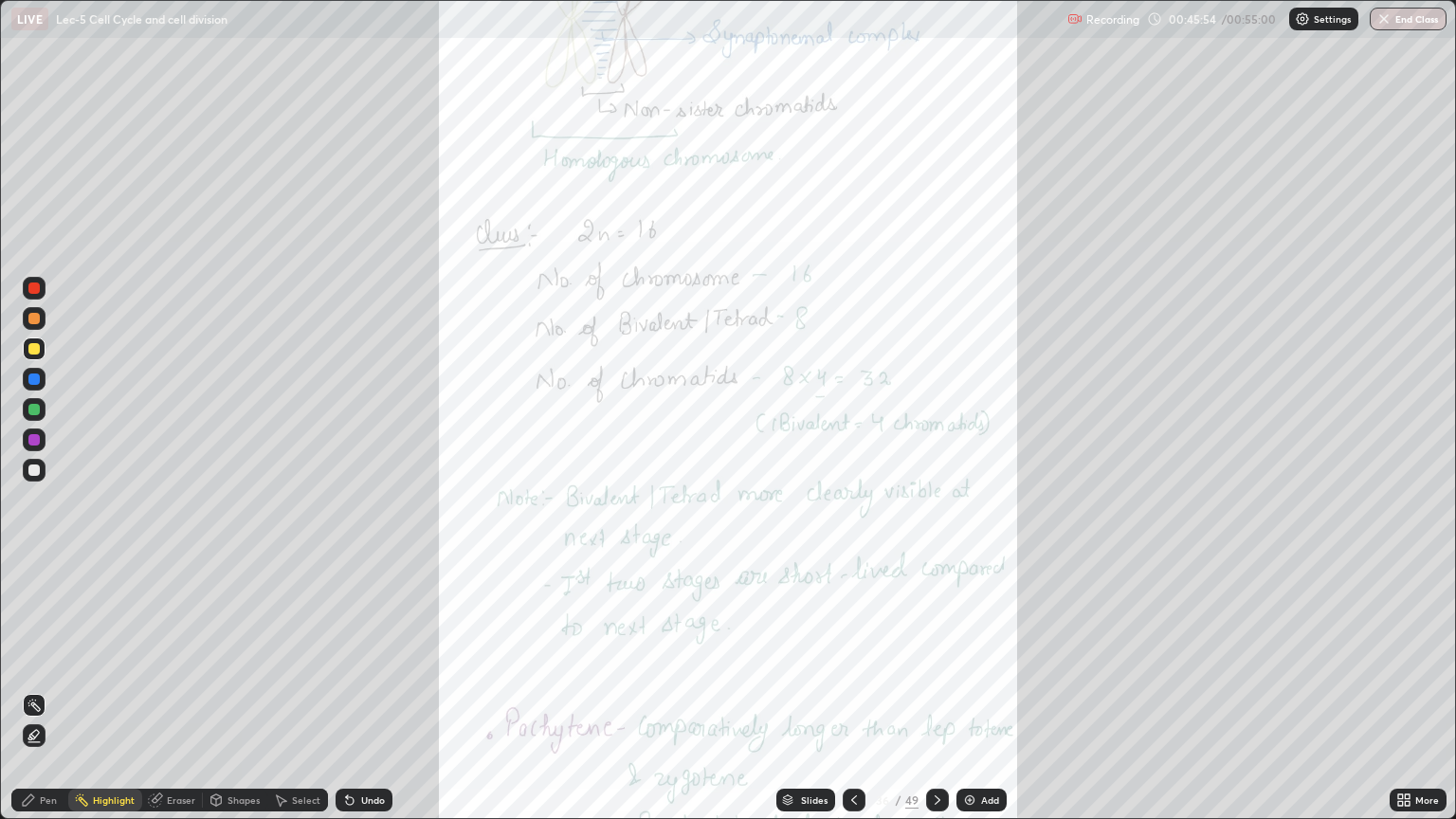click 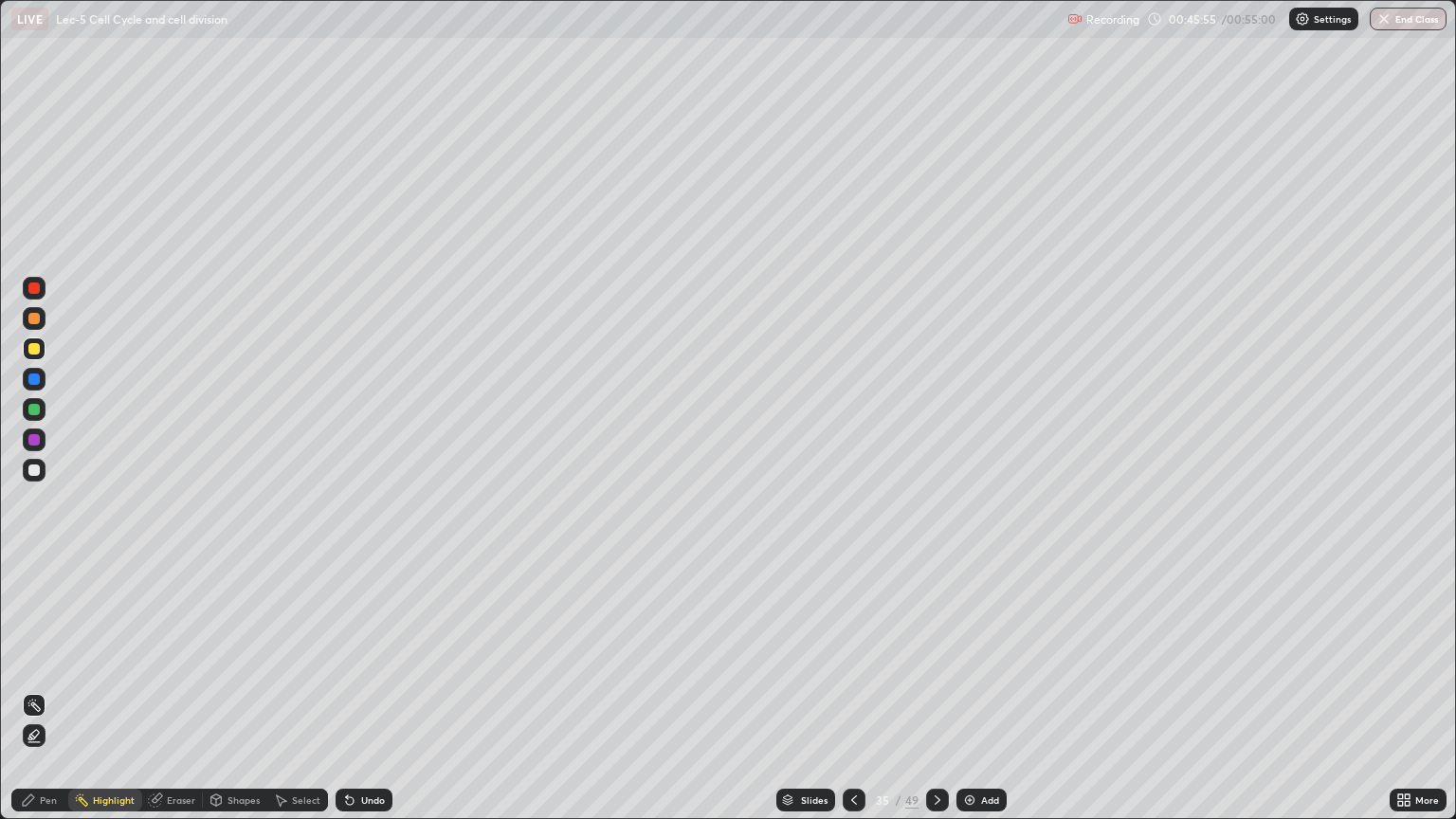 click at bounding box center (854, 800) 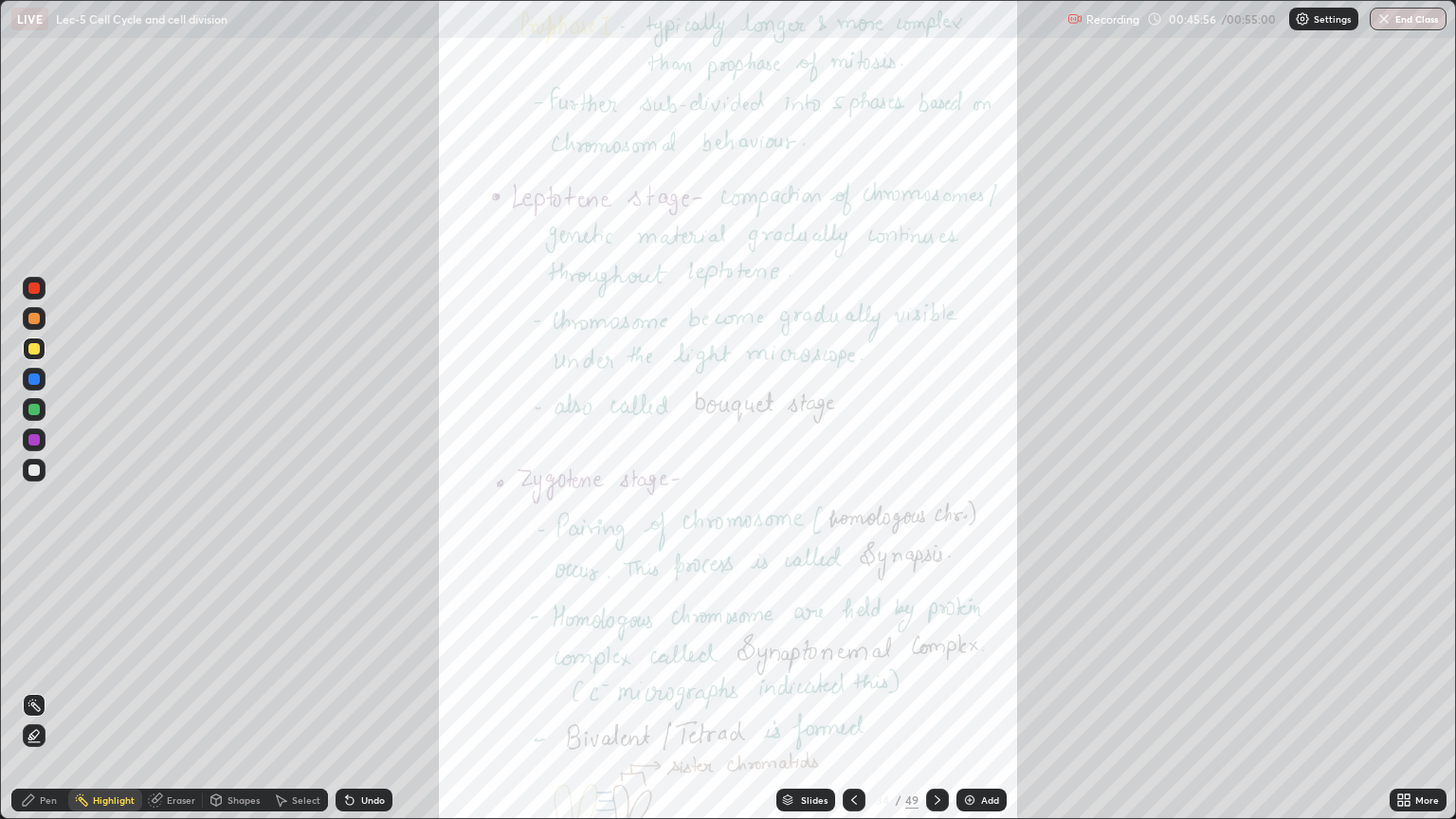 click at bounding box center [854, 800] 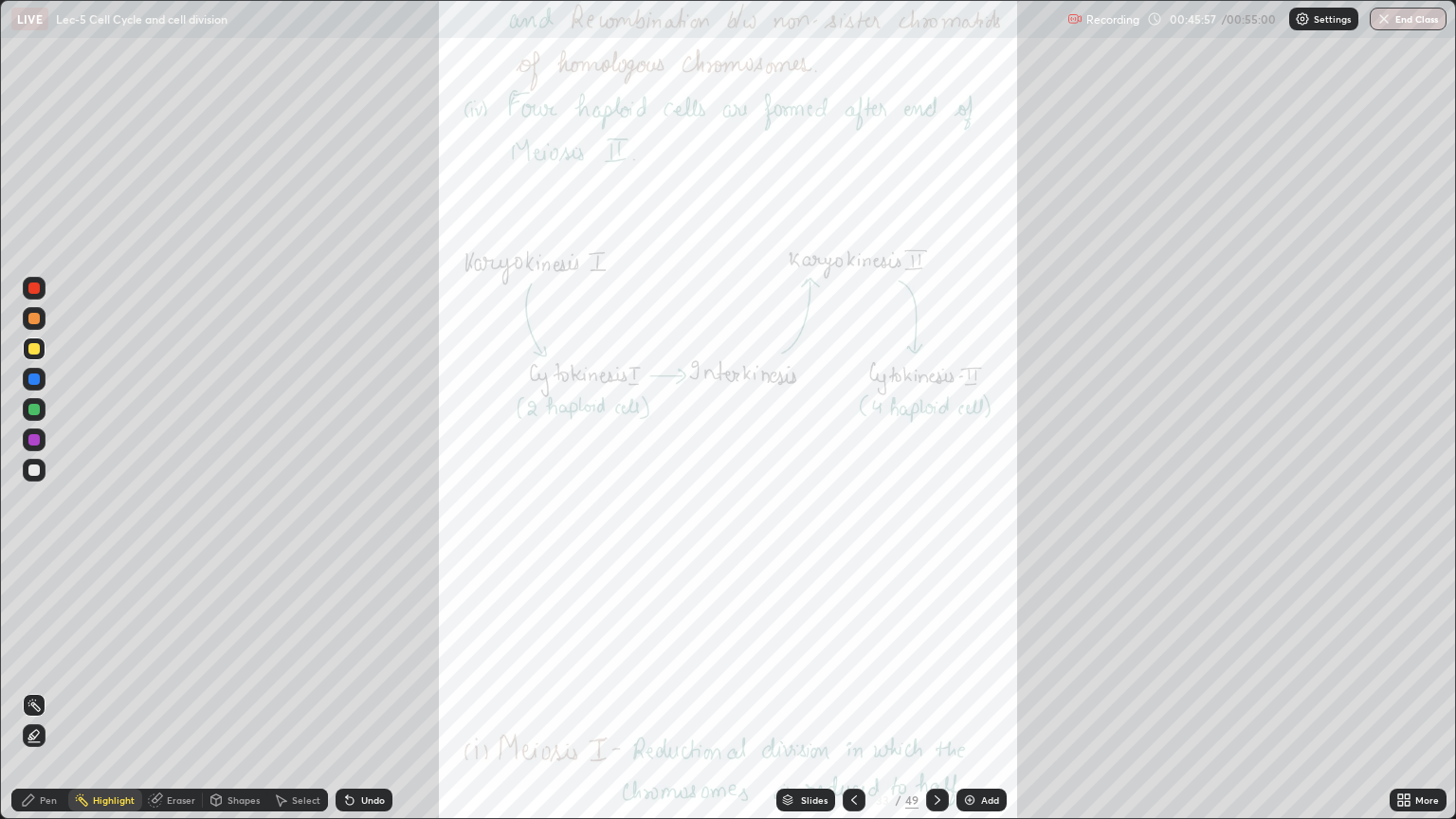 click 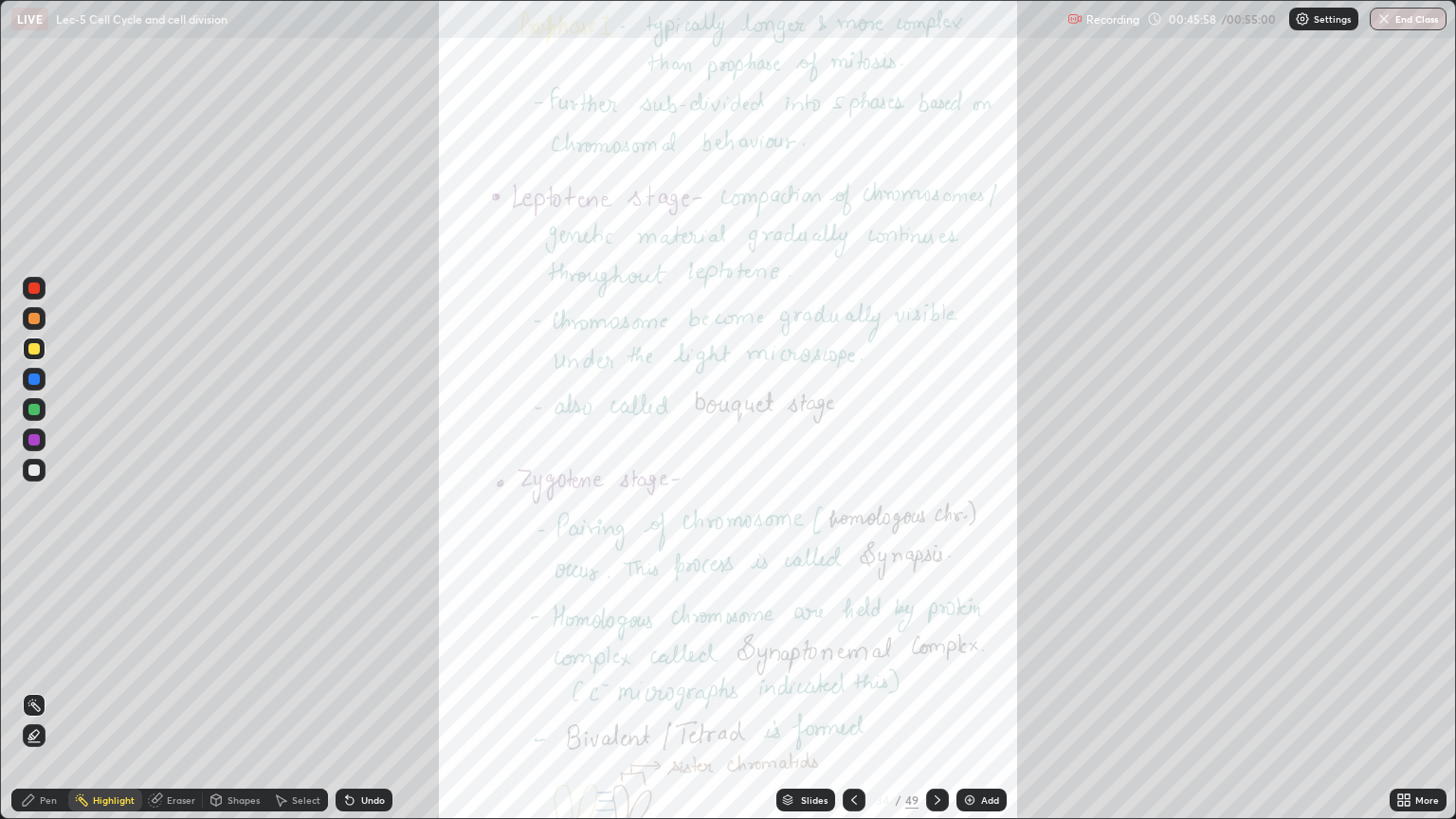 click 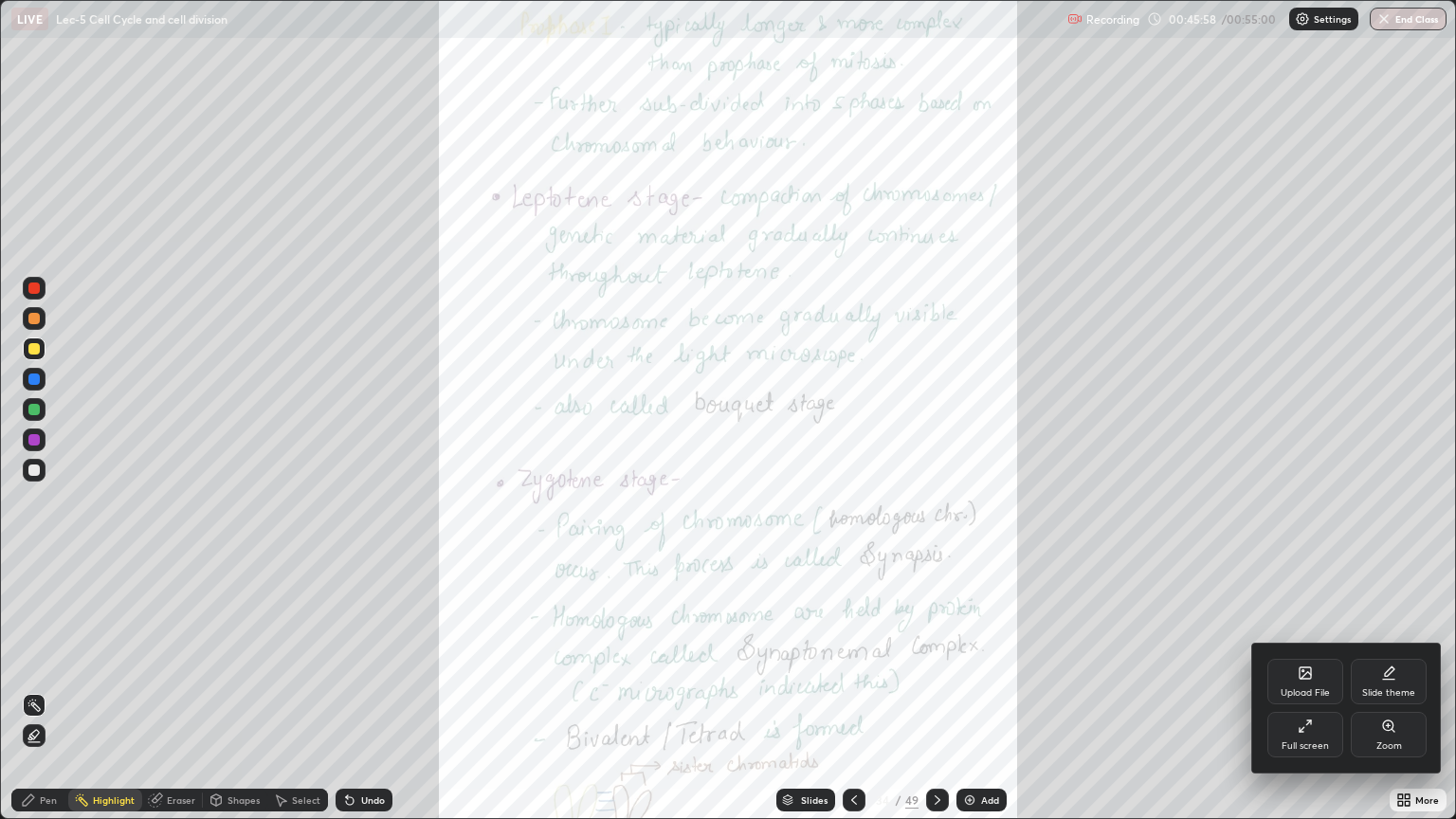 click on "Zoom" at bounding box center [1389, 746] 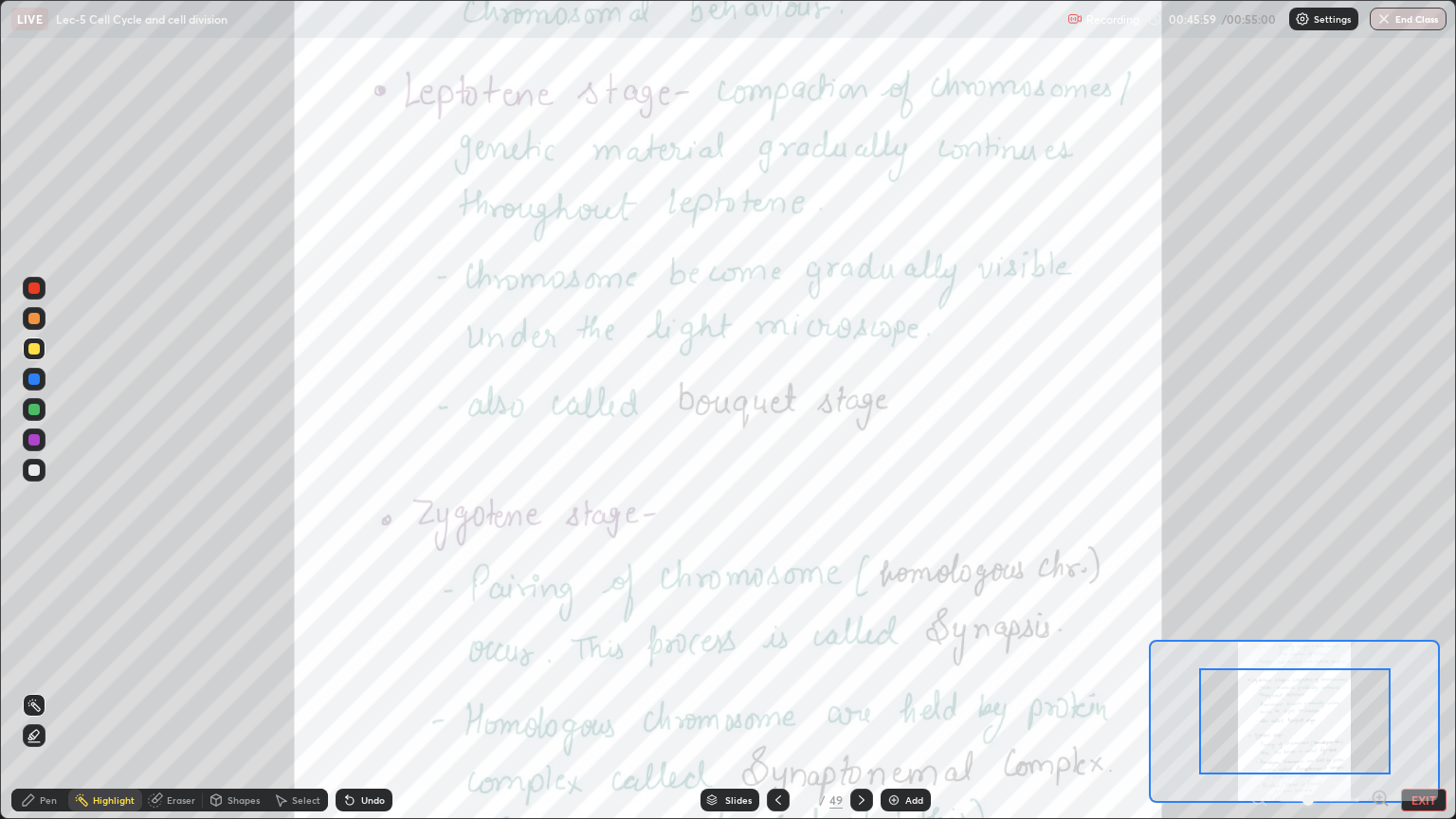 click 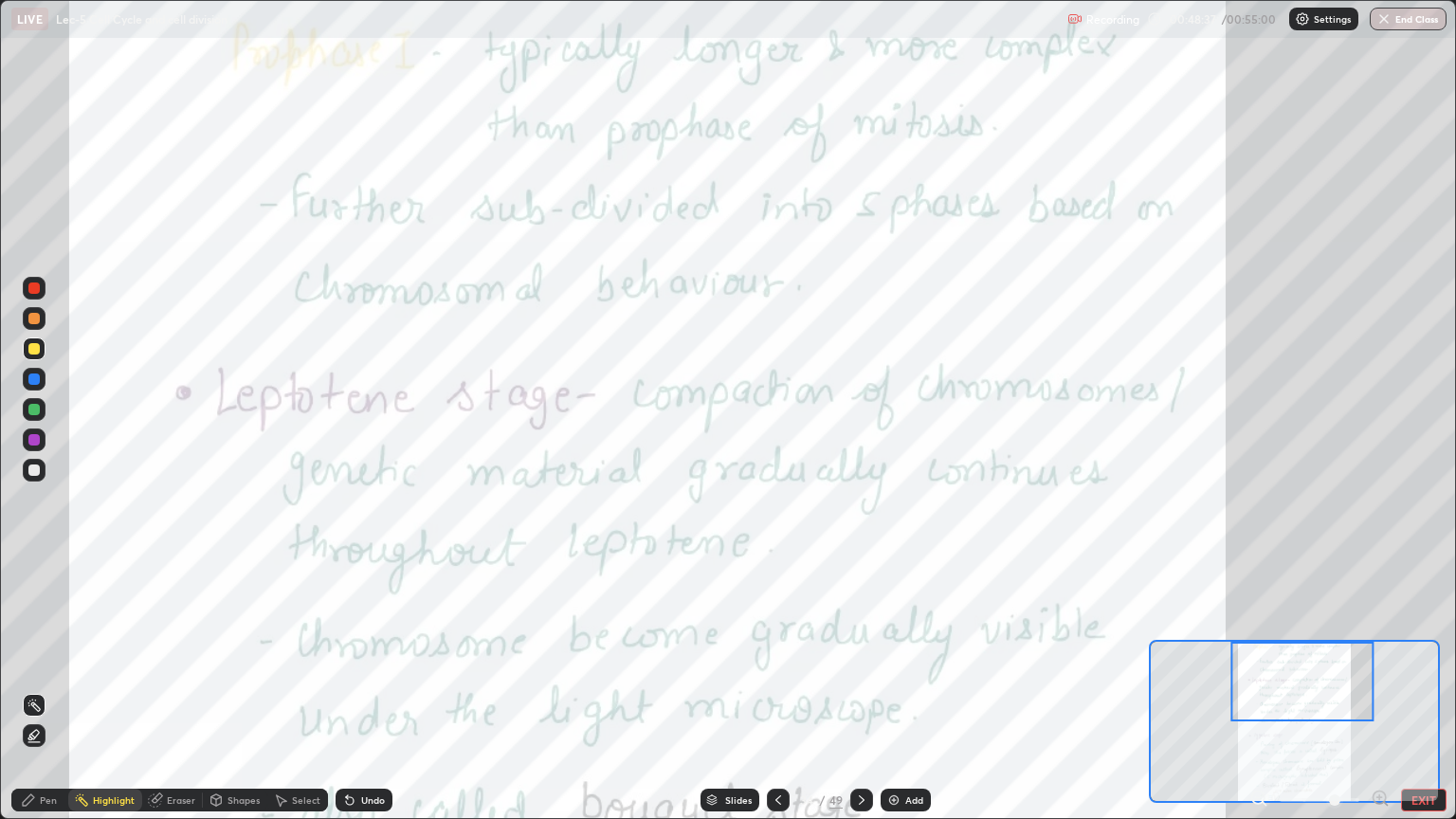 click at bounding box center [1301, 682] 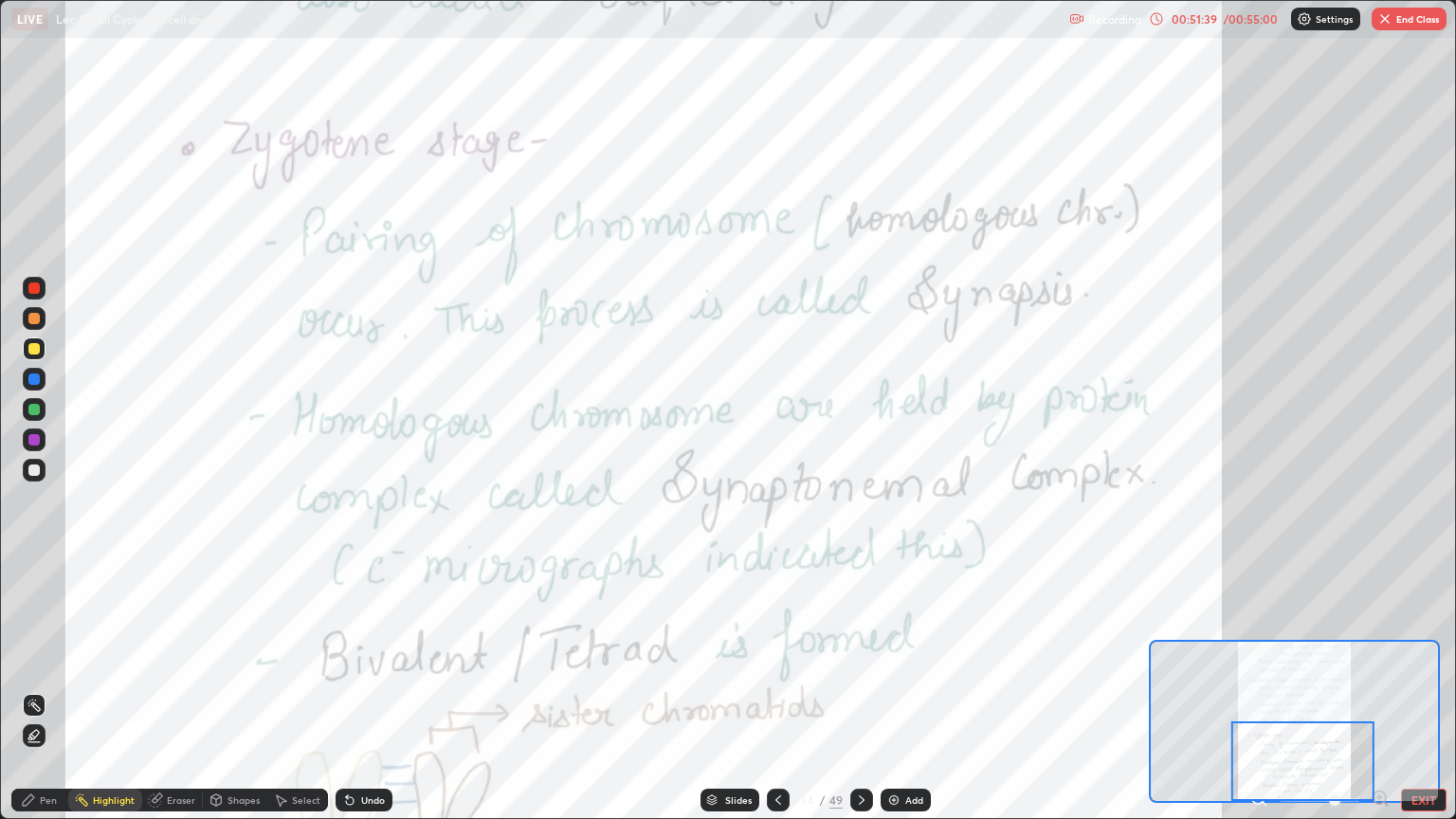 click 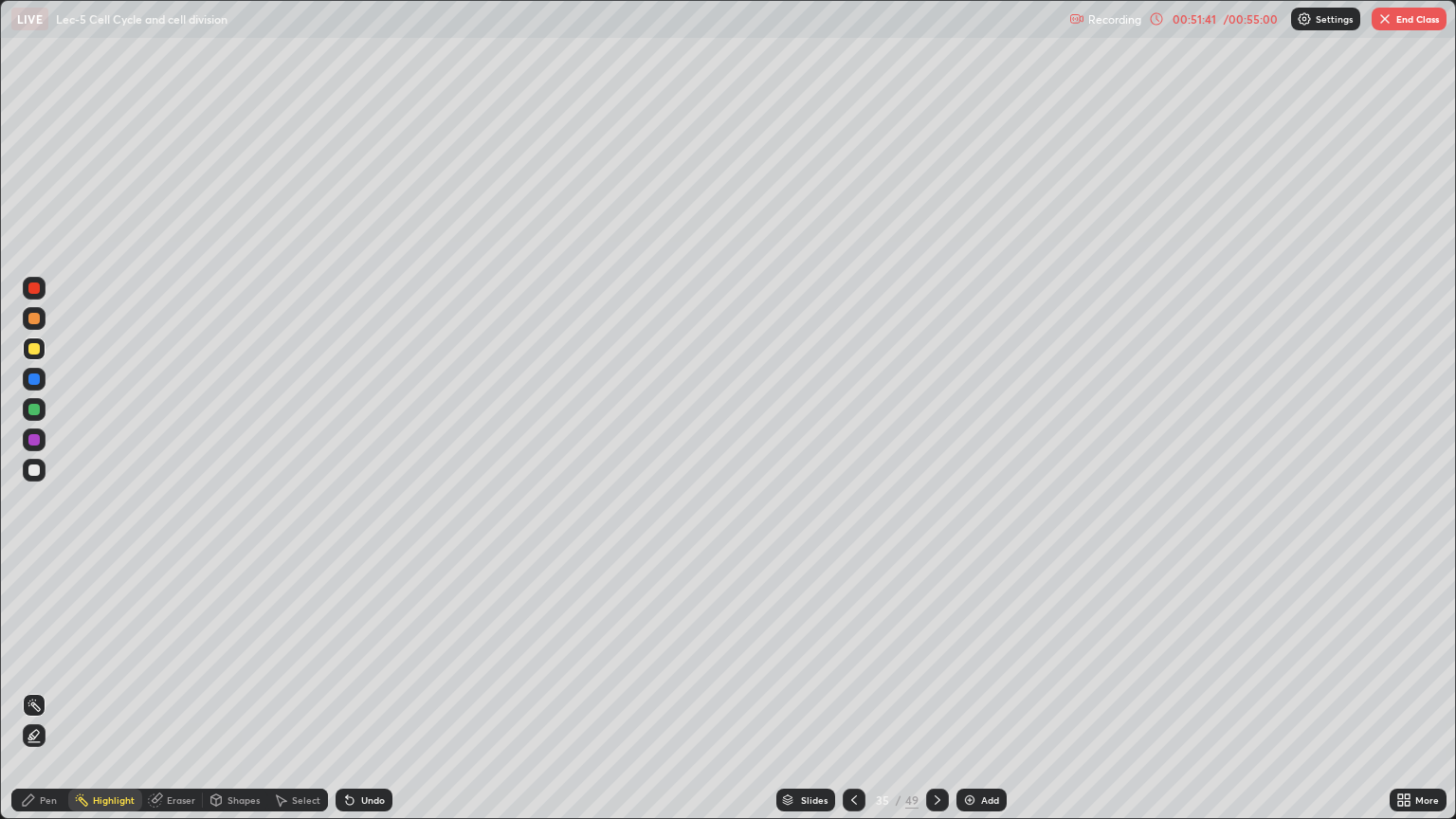 click 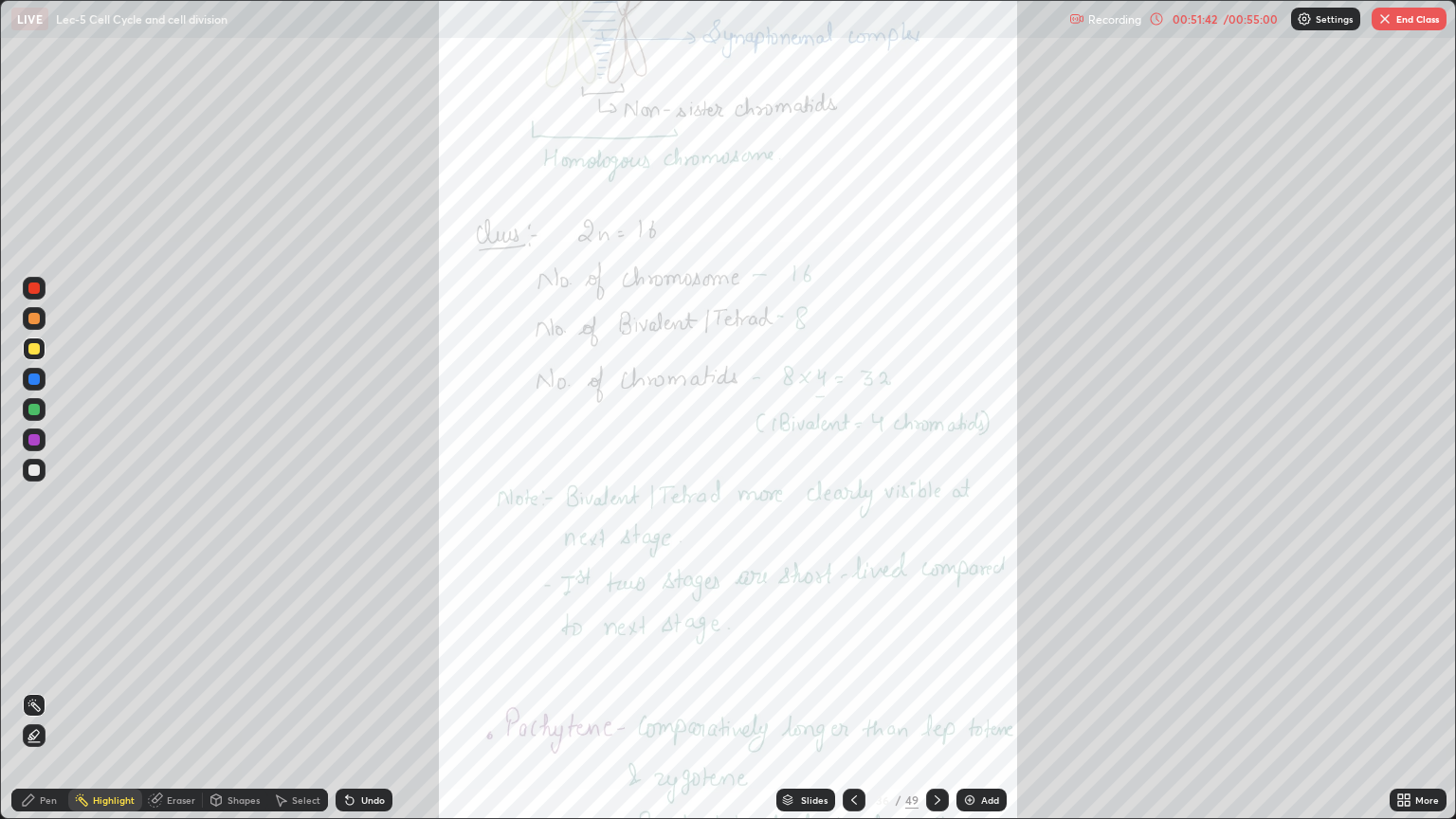 click on "More" at bounding box center (1427, 800) 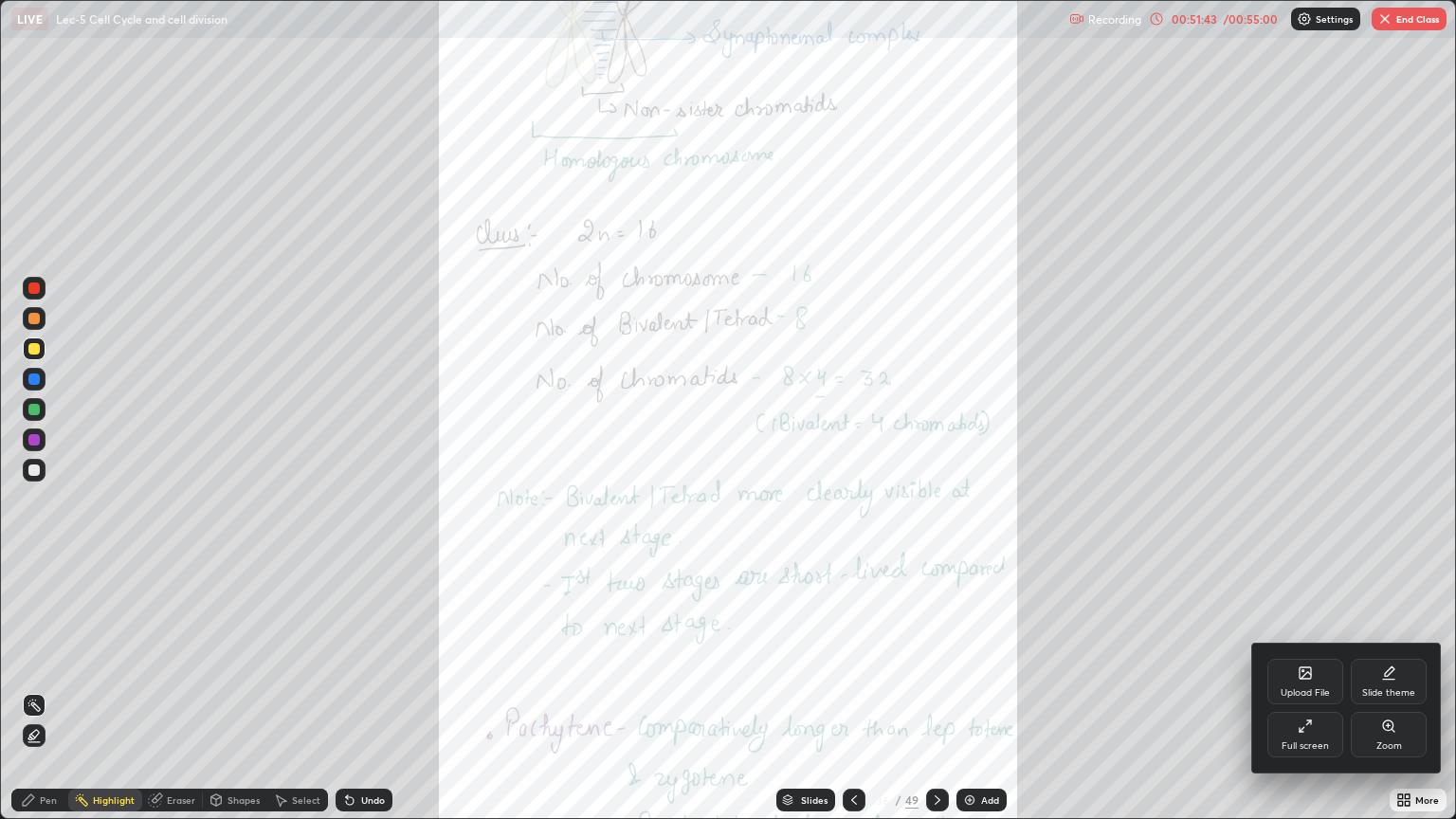 click 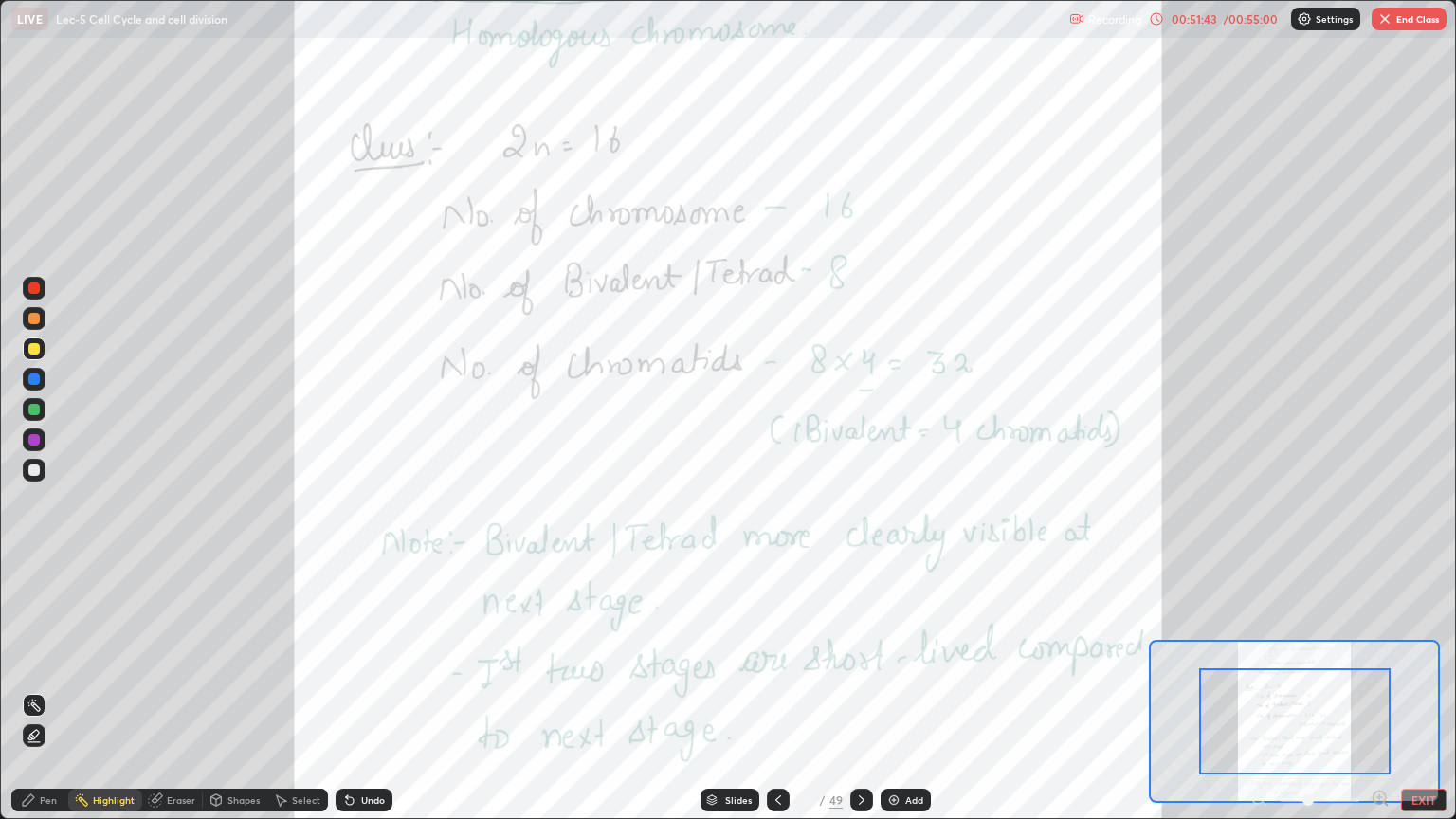 click 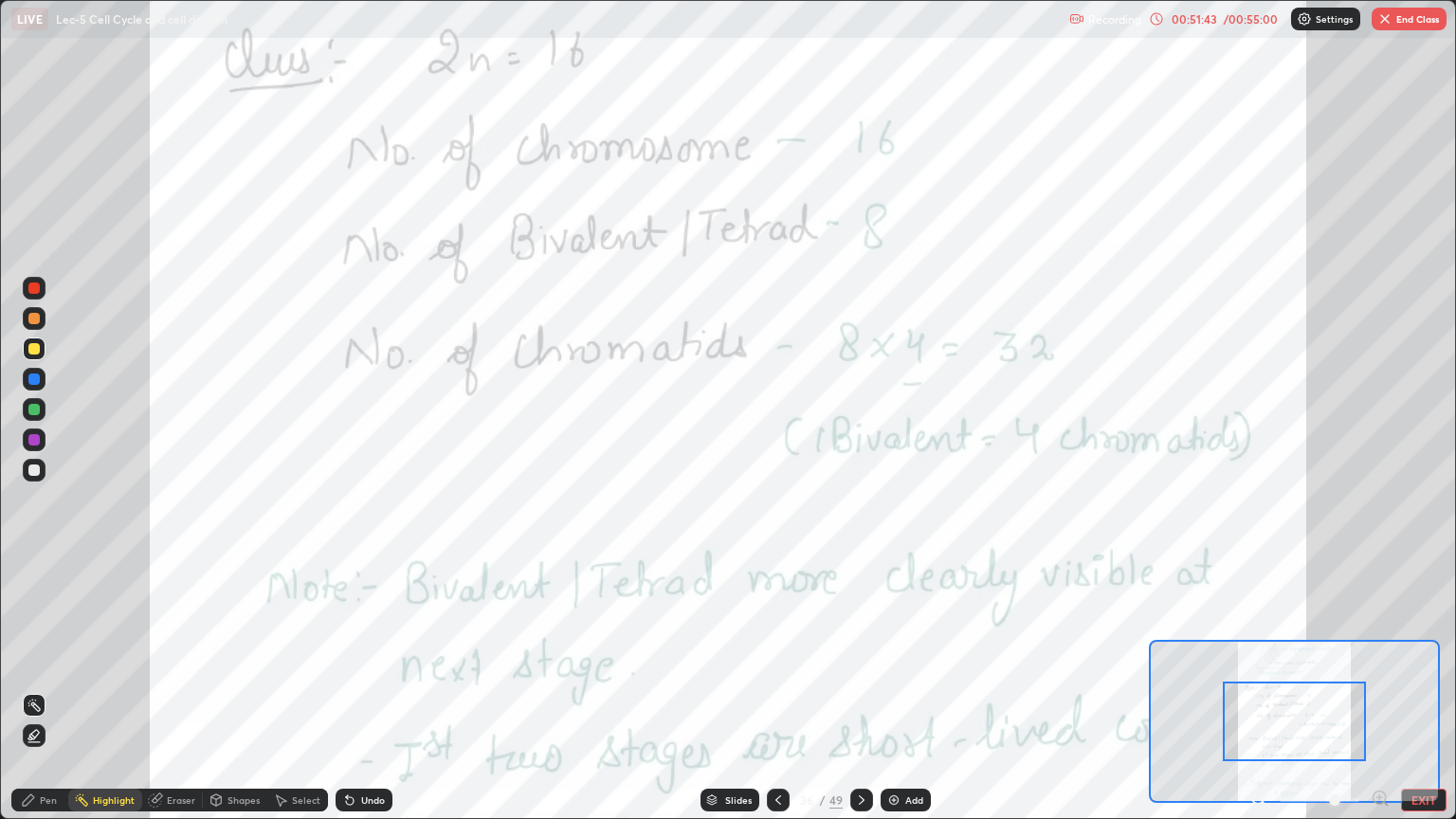 click 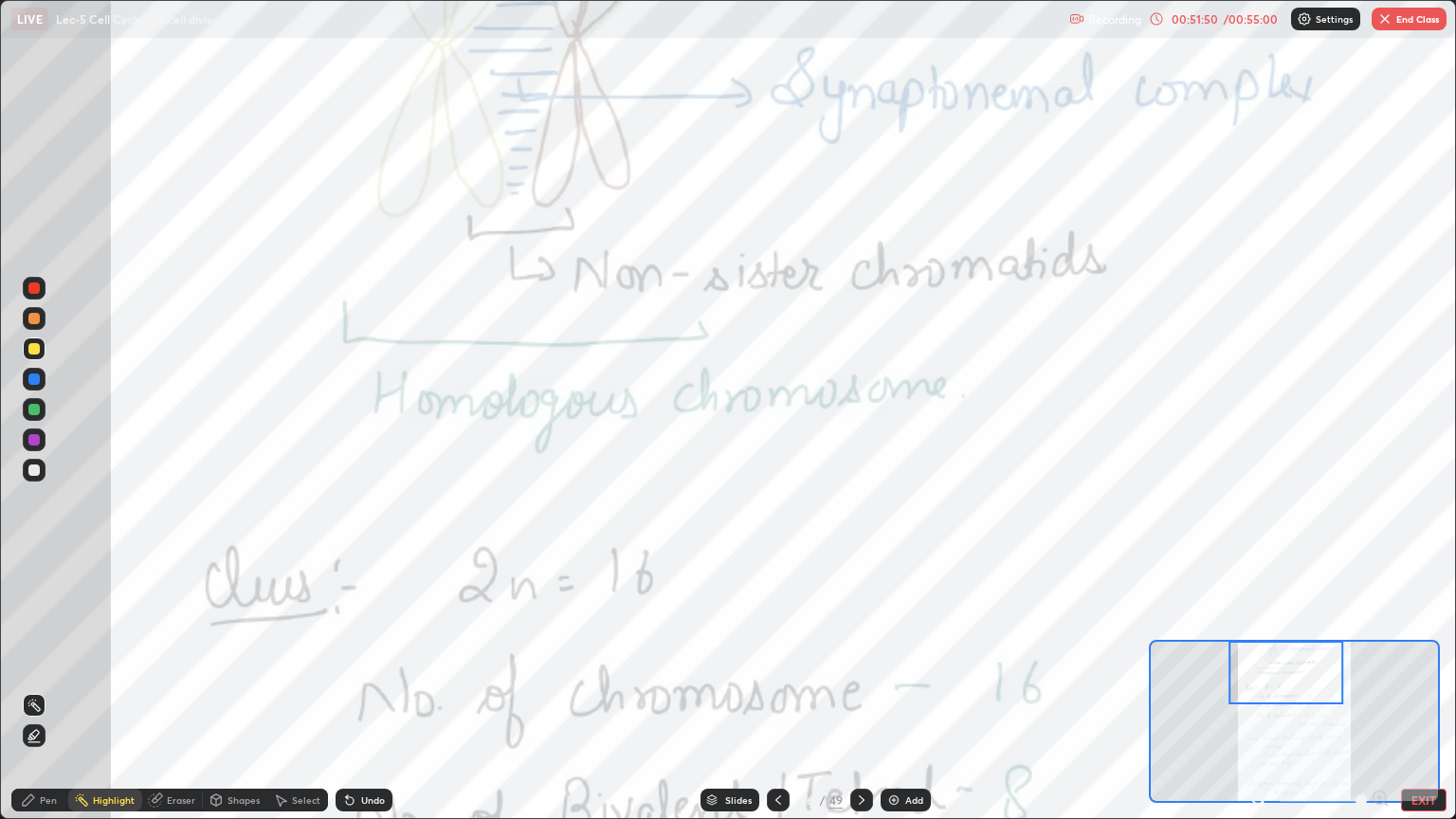 click on "Pen" at bounding box center [40, 800] 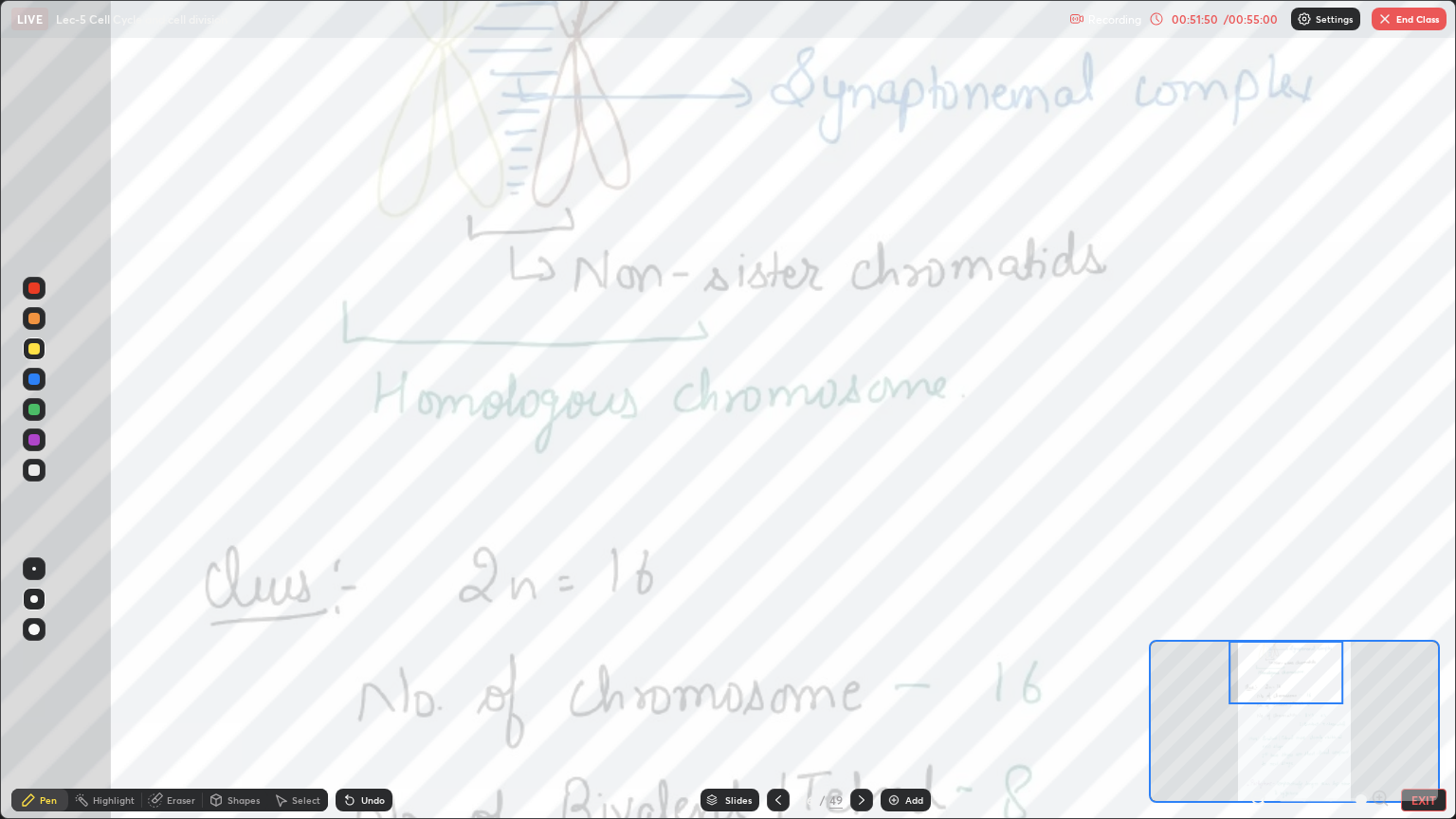 click at bounding box center [34, 318] 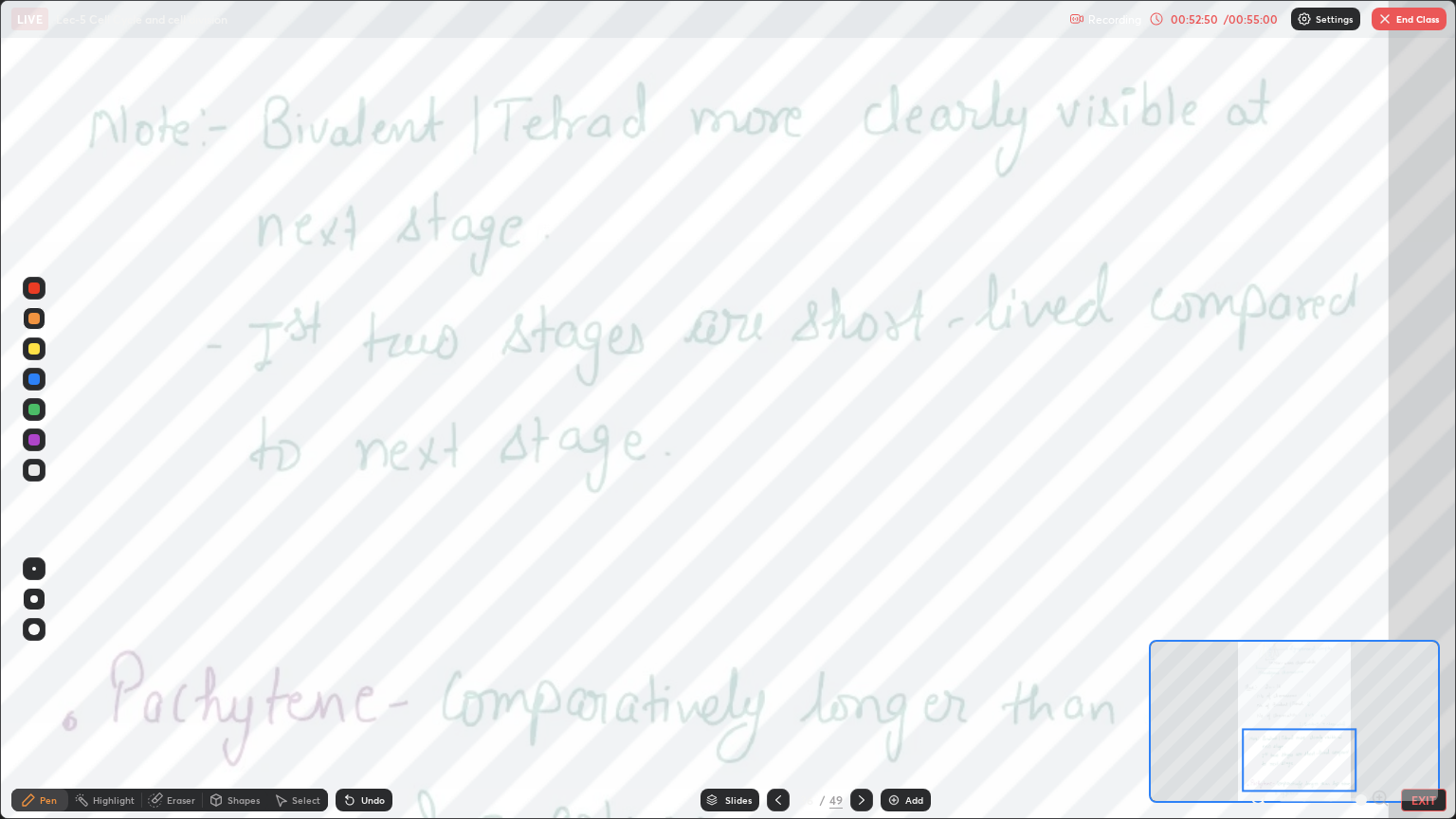 click 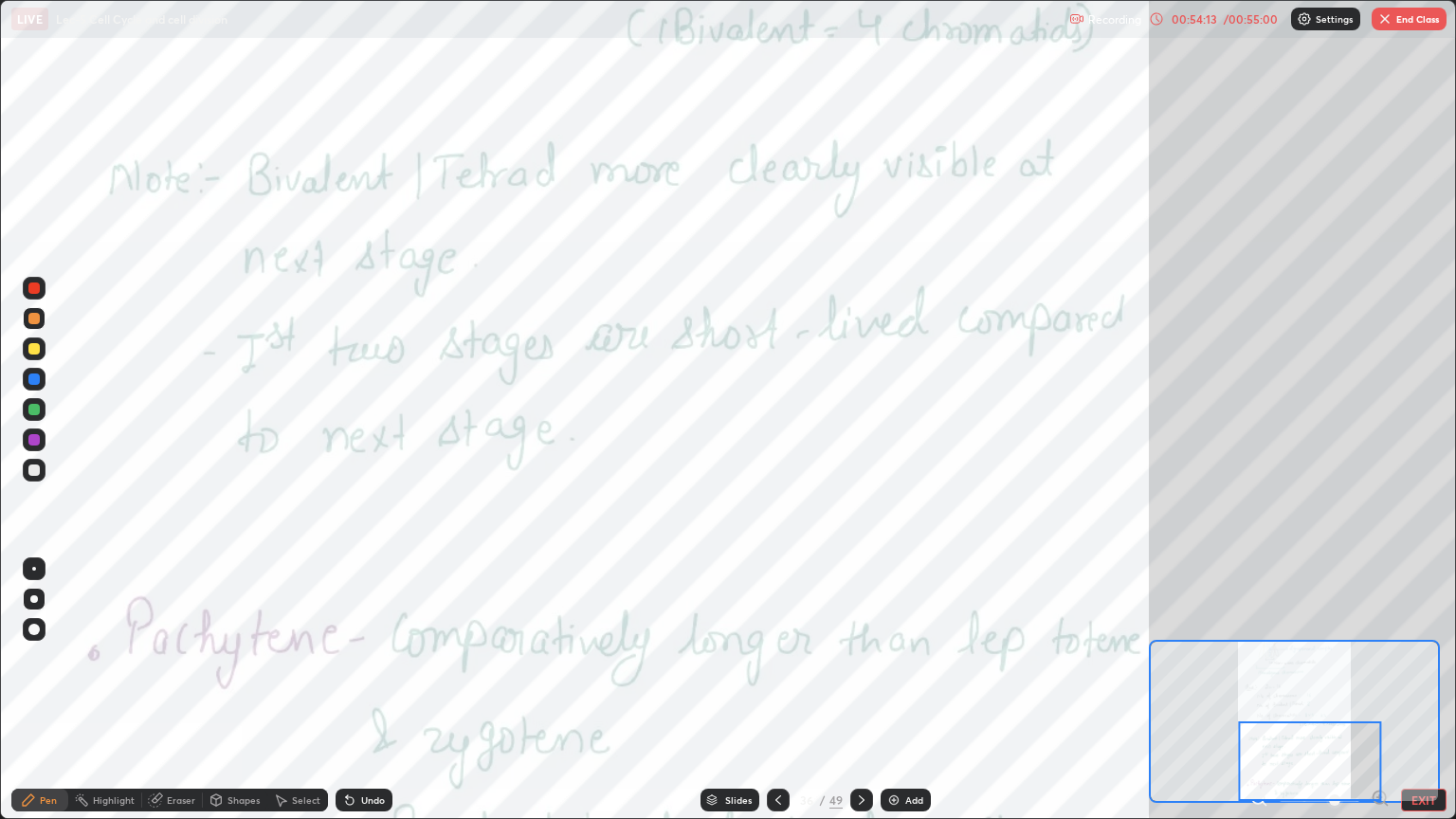 click 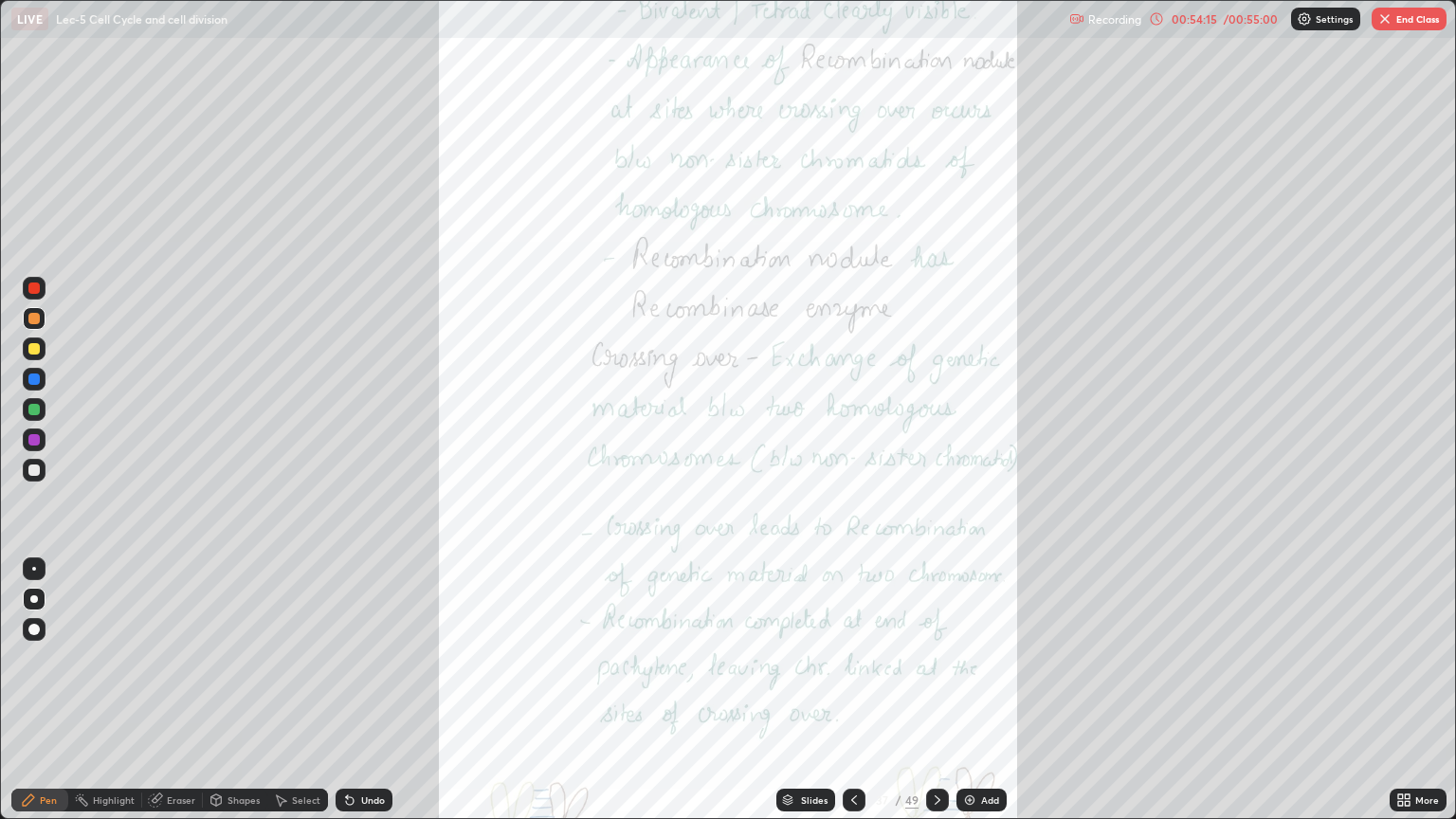 click 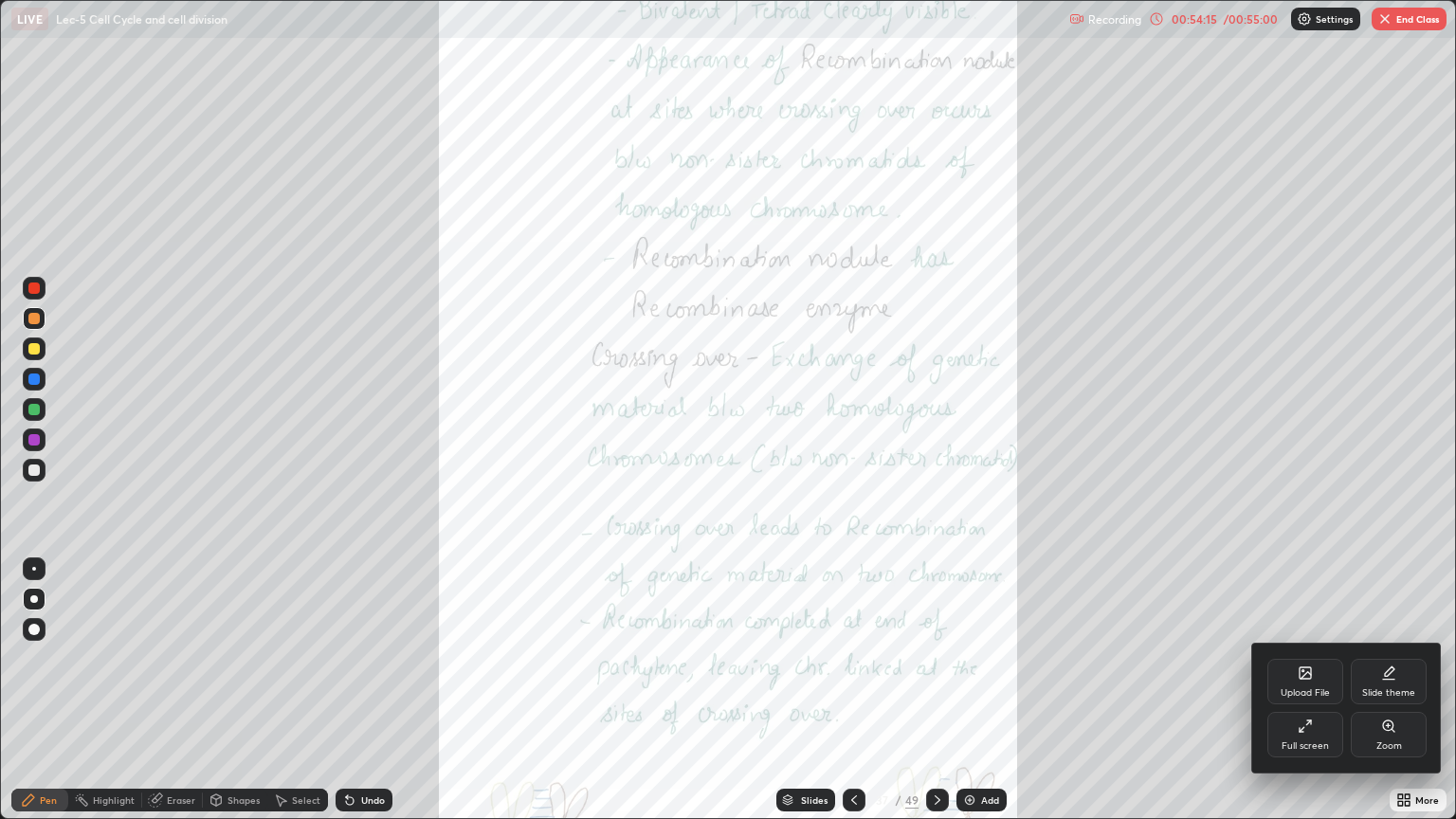 click on "Zoom" at bounding box center (1389, 735) 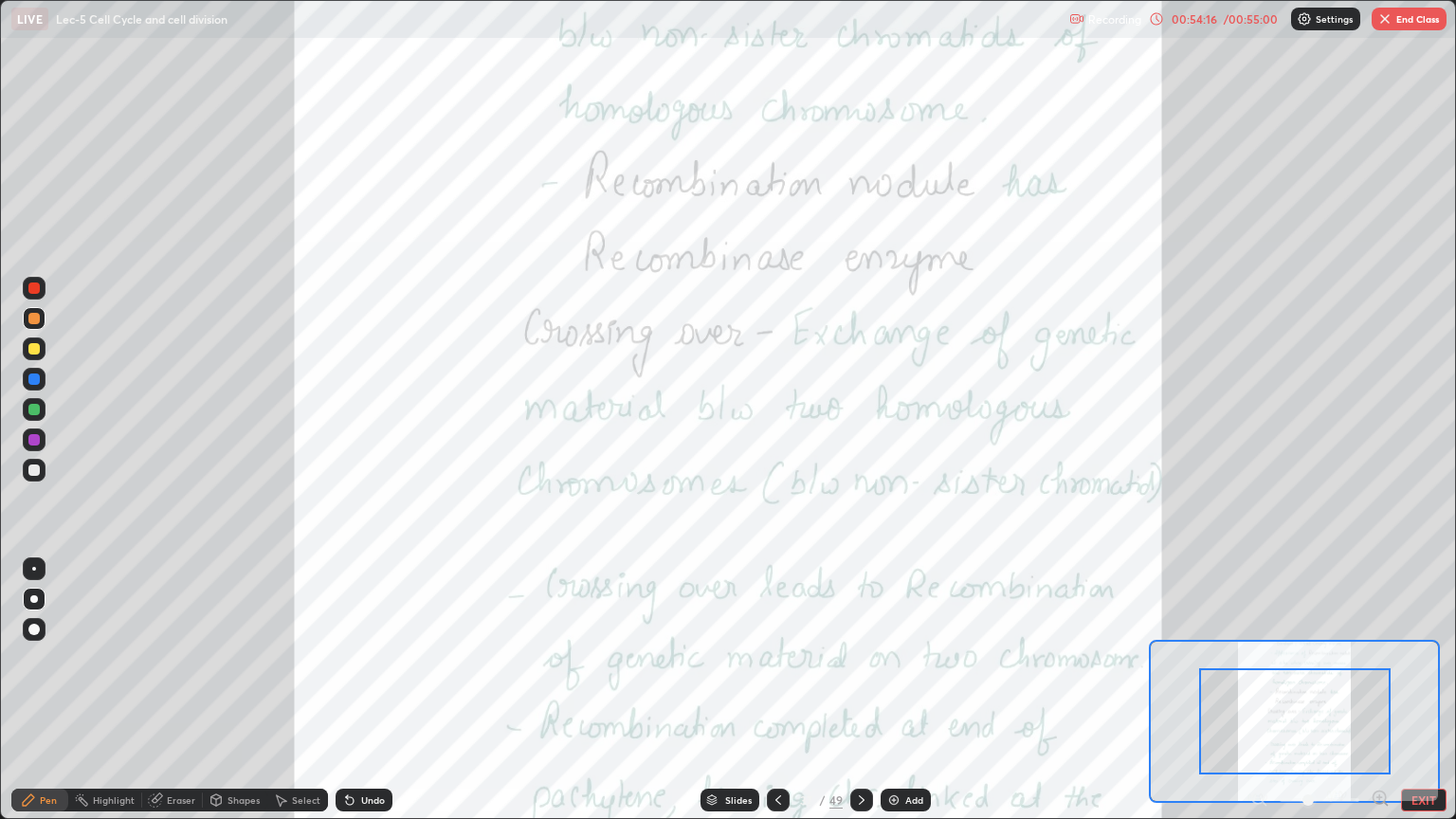 click 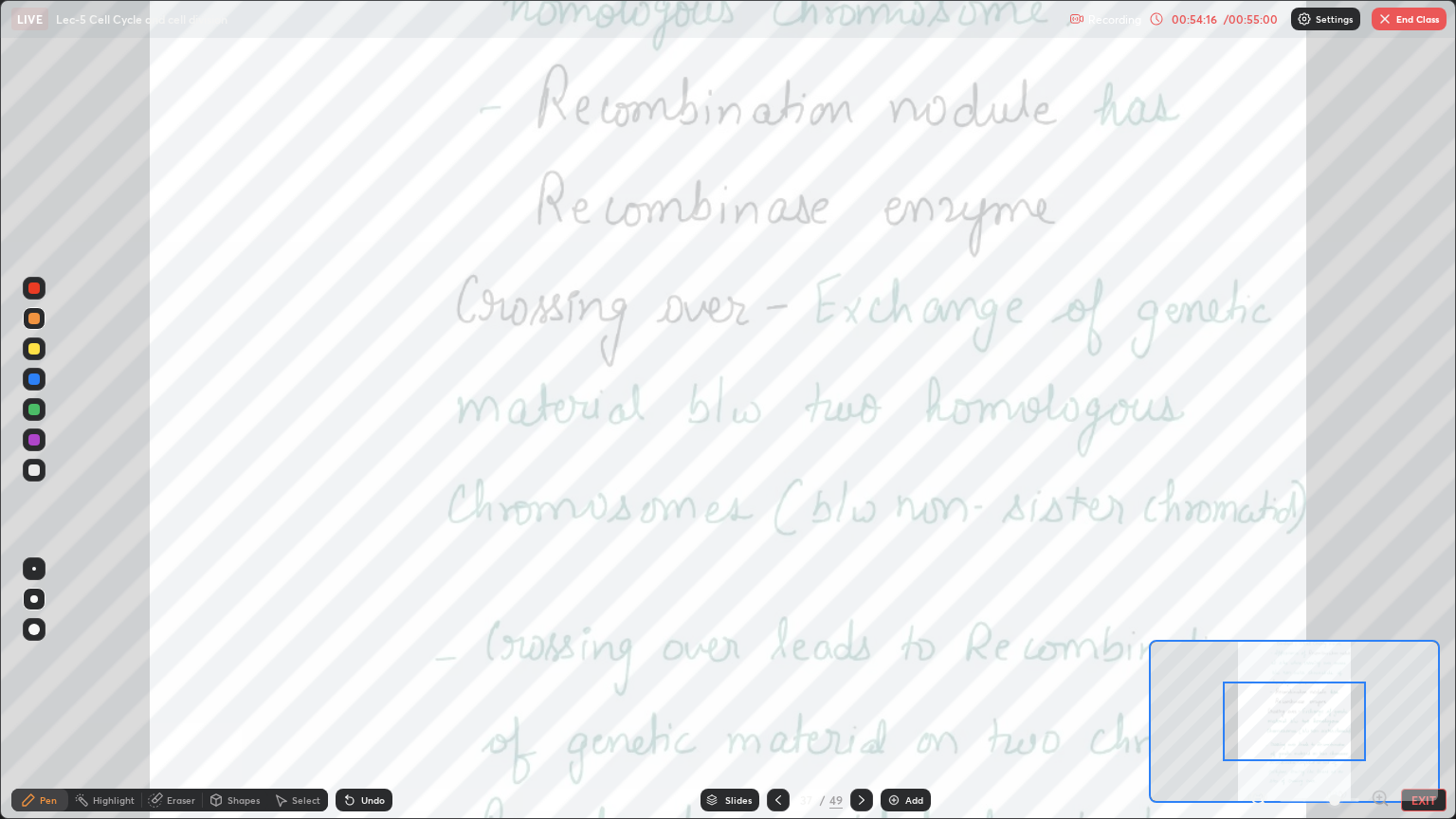 click 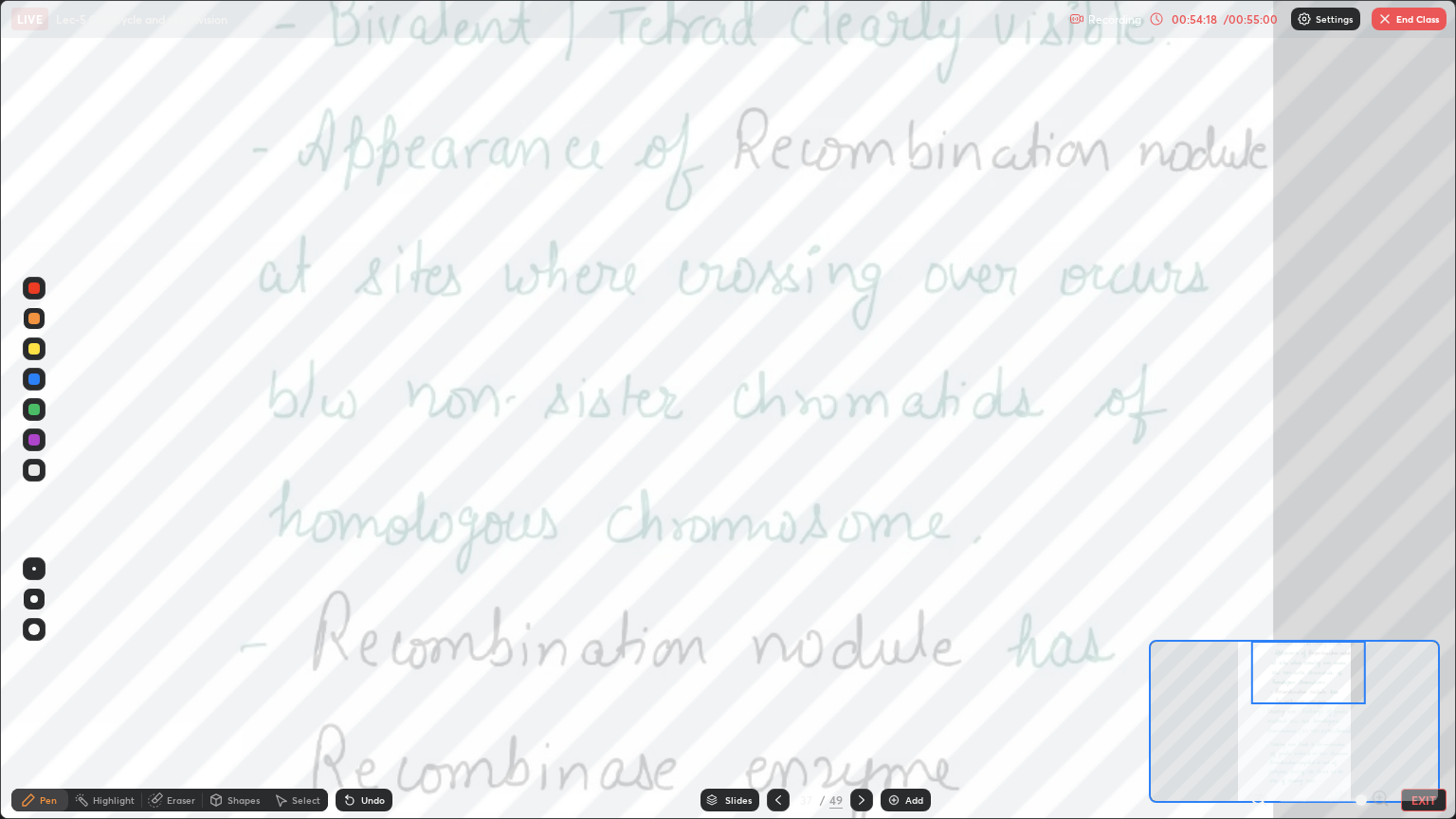 click 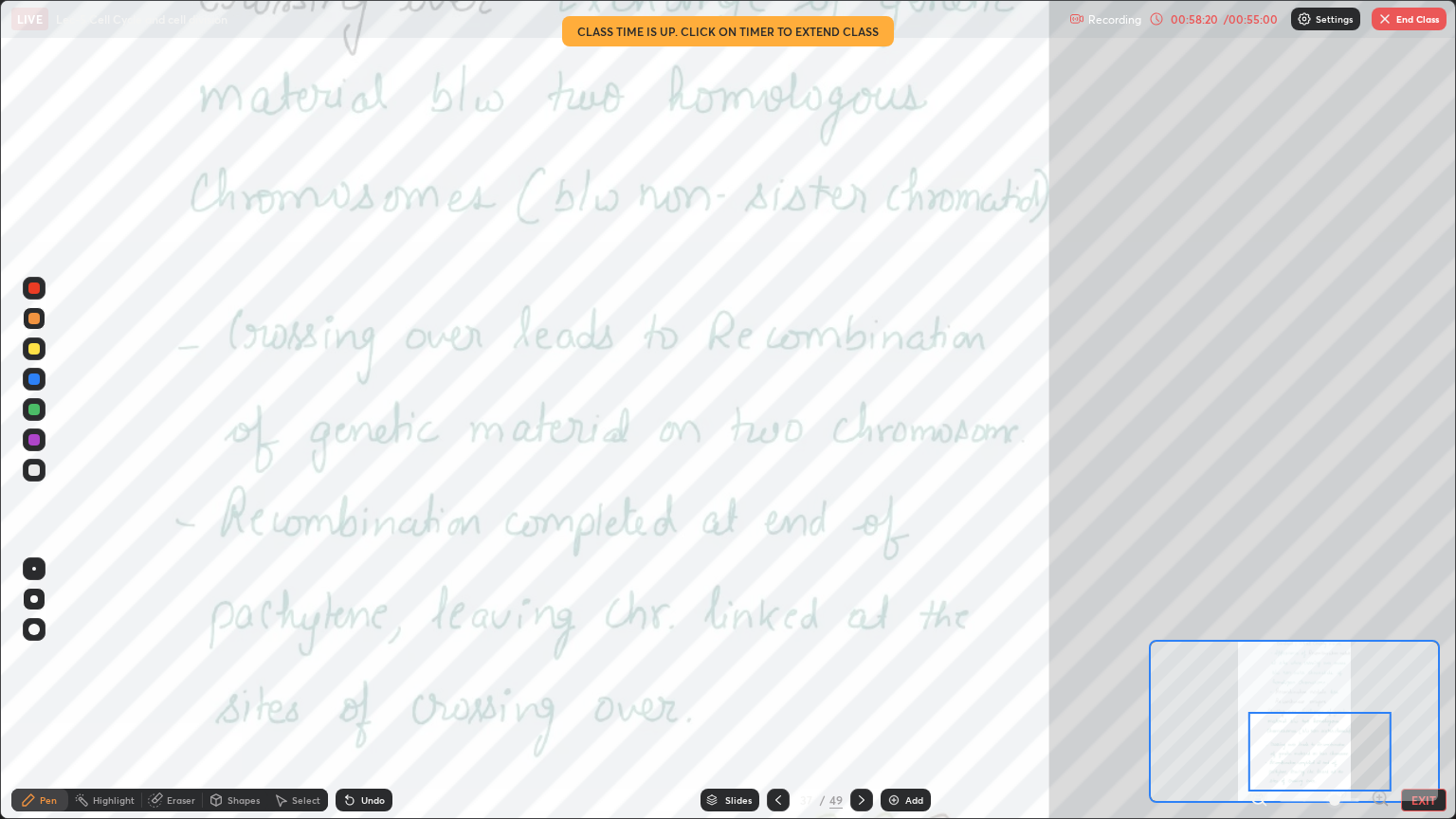 click on "EXIT" at bounding box center (1424, 800) 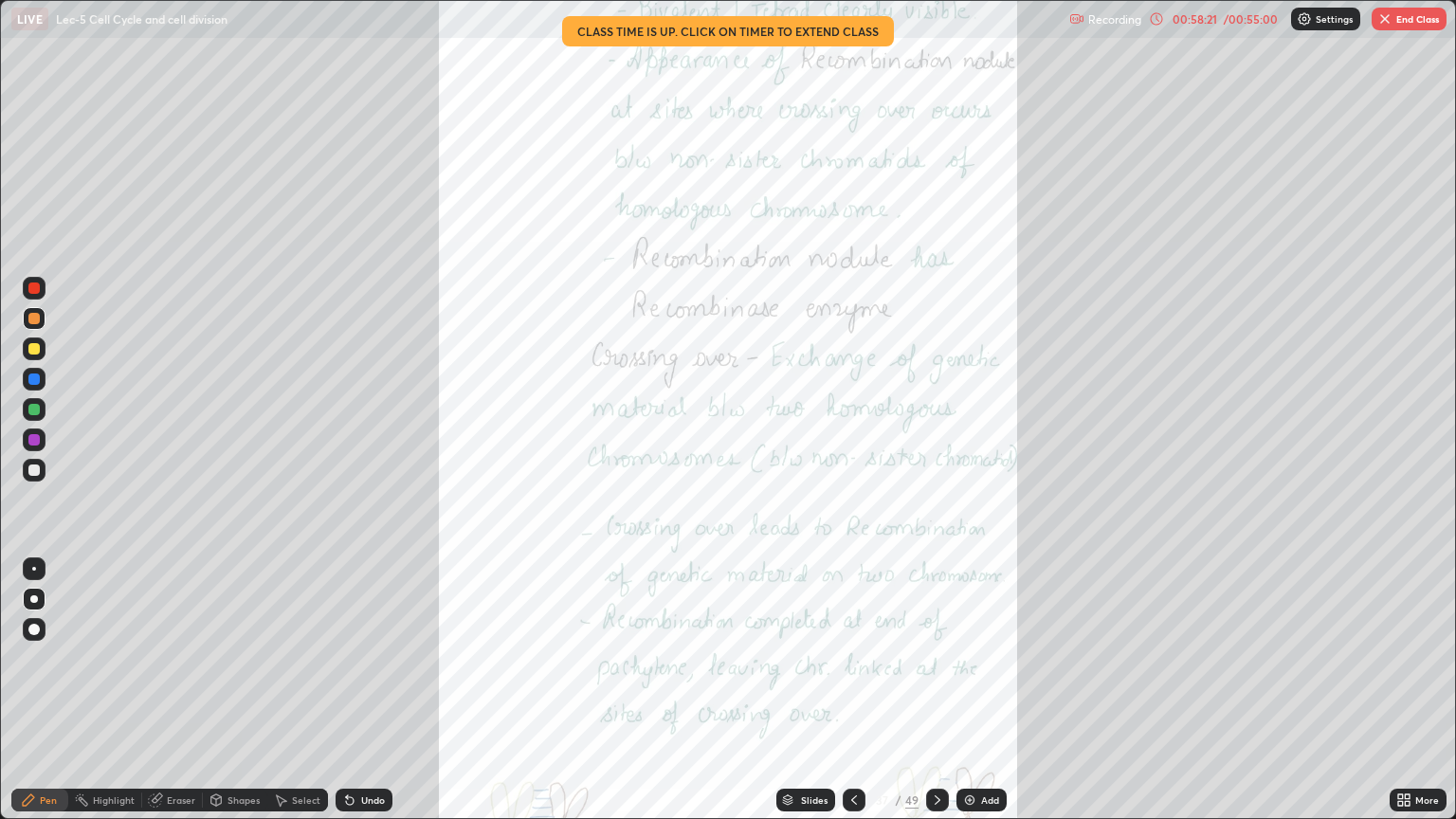 click on "End Class" at bounding box center (1409, 19) 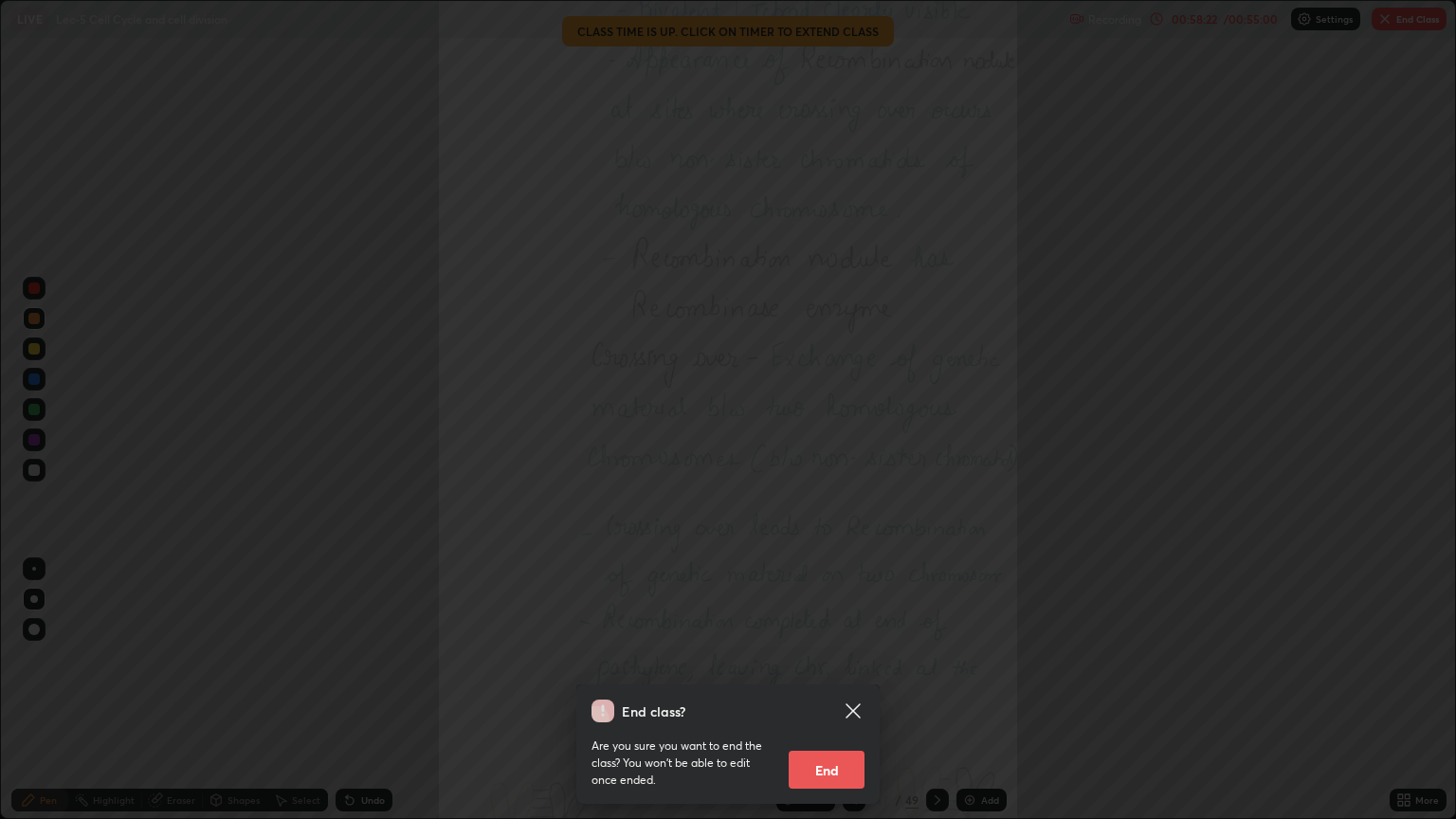 click on "End" at bounding box center [827, 770] 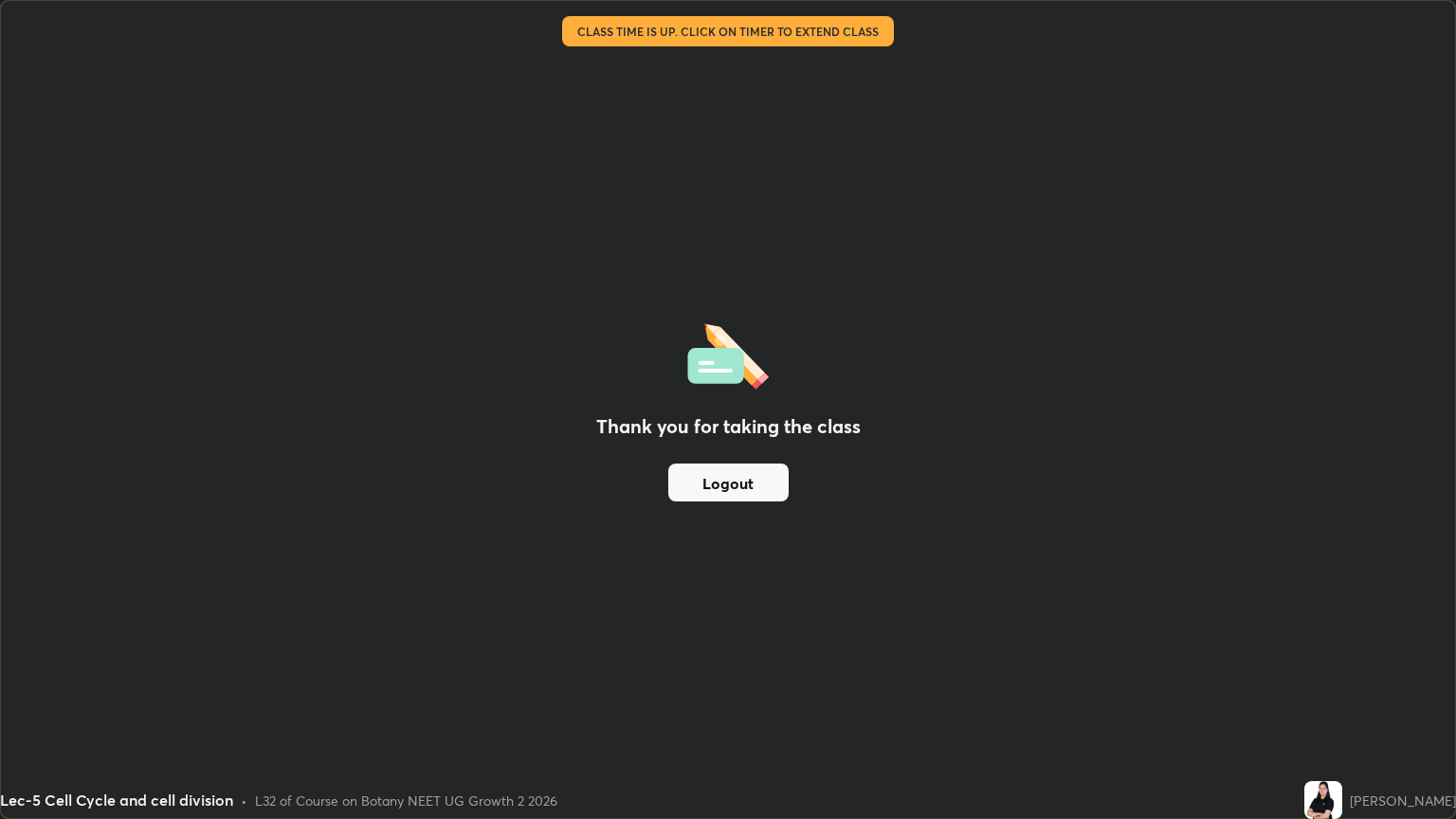 click on "Logout" at bounding box center [728, 482] 